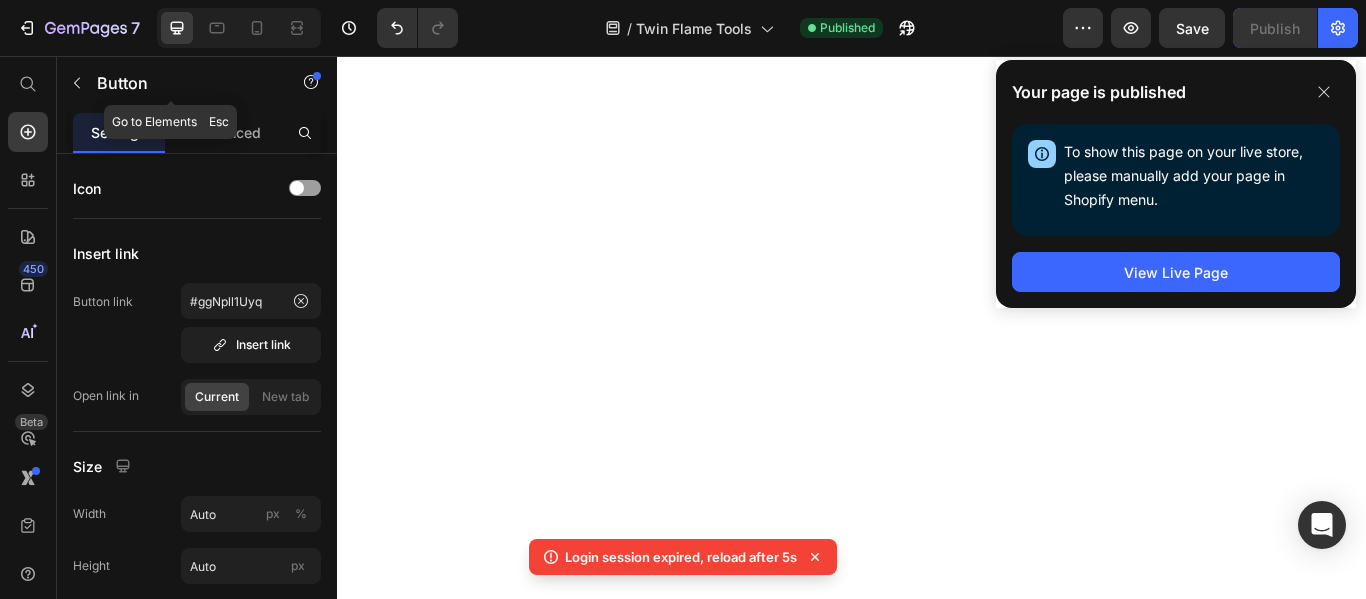 scroll, scrollTop: 0, scrollLeft: 0, axis: both 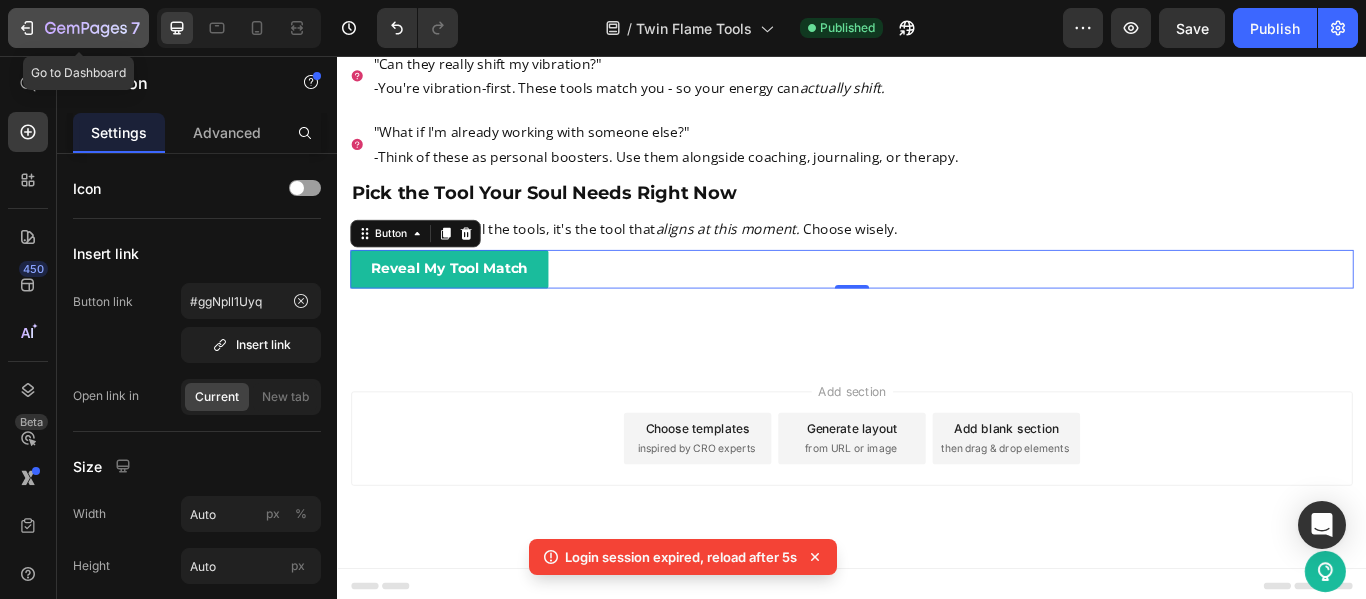 click on "7" 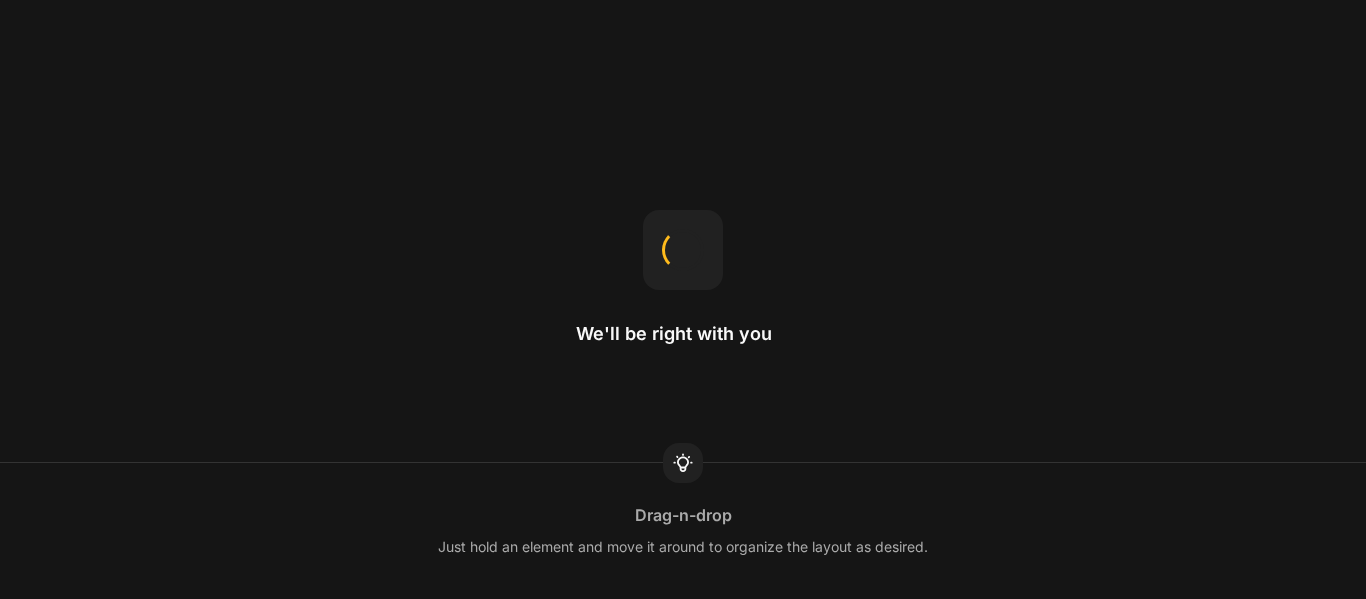 scroll, scrollTop: 0, scrollLeft: 0, axis: both 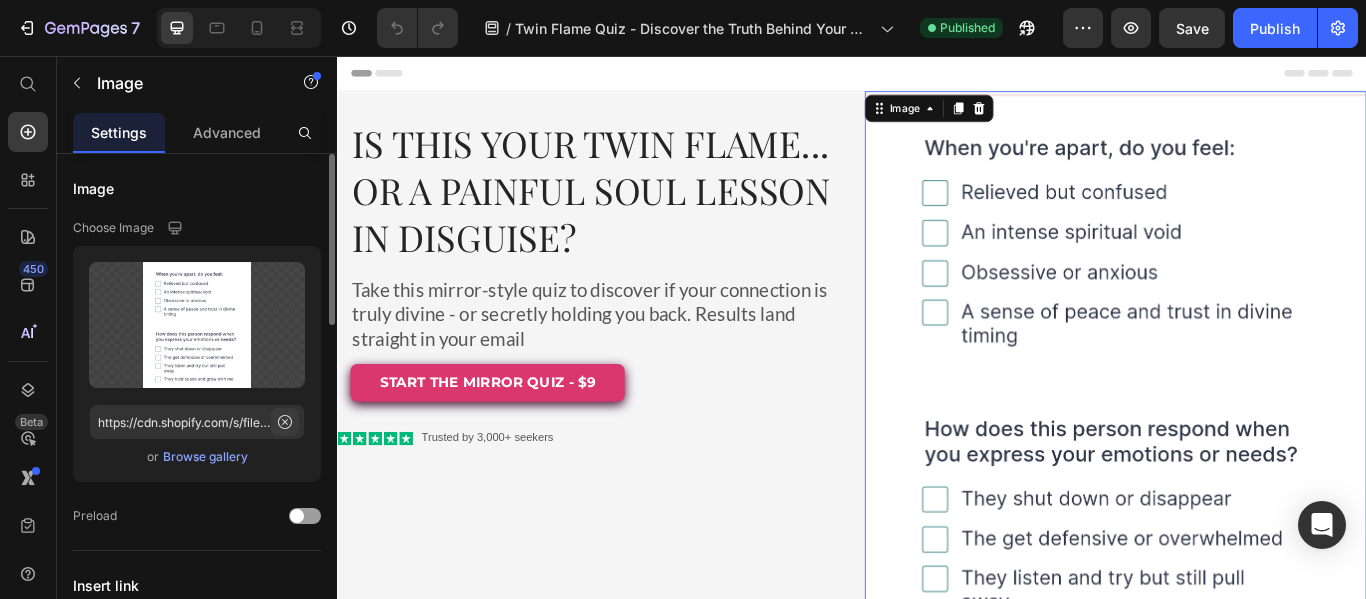 click 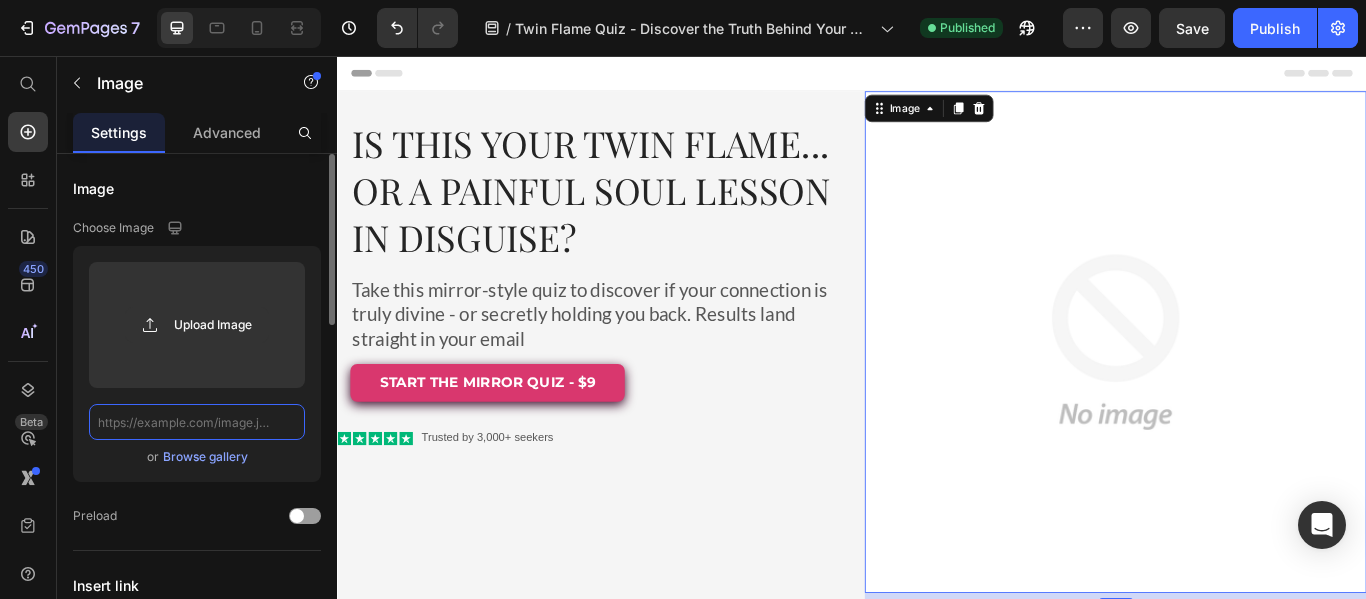 scroll, scrollTop: 0, scrollLeft: 0, axis: both 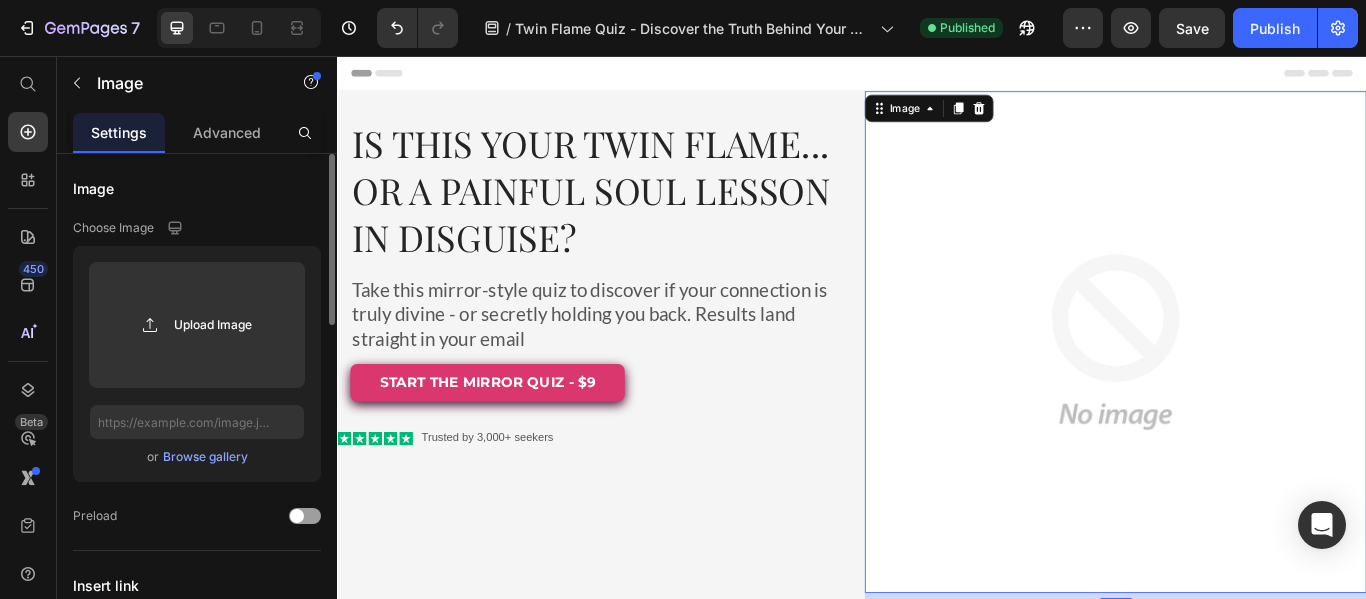 click on "Browse gallery" at bounding box center [205, 457] 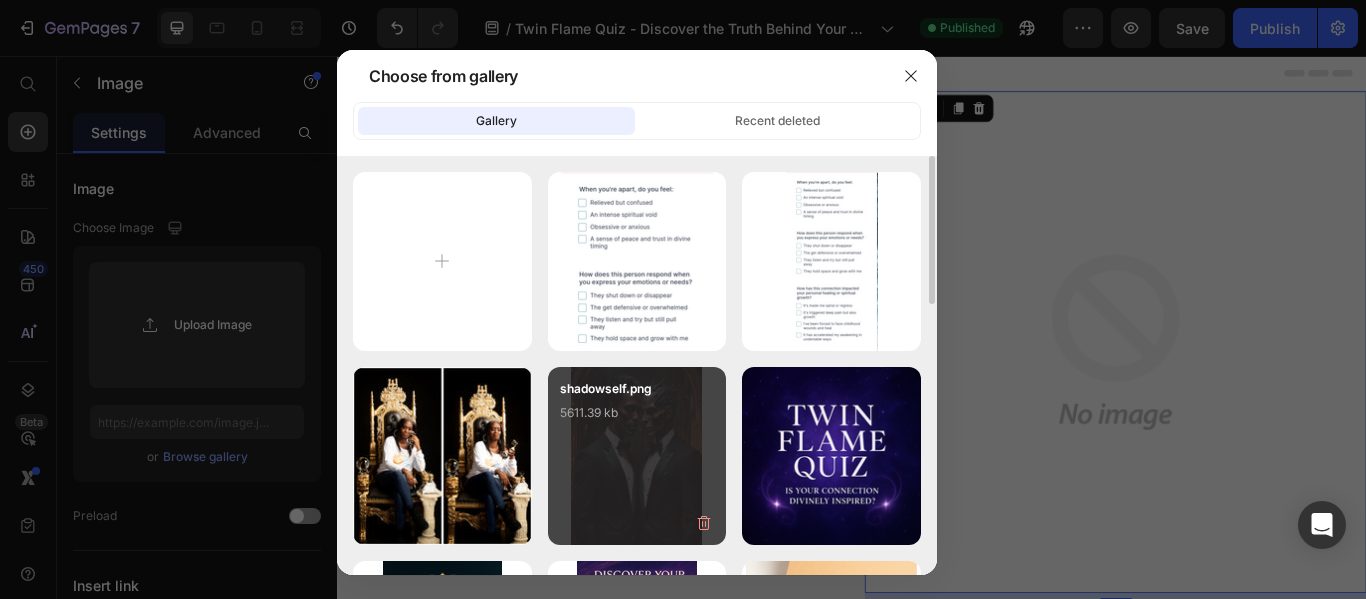 click on "shadowself.png 5611.39 kb" at bounding box center (637, 419) 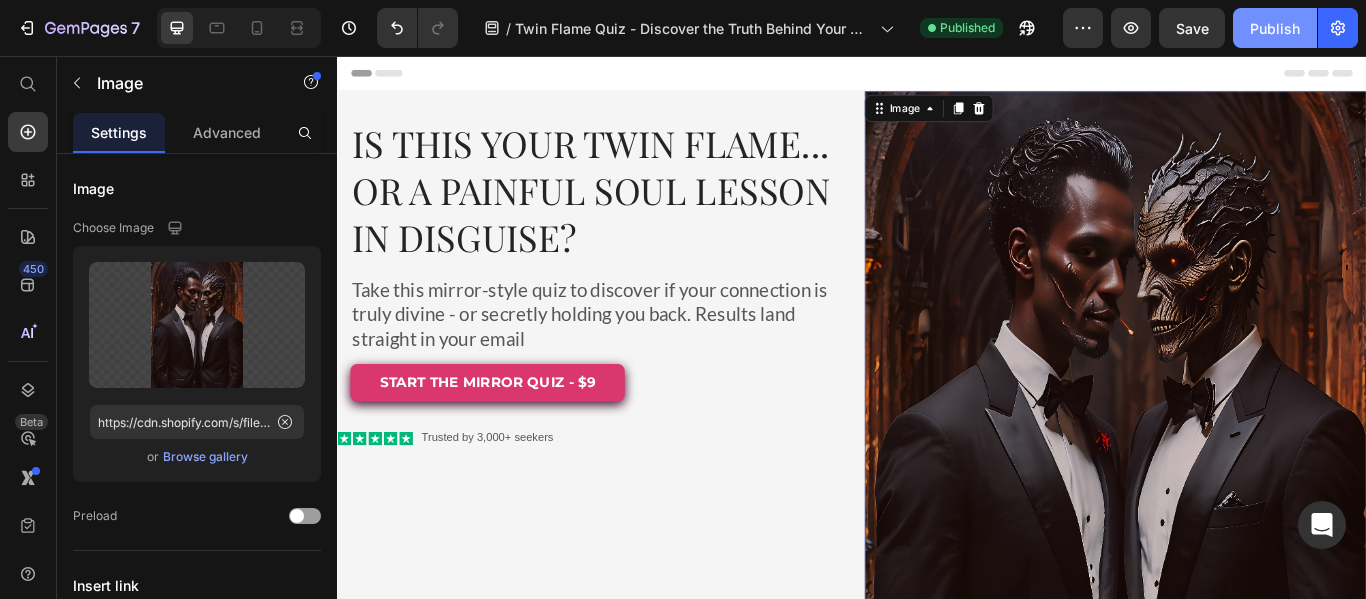 click on "Publish" 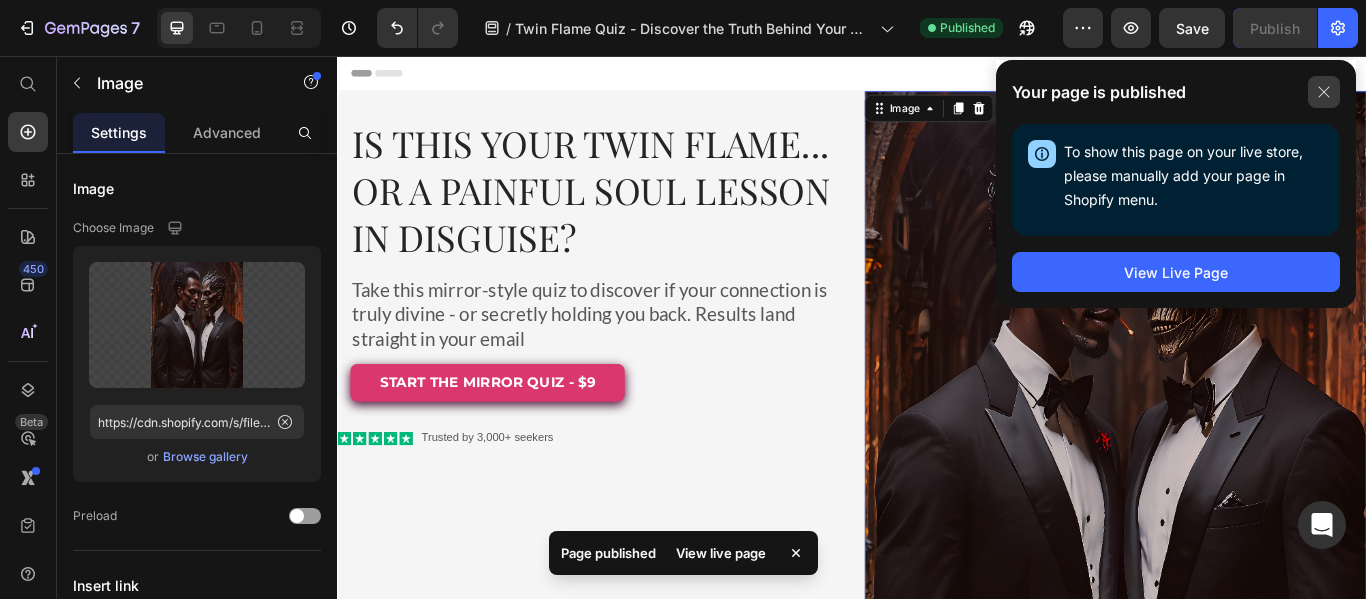 click 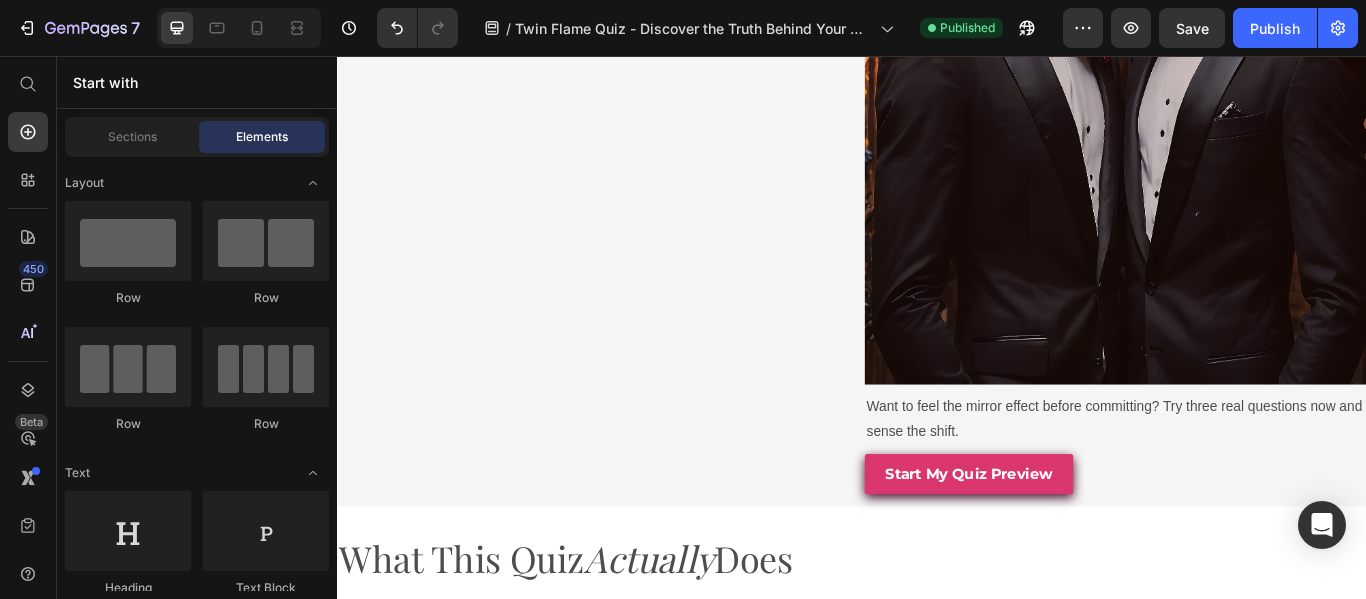scroll, scrollTop: 499, scrollLeft: 0, axis: vertical 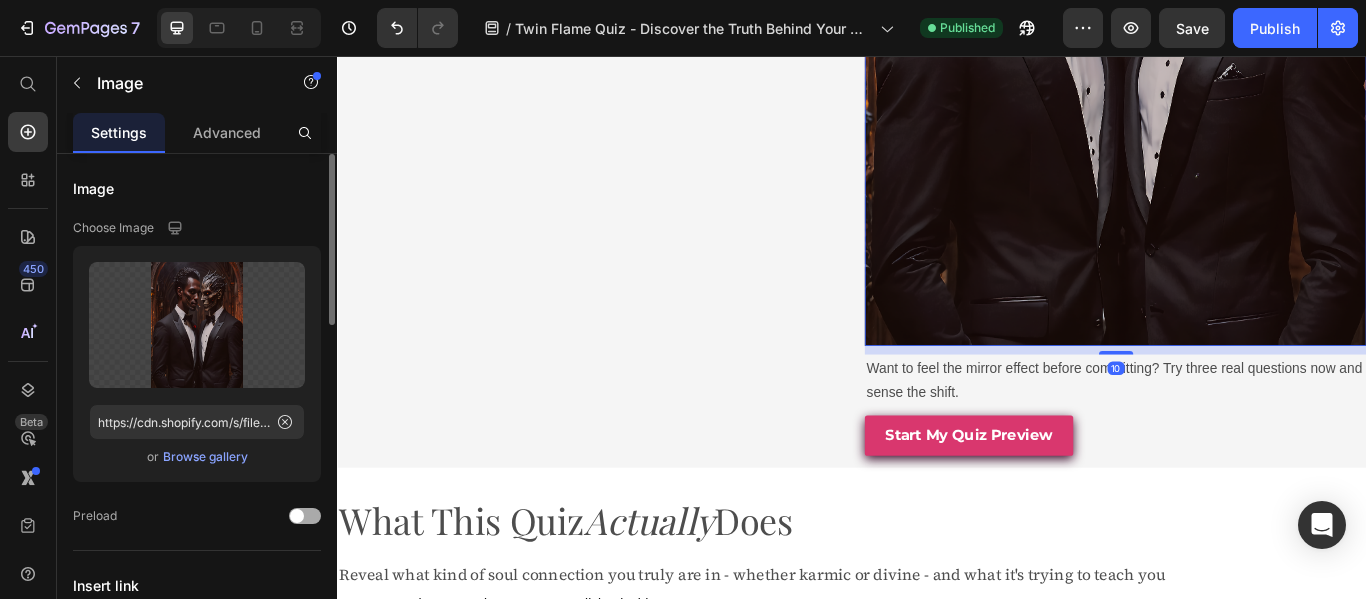 click on "Preload" 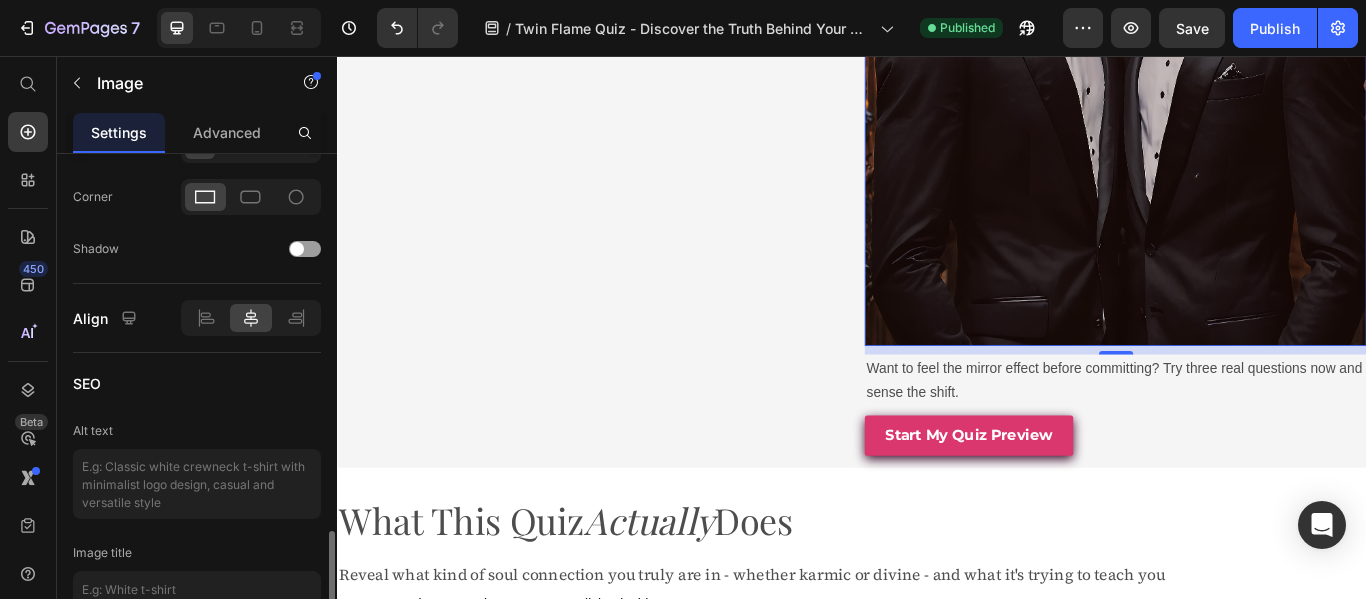 scroll, scrollTop: 969, scrollLeft: 0, axis: vertical 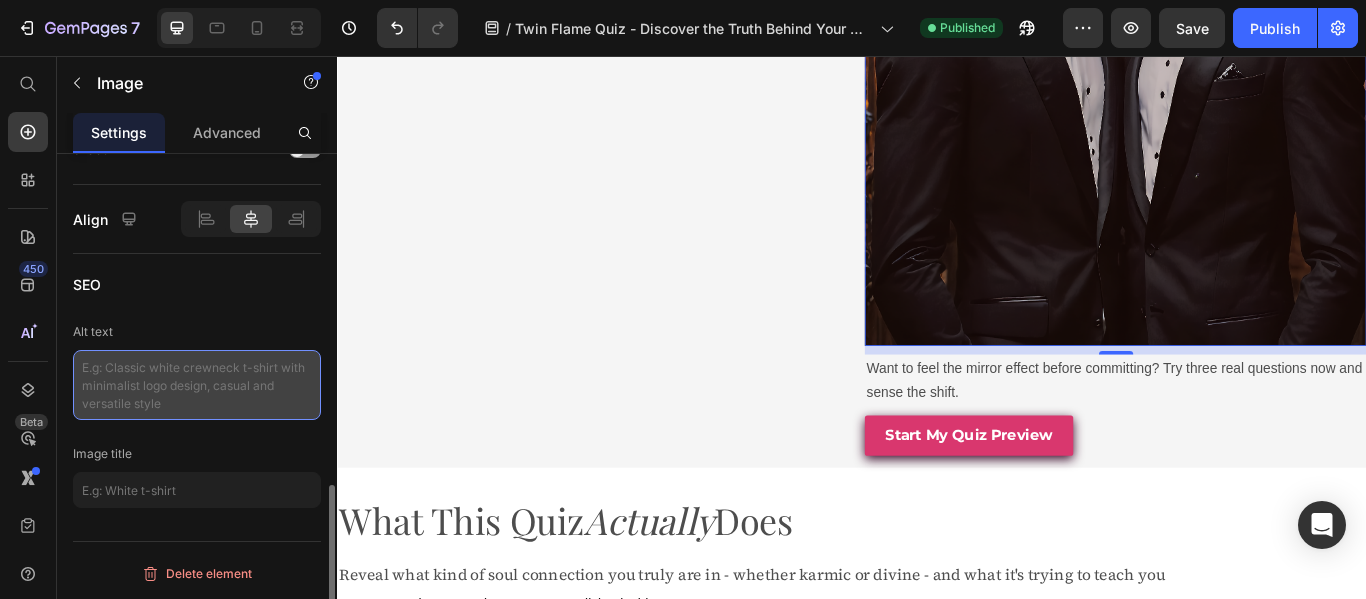 click at bounding box center [197, 385] 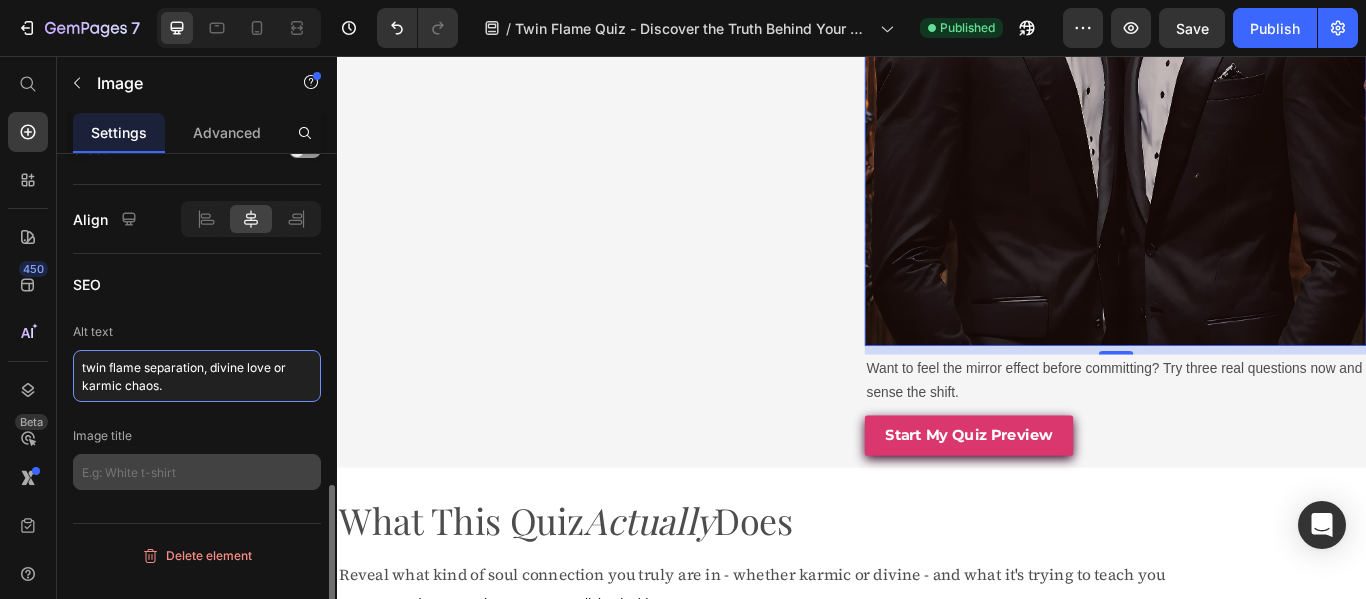 type on "twin flame separation, divine love or karmic chaos." 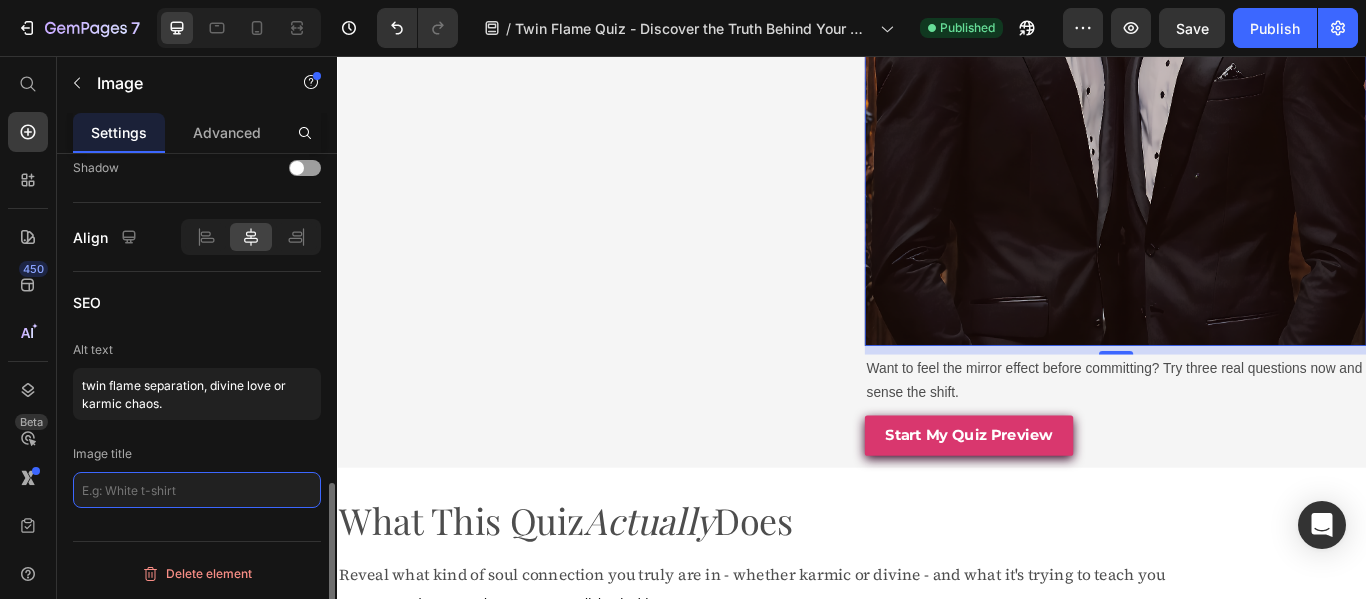 scroll, scrollTop: 951, scrollLeft: 0, axis: vertical 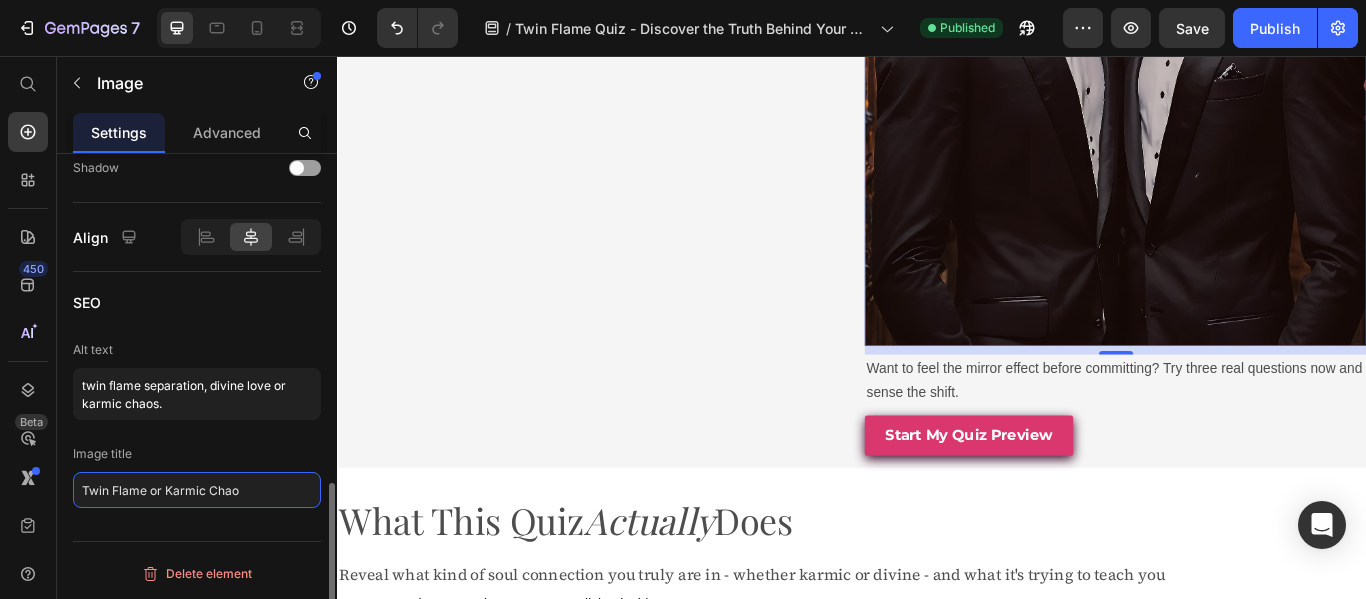 type on "Twin Flame or Karmic Chaos" 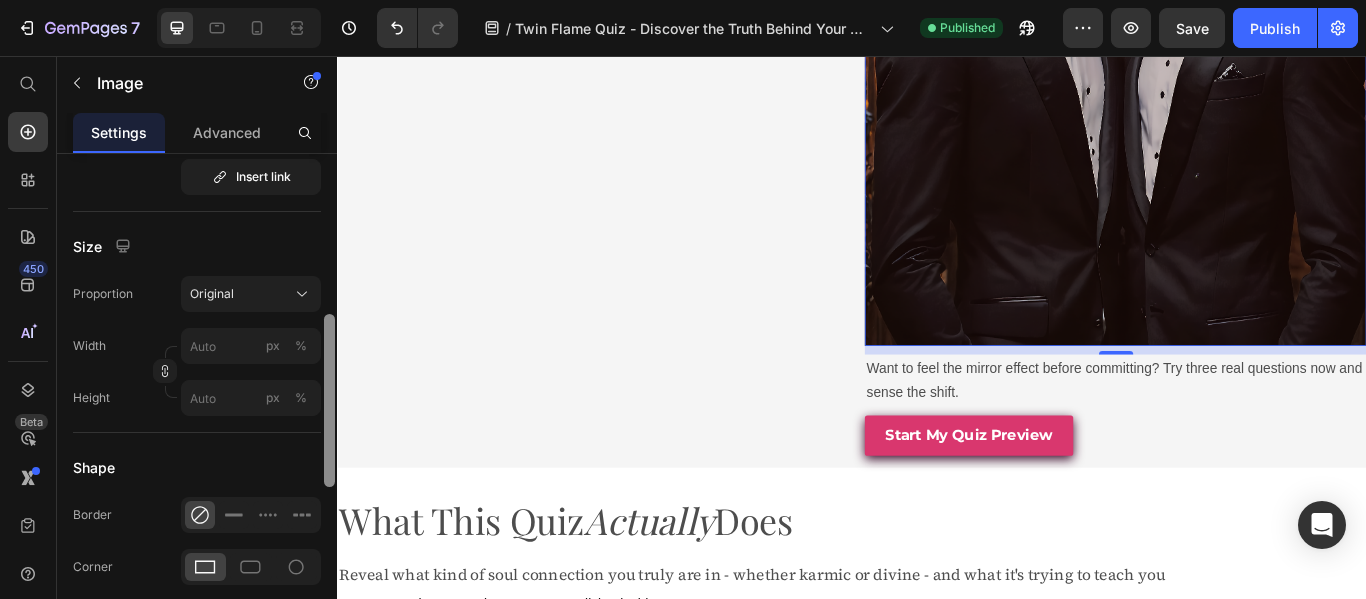 scroll, scrollTop: 477, scrollLeft: 0, axis: vertical 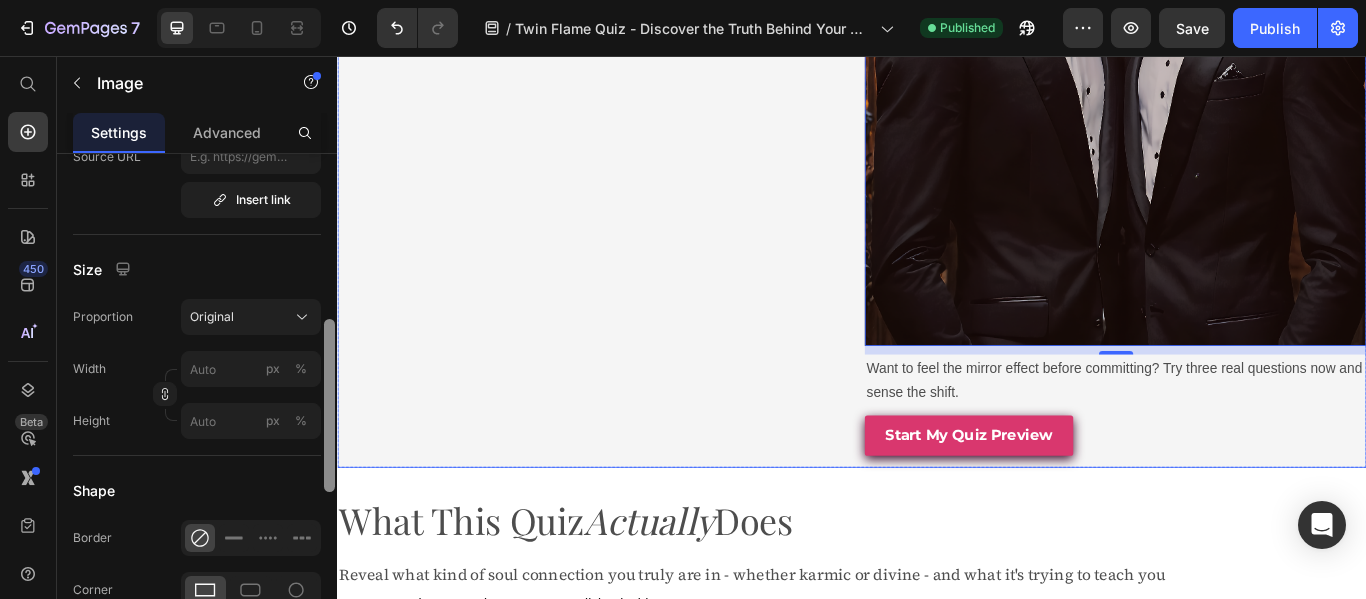drag, startPoint x: 664, startPoint y: 587, endPoint x: 340, endPoint y: 407, distance: 370.6427 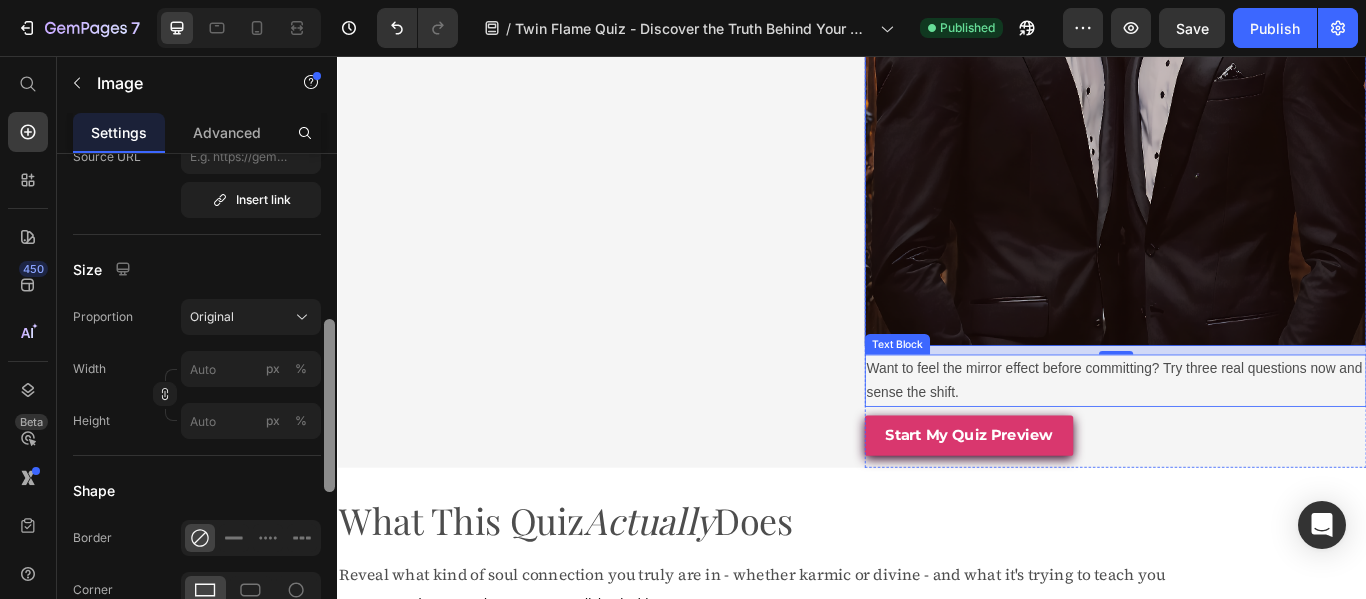 click on "Want to feel the mirror effect before committing? Try three real questions now and sense the shift." at bounding box center (1244, 435) 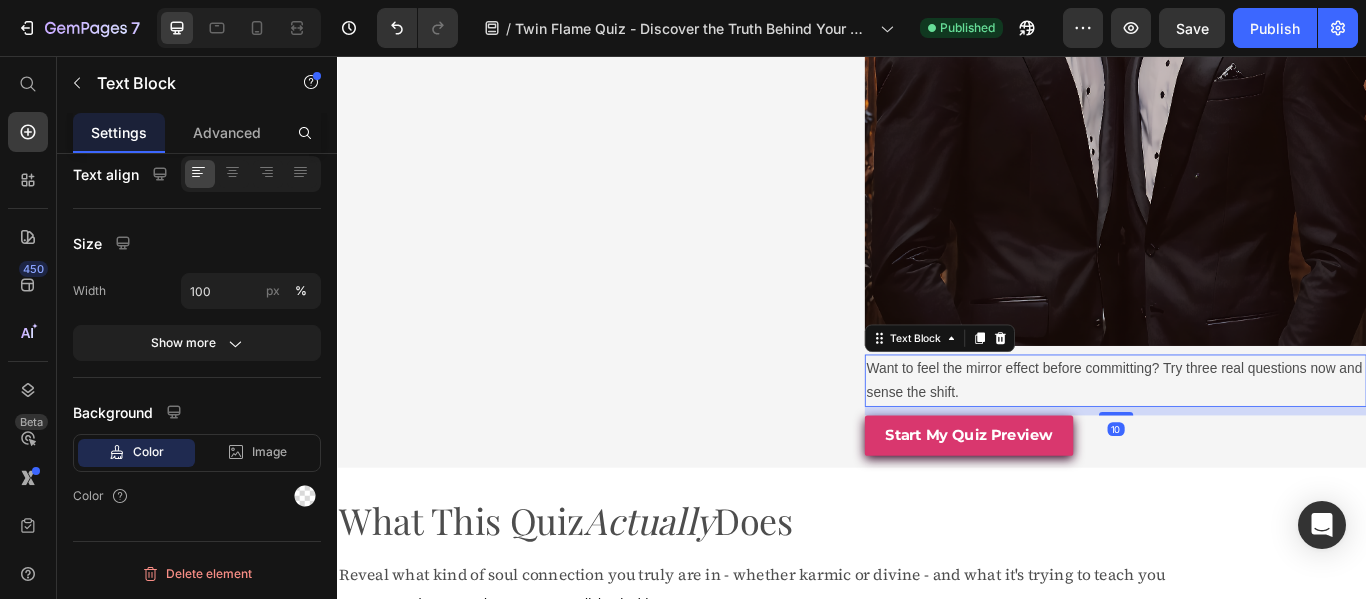 scroll, scrollTop: 0, scrollLeft: 0, axis: both 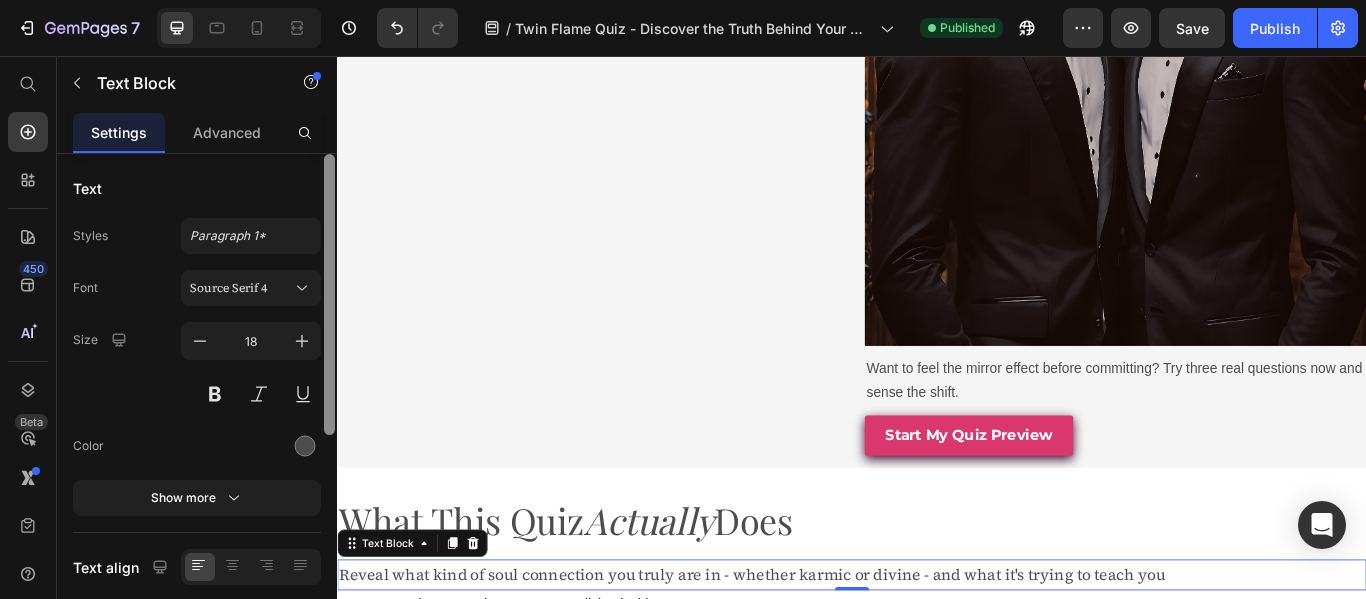 drag, startPoint x: 327, startPoint y: 439, endPoint x: 305, endPoint y: 189, distance: 250.96614 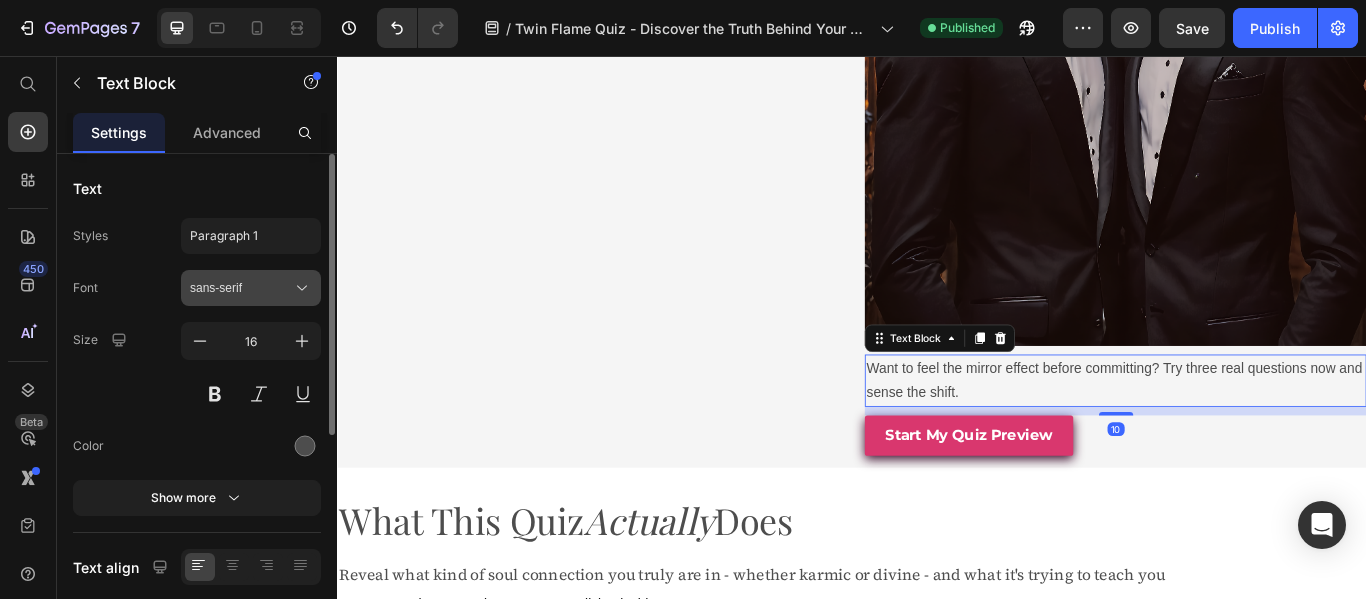 click on "sans-serif" at bounding box center (241, 288) 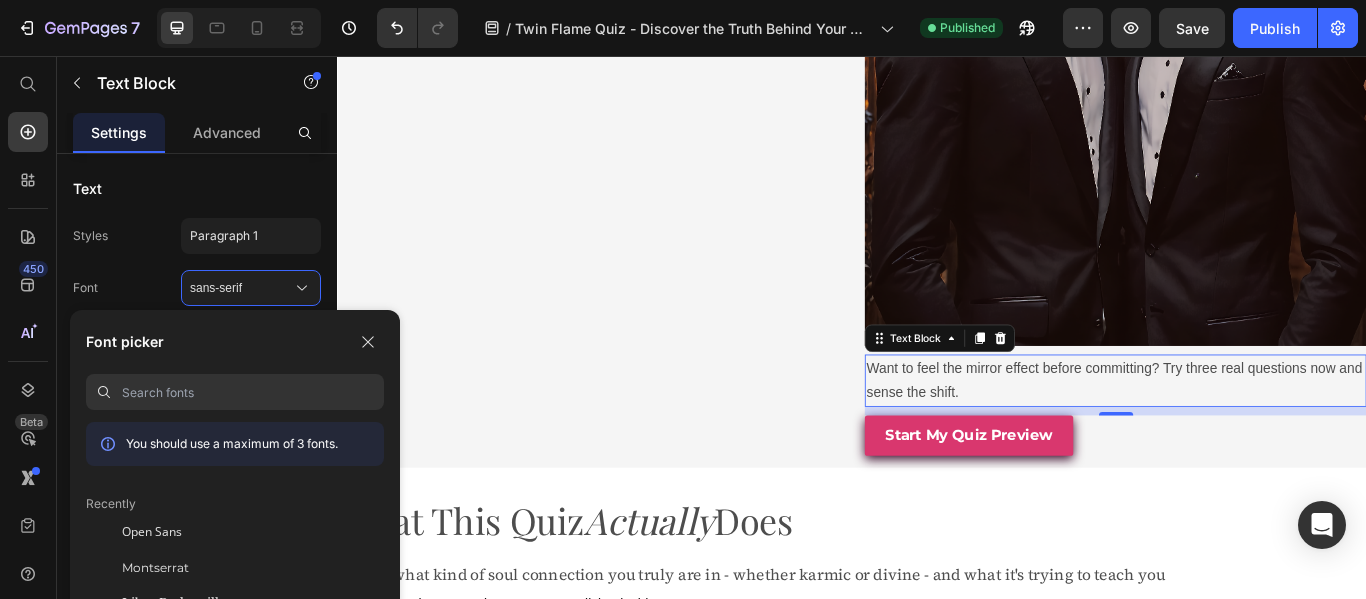 click at bounding box center (253, 392) 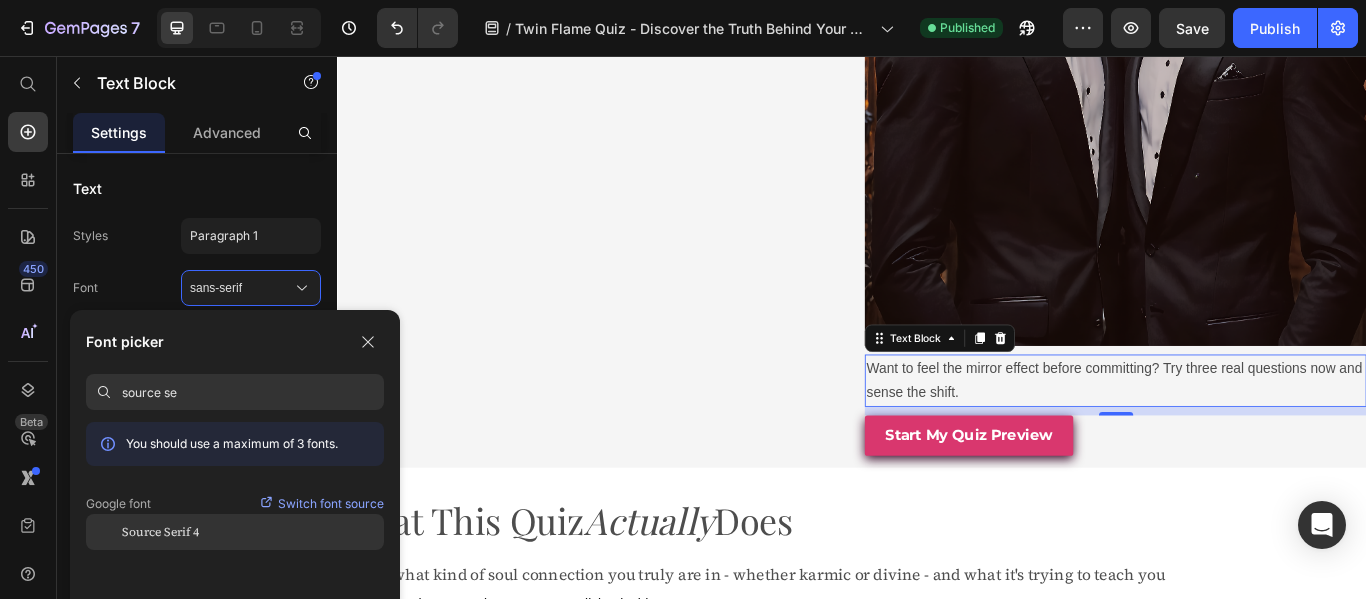 type on "source se" 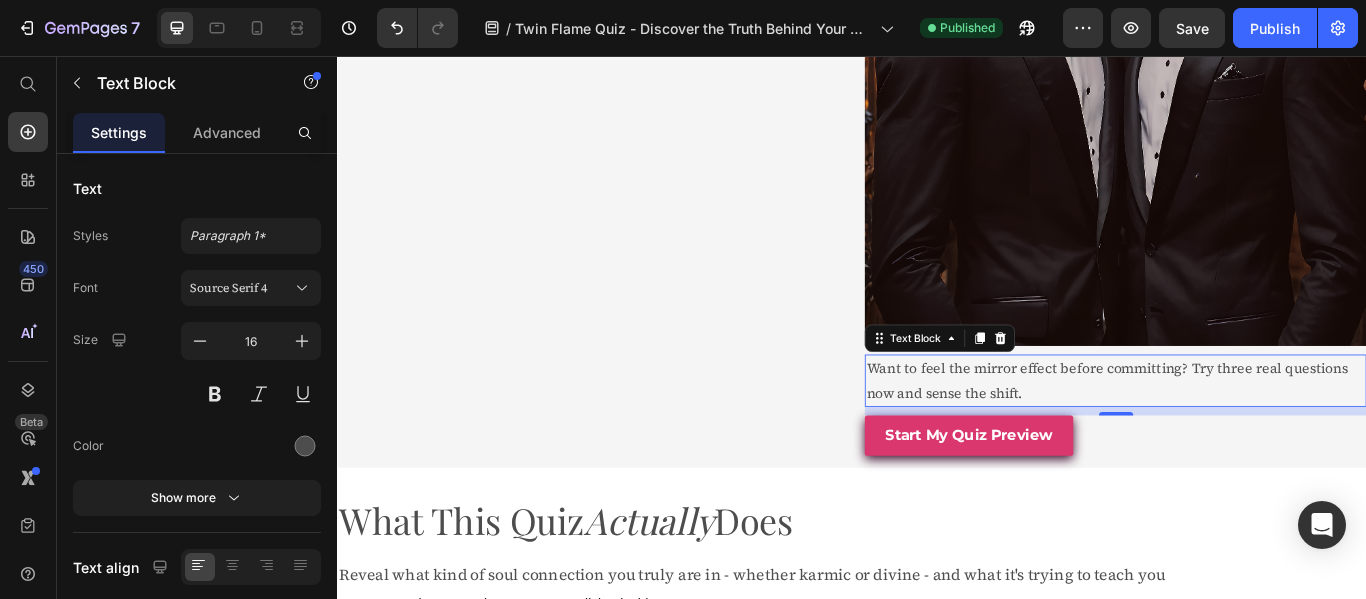 click on "Want to feel the mirror effect before committing? Try three real questions now and sense the shift." at bounding box center [1244, 435] 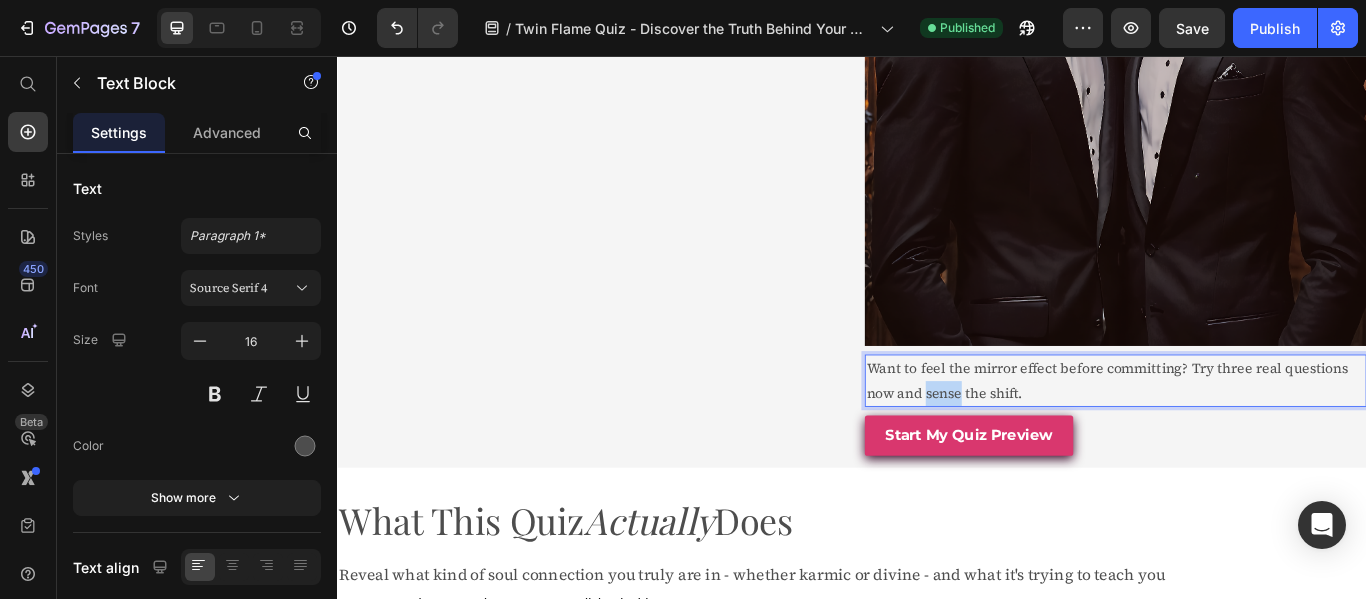 click on "Want to feel the mirror effect before committing? Try three real questions now and sense the shift." at bounding box center [1244, 435] 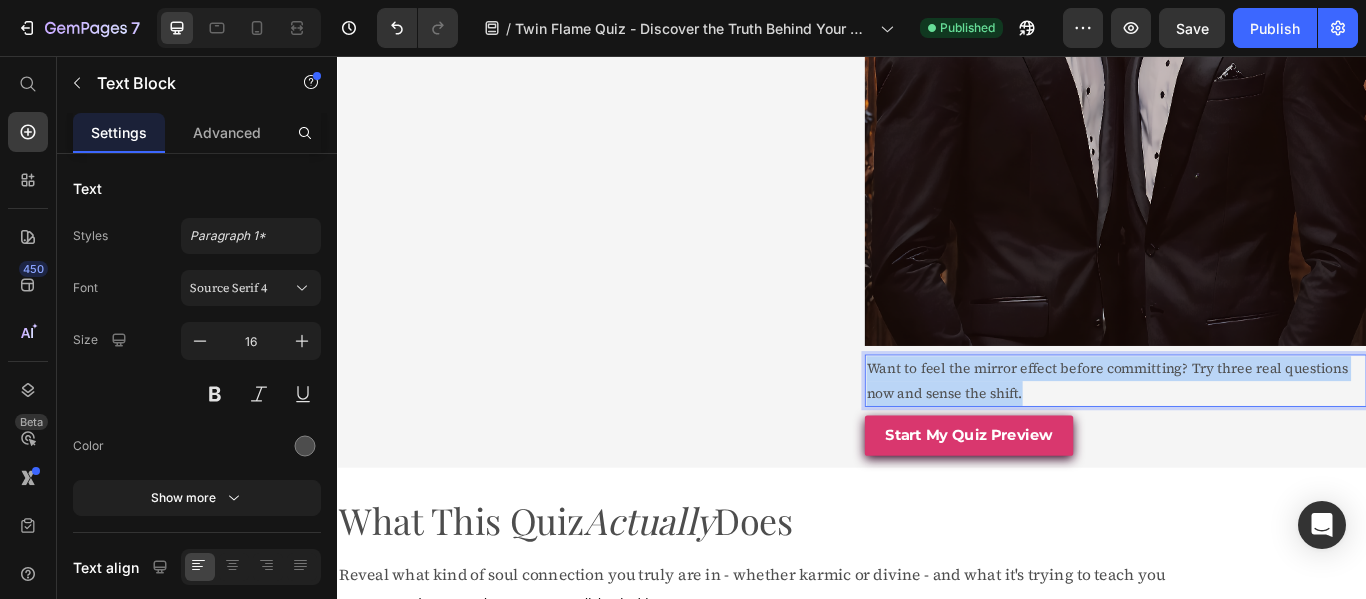 click on "Want to feel the mirror effect before committing? Try three real questions now and sense the shift." at bounding box center [1244, 435] 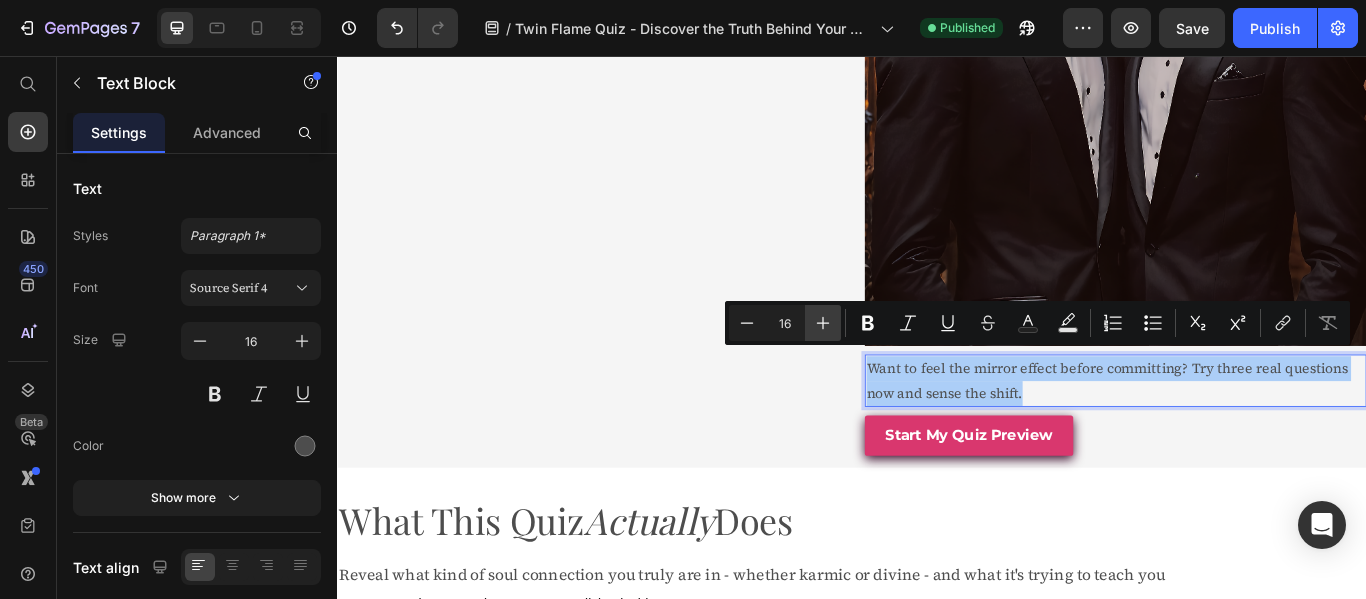 click on "Plus" at bounding box center [823, 323] 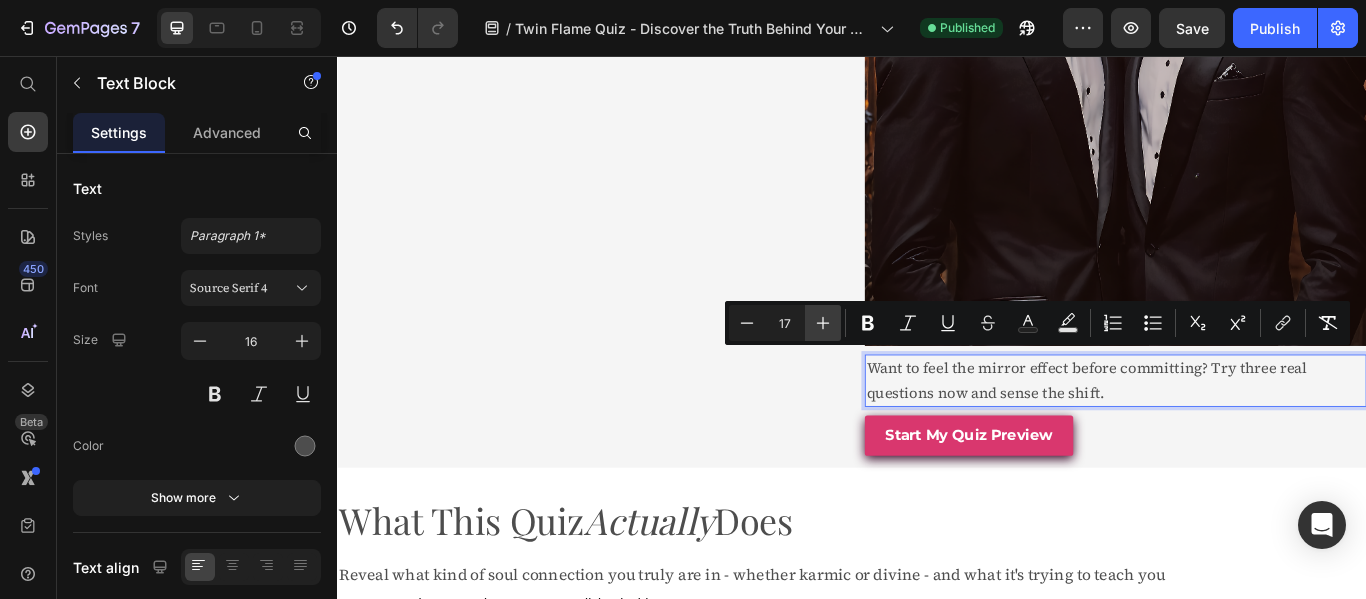 click on "Plus" at bounding box center [823, 323] 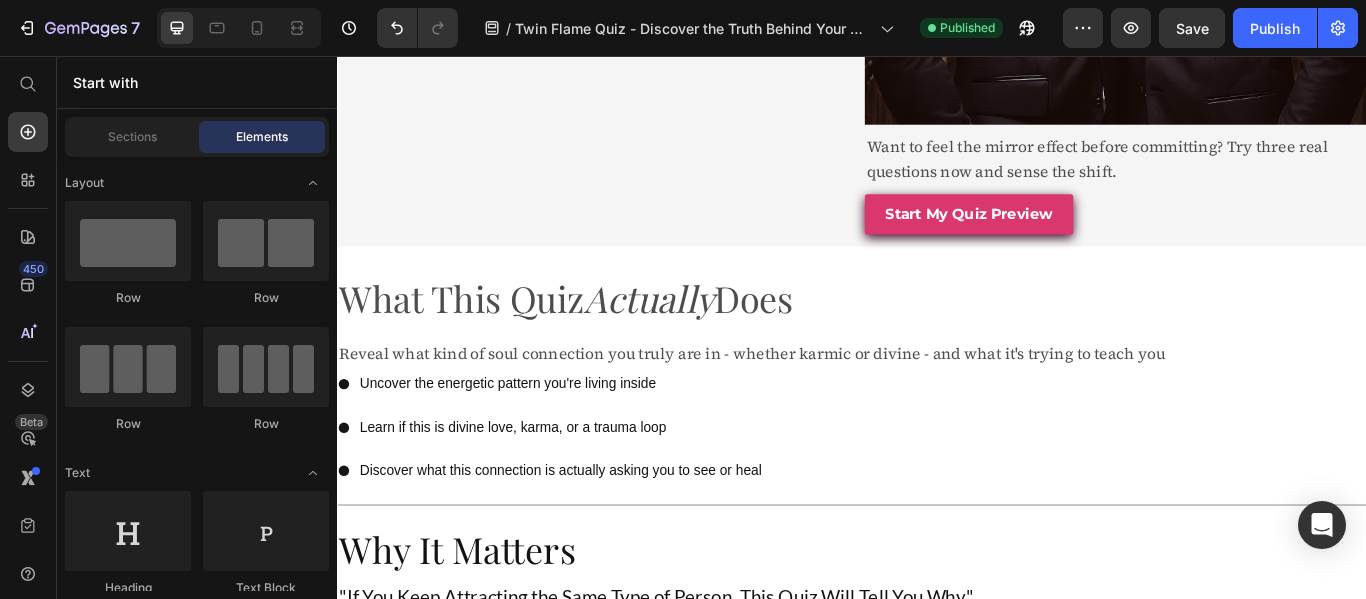 scroll, scrollTop: 825, scrollLeft: 0, axis: vertical 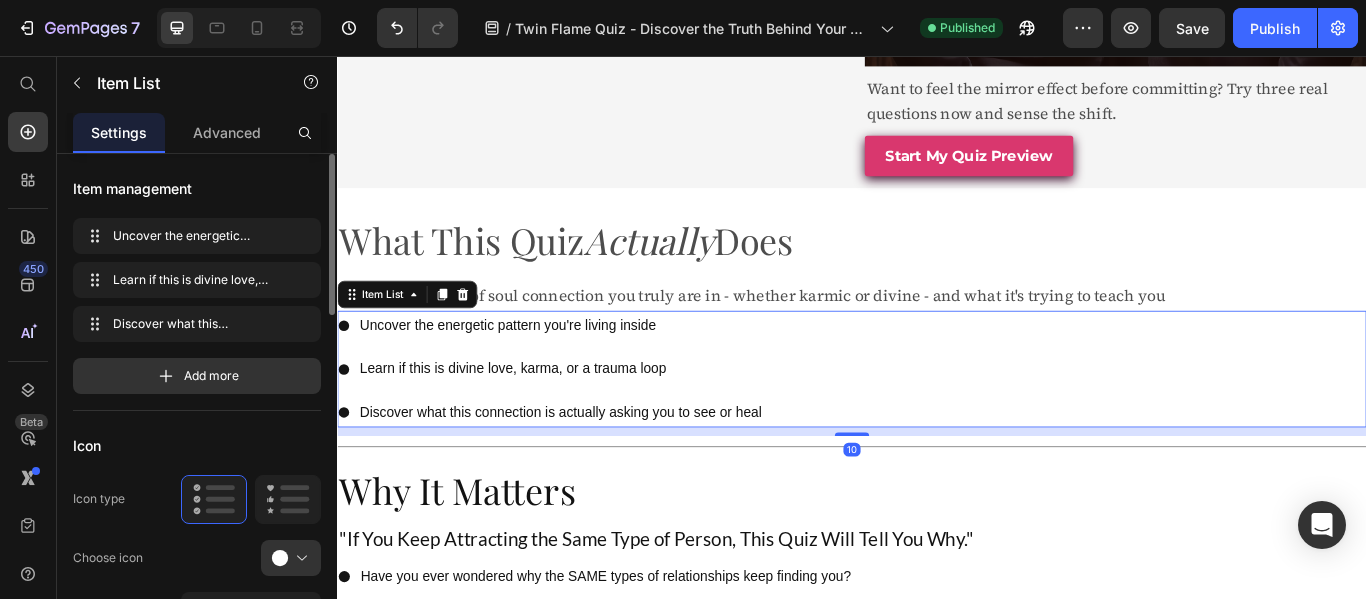 click on "Choose icon" 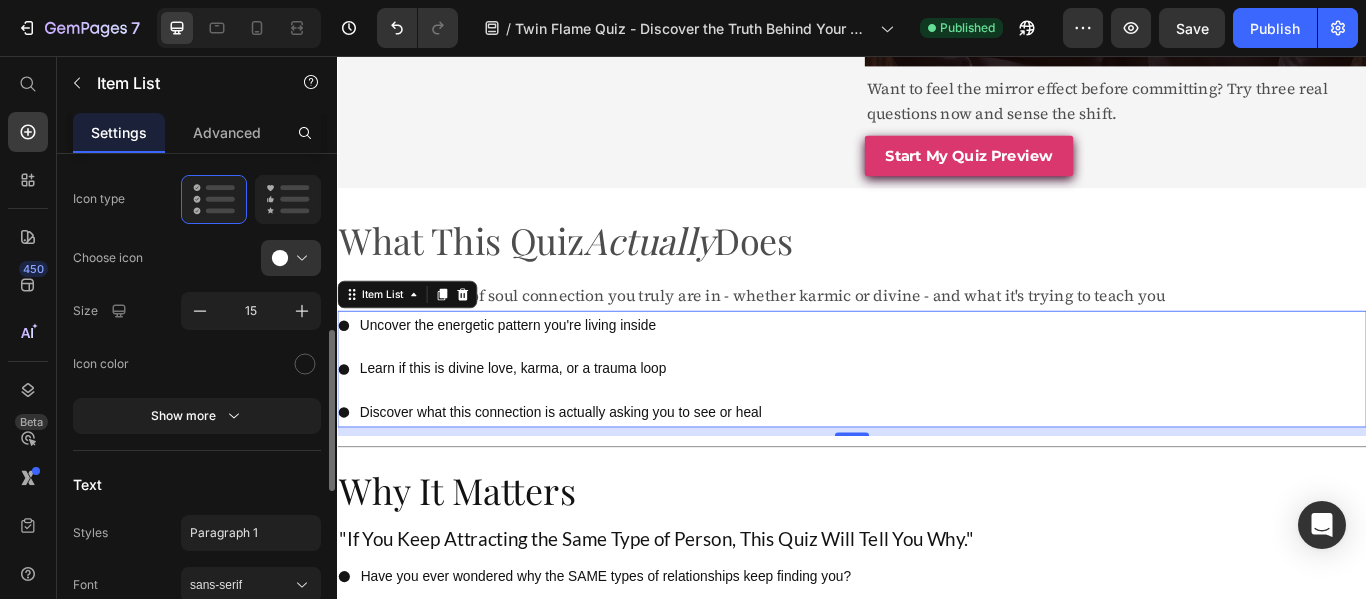scroll, scrollTop: 360, scrollLeft: 0, axis: vertical 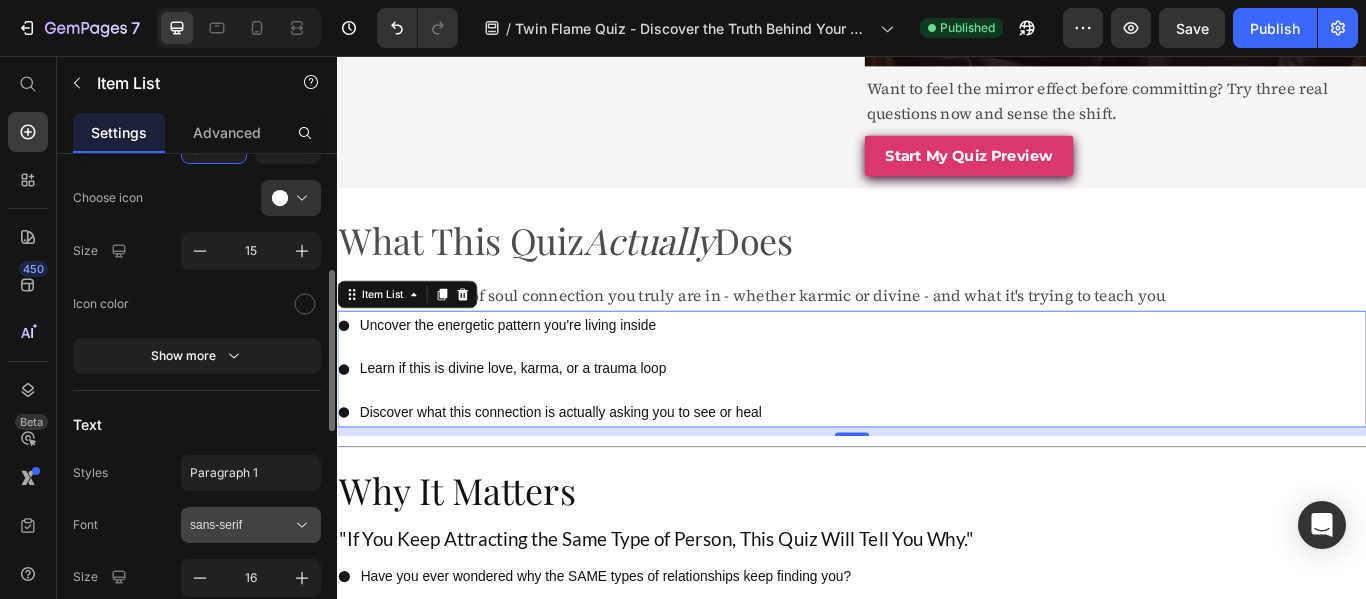 click on "sans-serif" at bounding box center (251, 525) 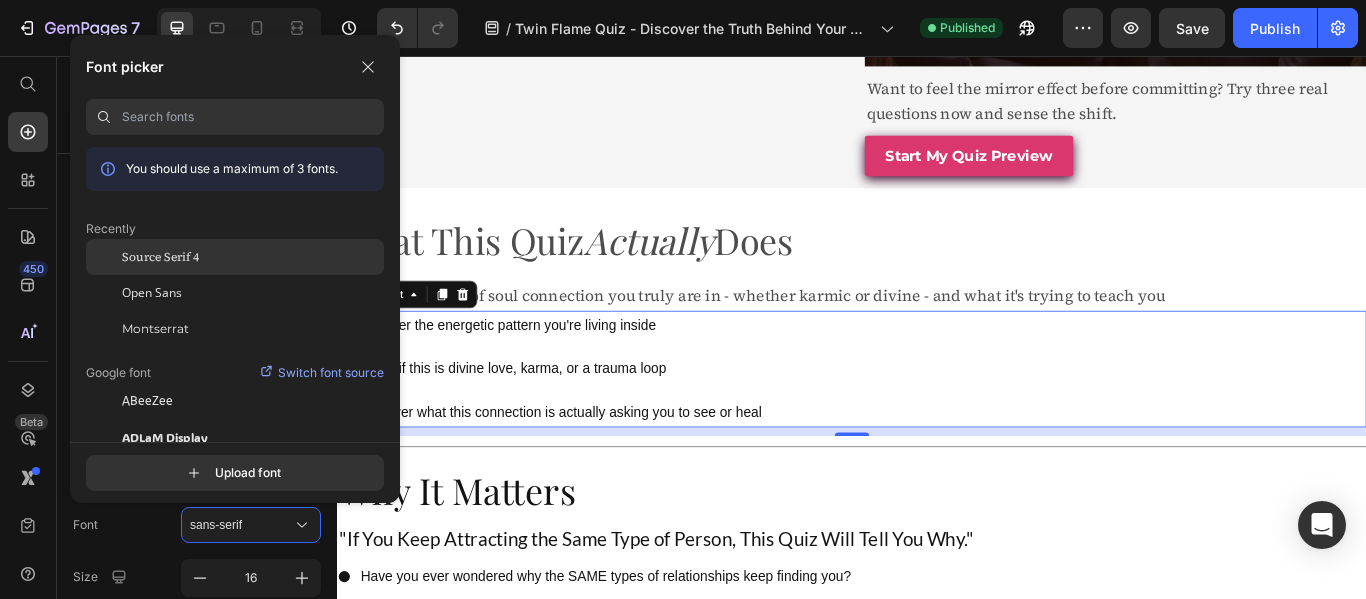 click on "Source Serif 4" at bounding box center (160, 257) 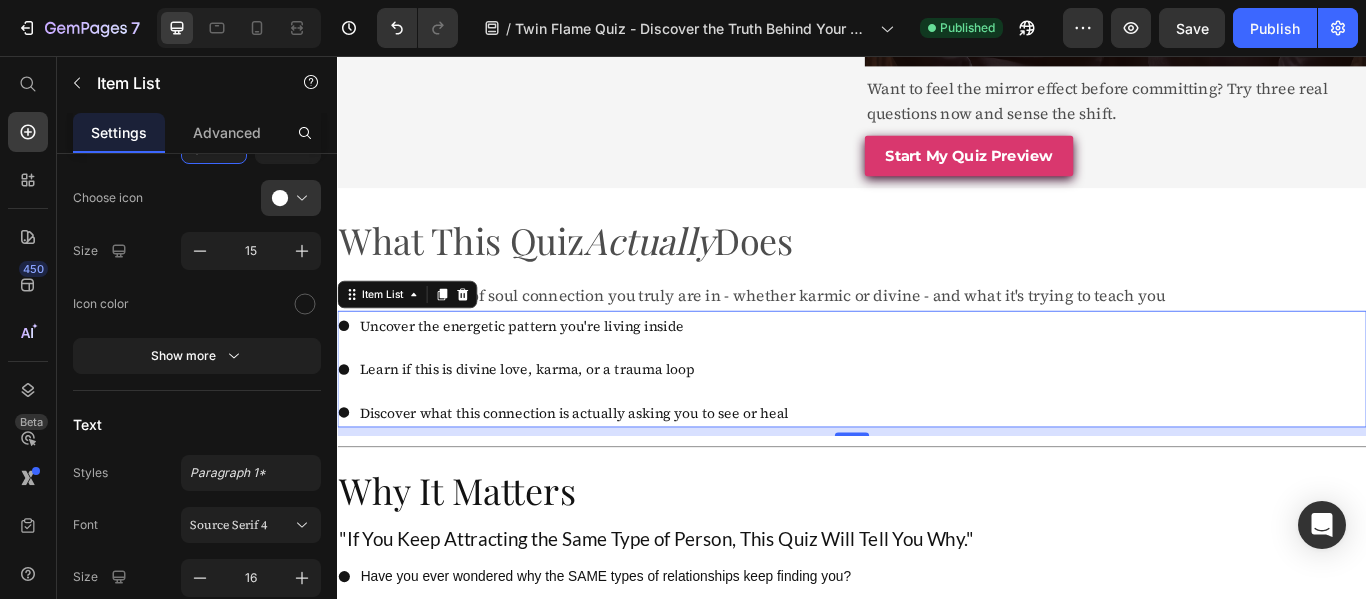 click on "Uncover the energetic pattern you're living inside" at bounding box center [613, 370] 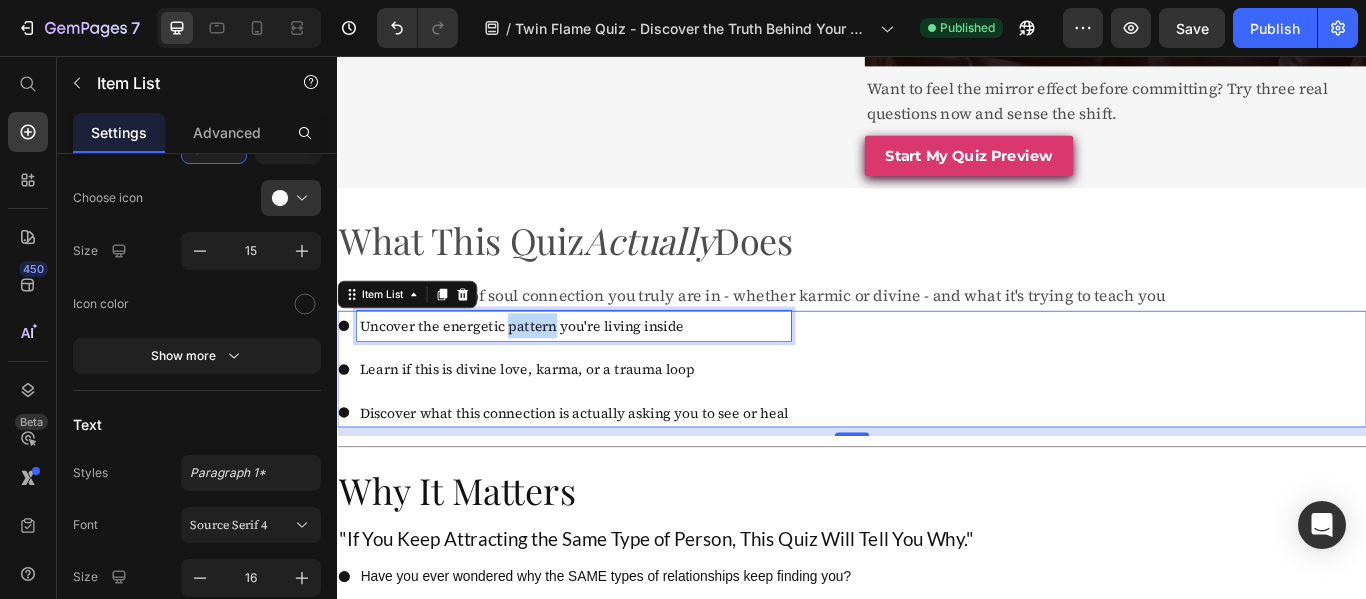 click on "Uncover the energetic pattern you're living inside" at bounding box center [613, 370] 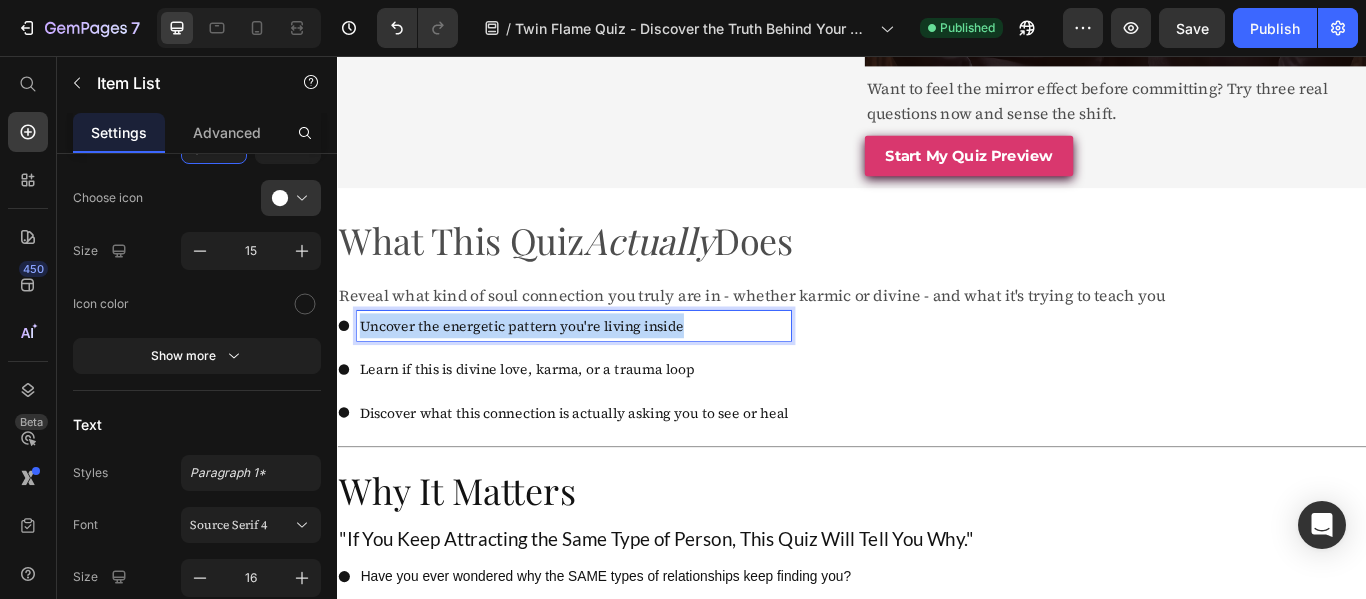 click on "Uncover the energetic pattern you're living inside" at bounding box center (613, 370) 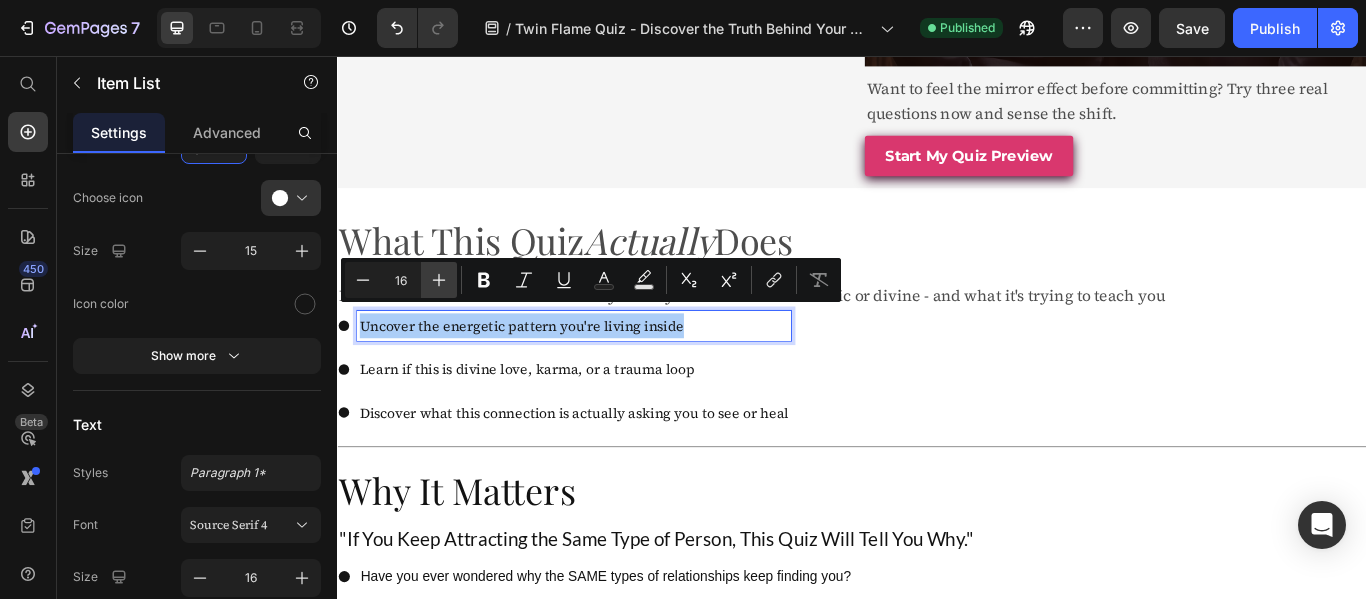 click 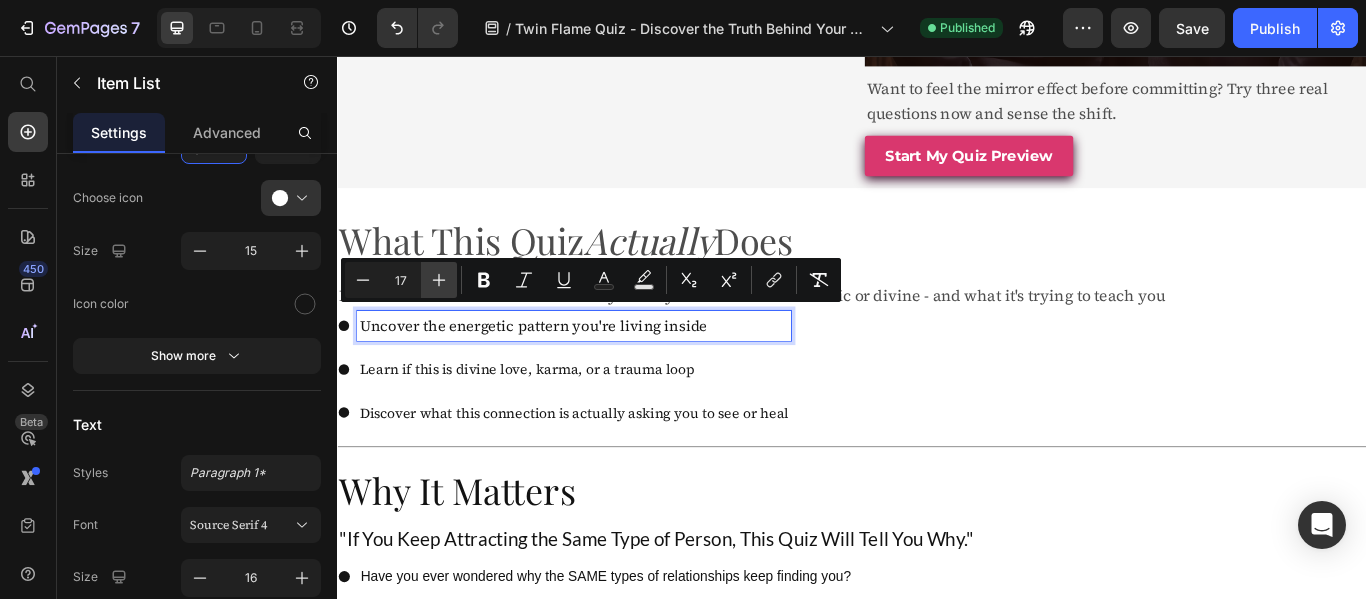 click 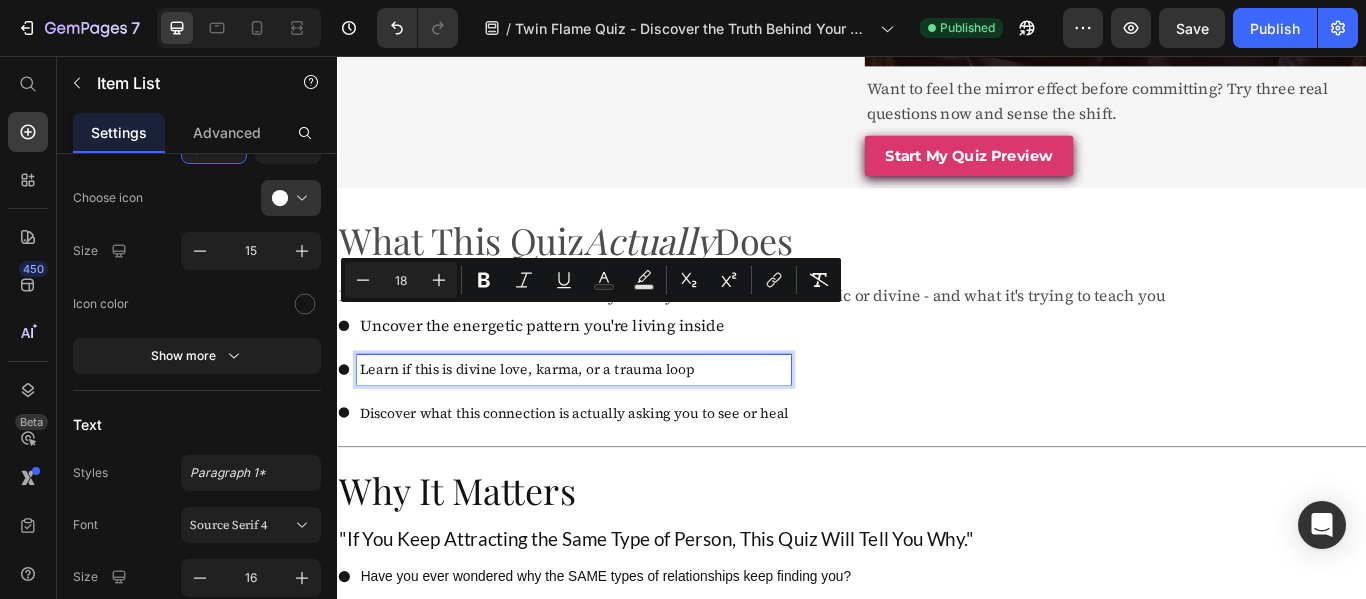 click on "Learn if this is divine love, karma, or a trauma loop" at bounding box center [613, 421] 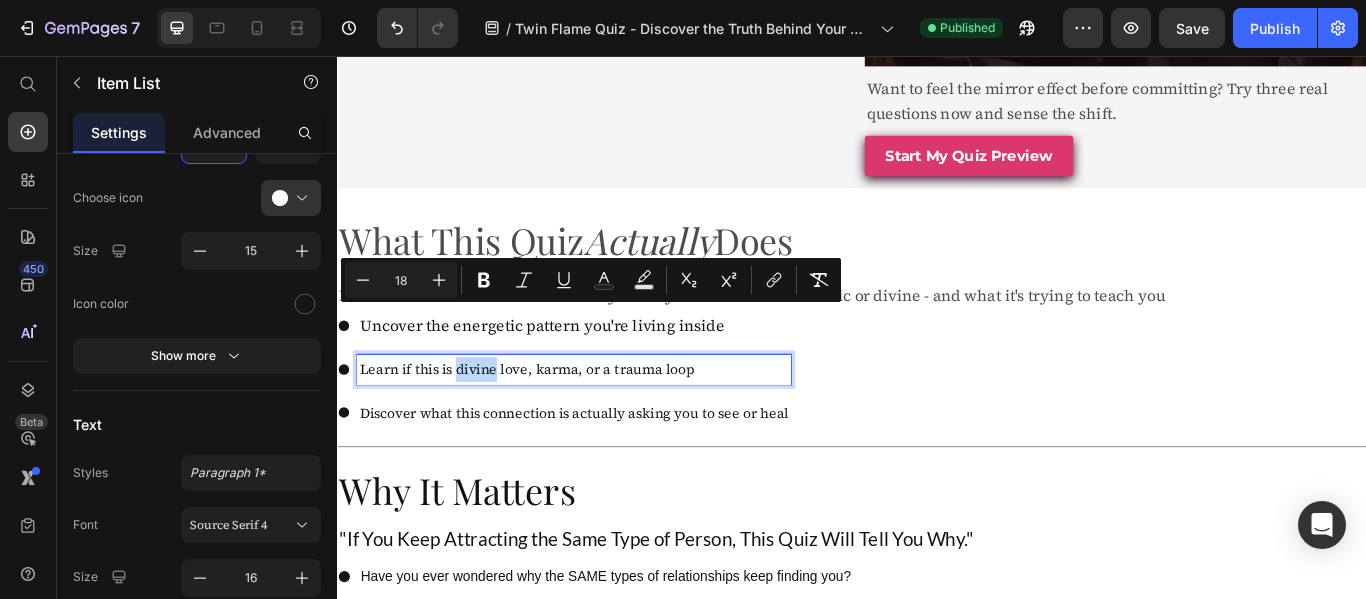 click on "Learn if this is divine love, karma, or a trauma loop" at bounding box center [613, 421] 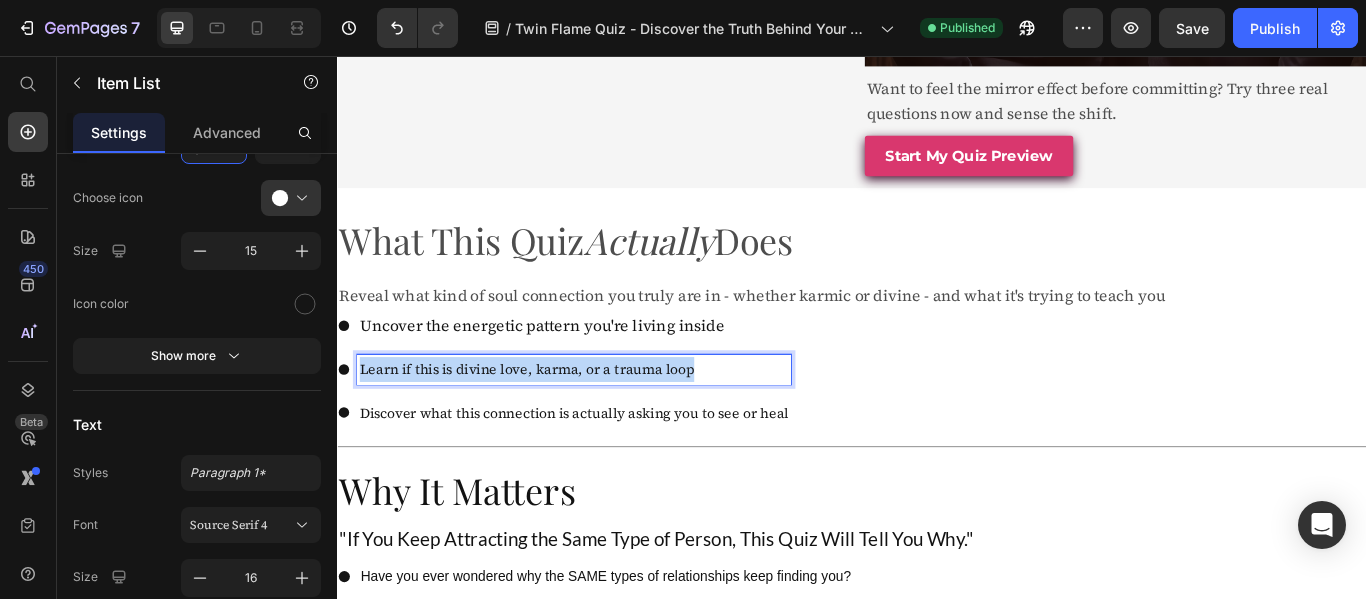 click on "Learn if this is divine love, karma, or a trauma loop" at bounding box center [613, 421] 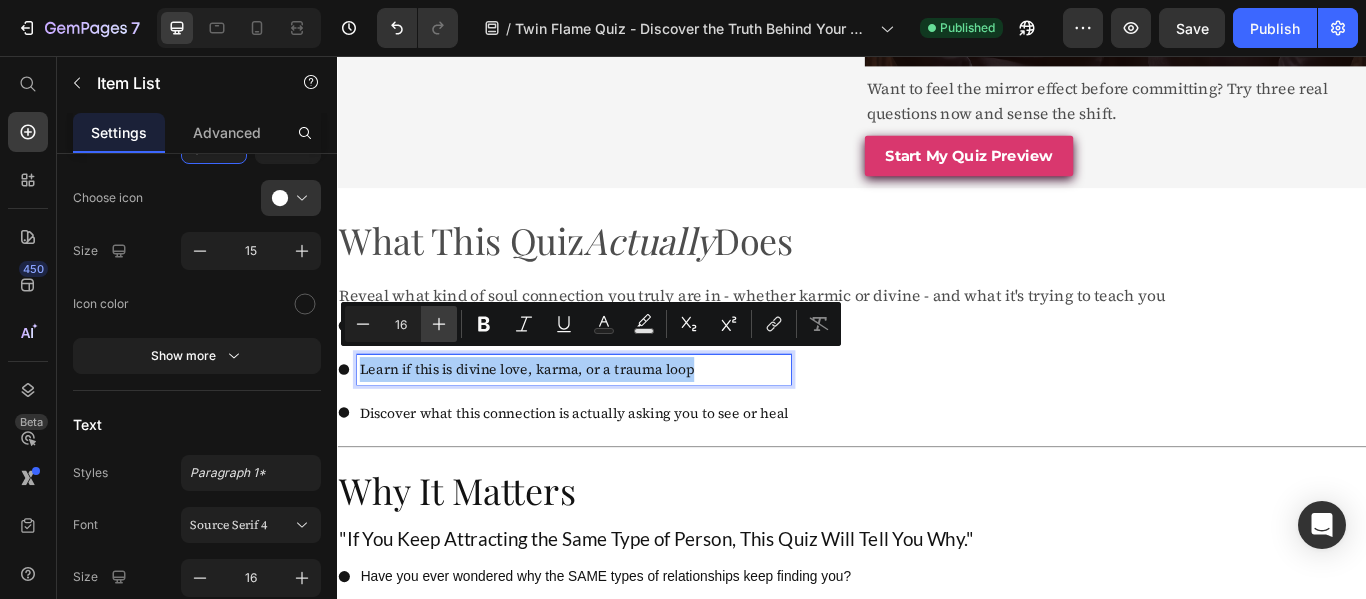 click 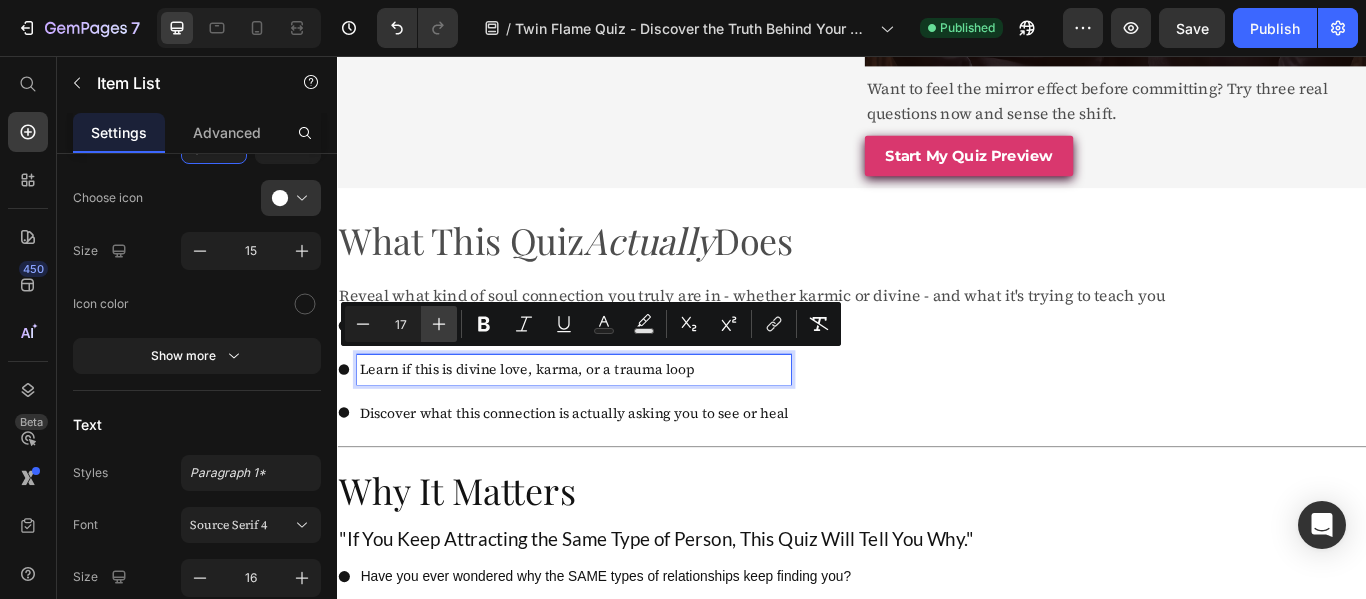 click 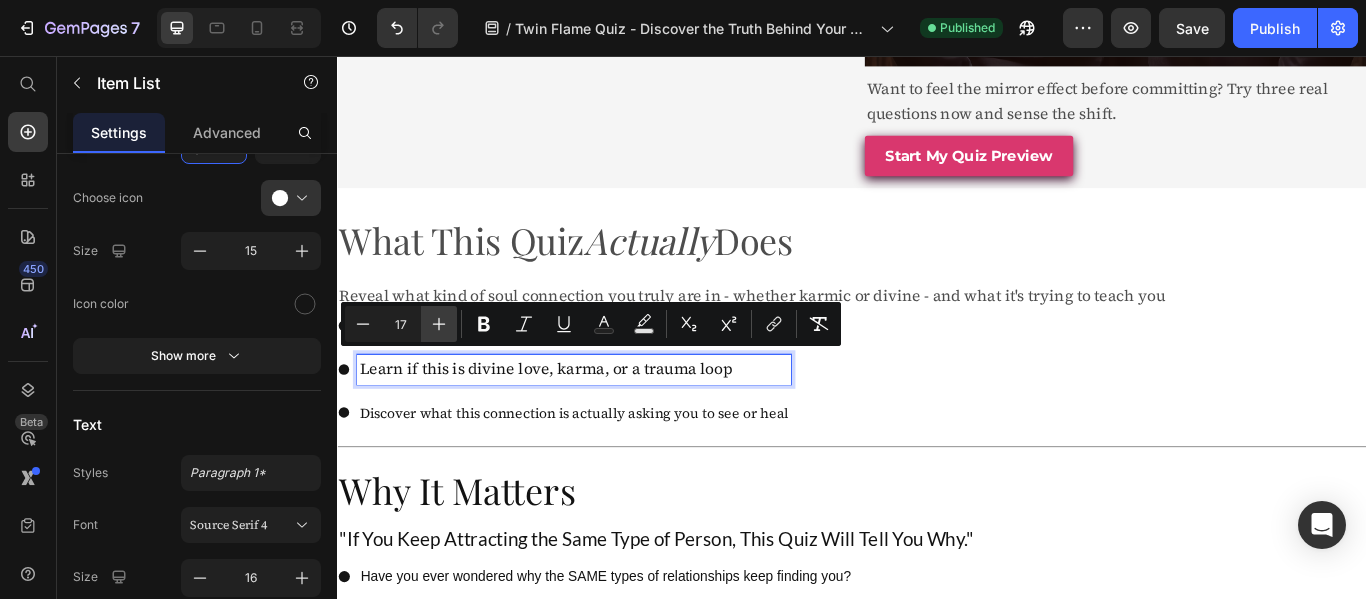 type on "18" 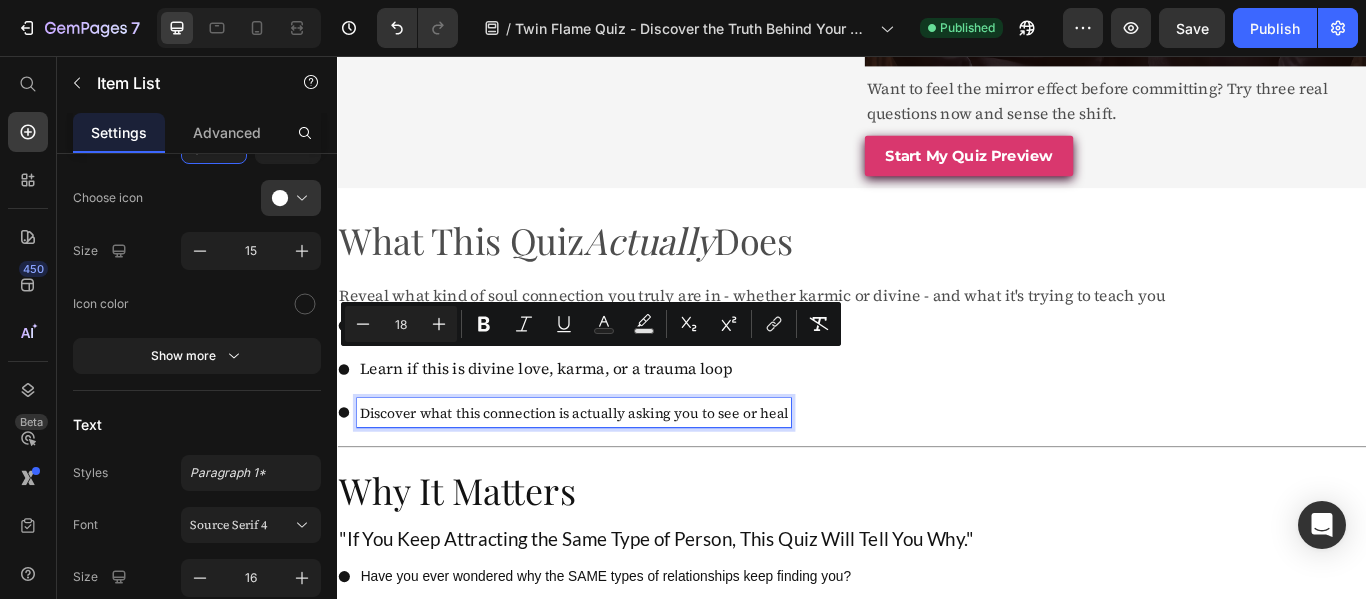 click on "Discover what this connection is actually asking you to see or heal" at bounding box center (613, 472) 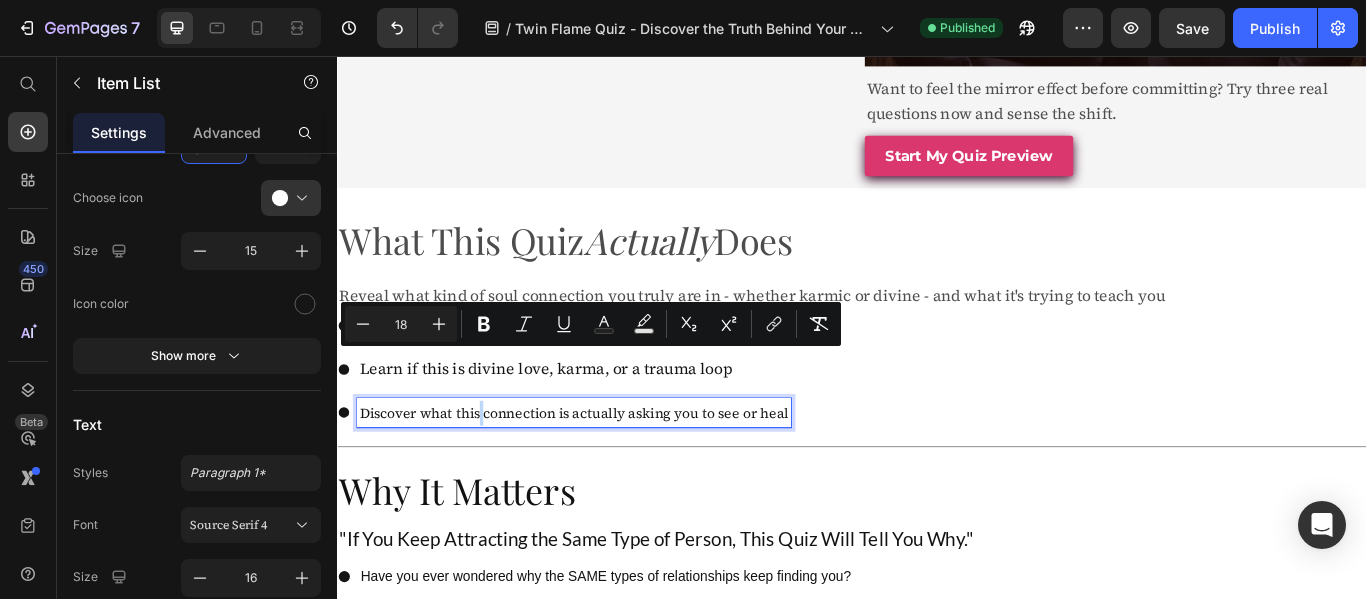 click on "Discover what this connection is actually asking you to see or heal" at bounding box center (613, 472) 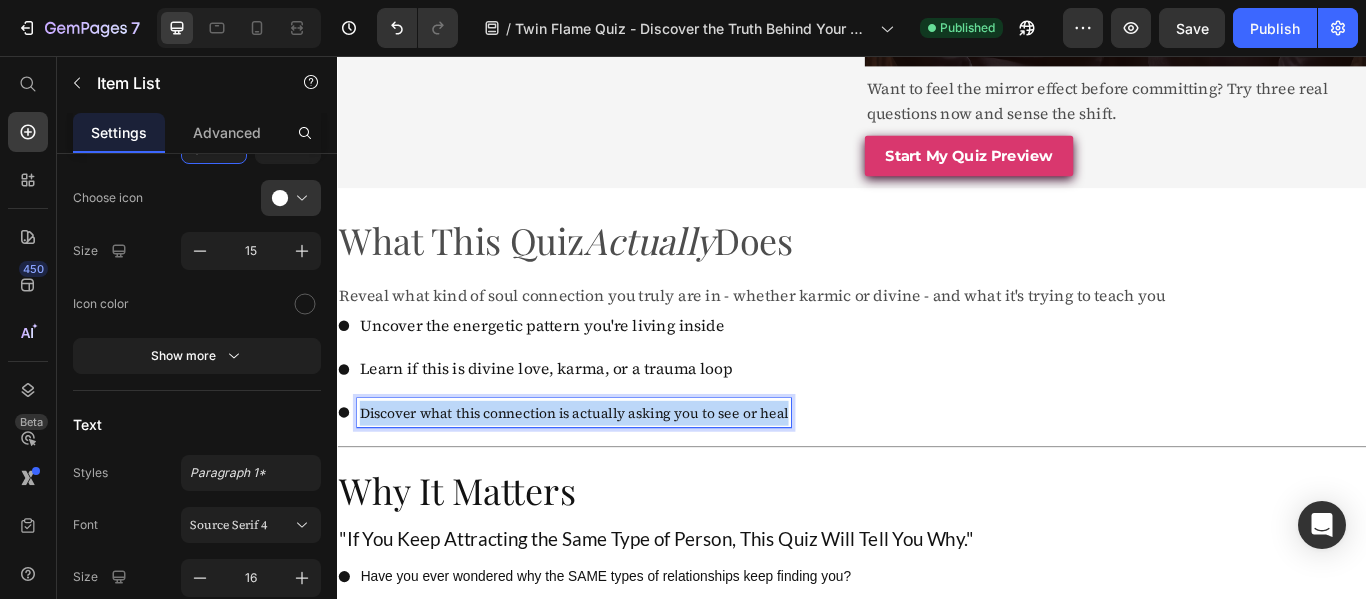 click on "Discover what this connection is actually asking you to see or heal" at bounding box center [613, 472] 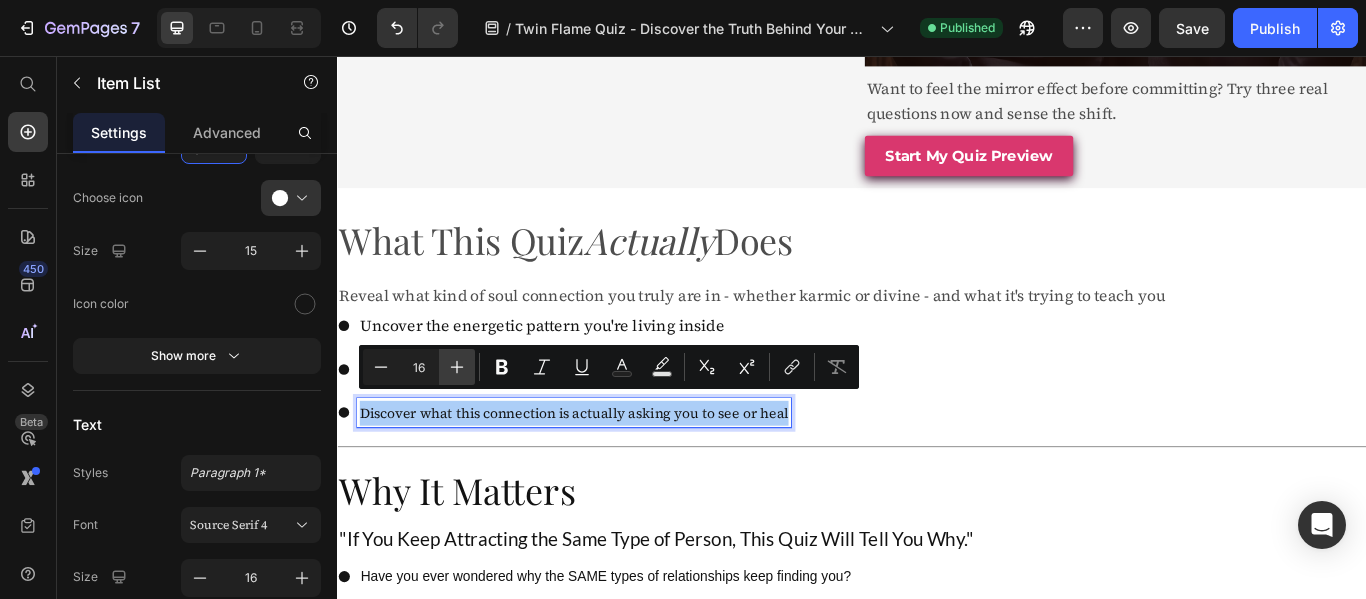 click on "Plus" at bounding box center [457, 367] 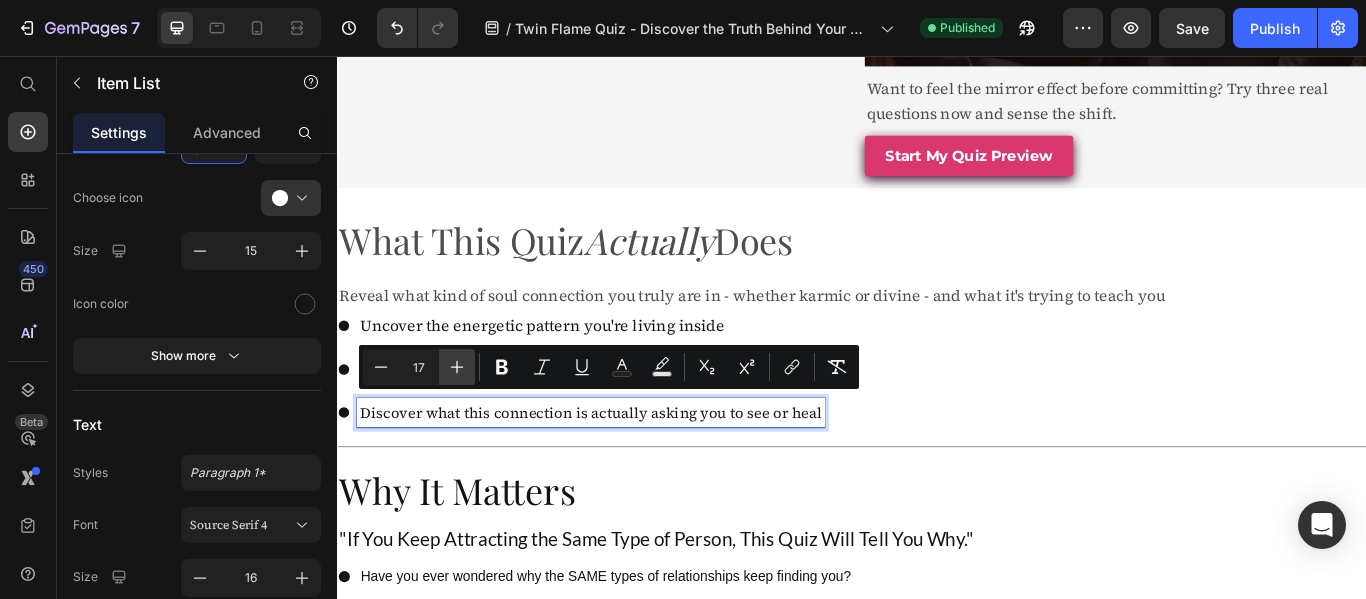 click on "Plus" at bounding box center [457, 367] 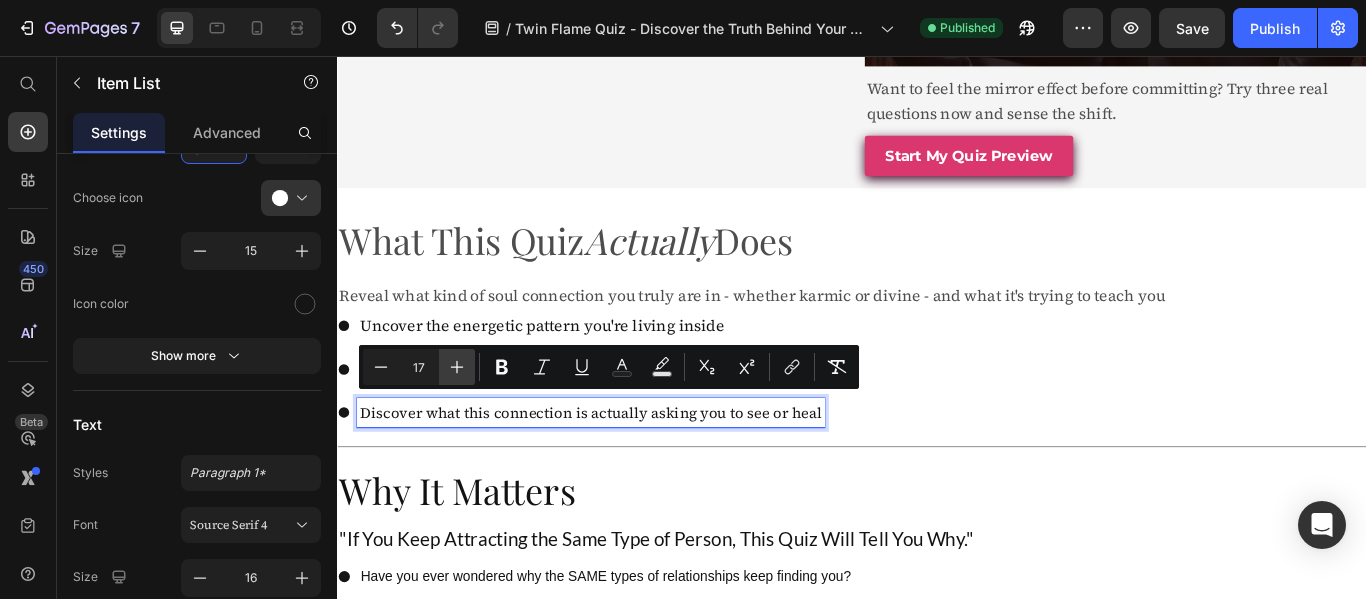 type on "18" 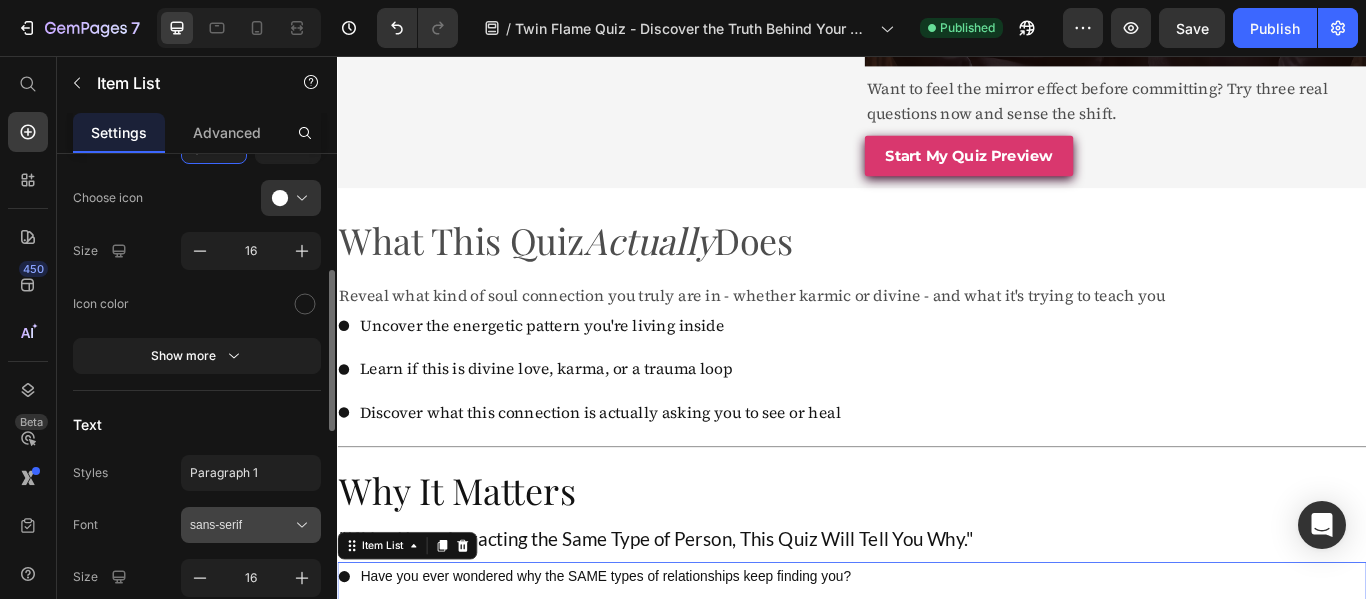 click on "sans-serif" at bounding box center [241, 525] 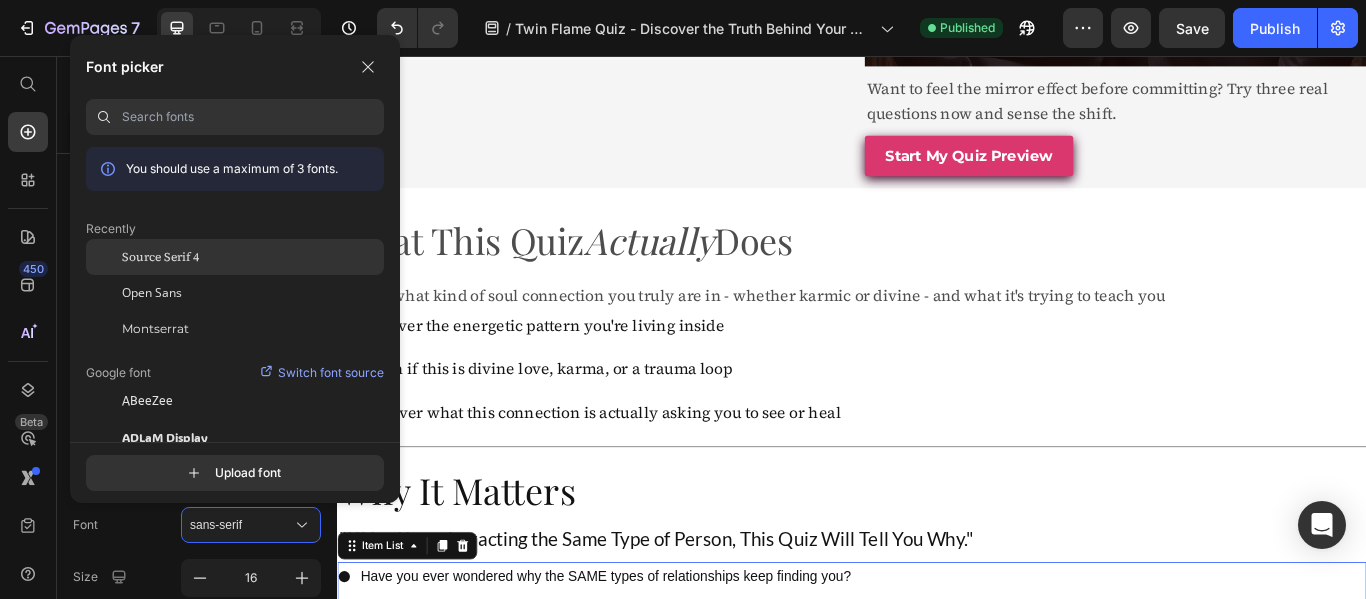 click on "Source Serif 4" 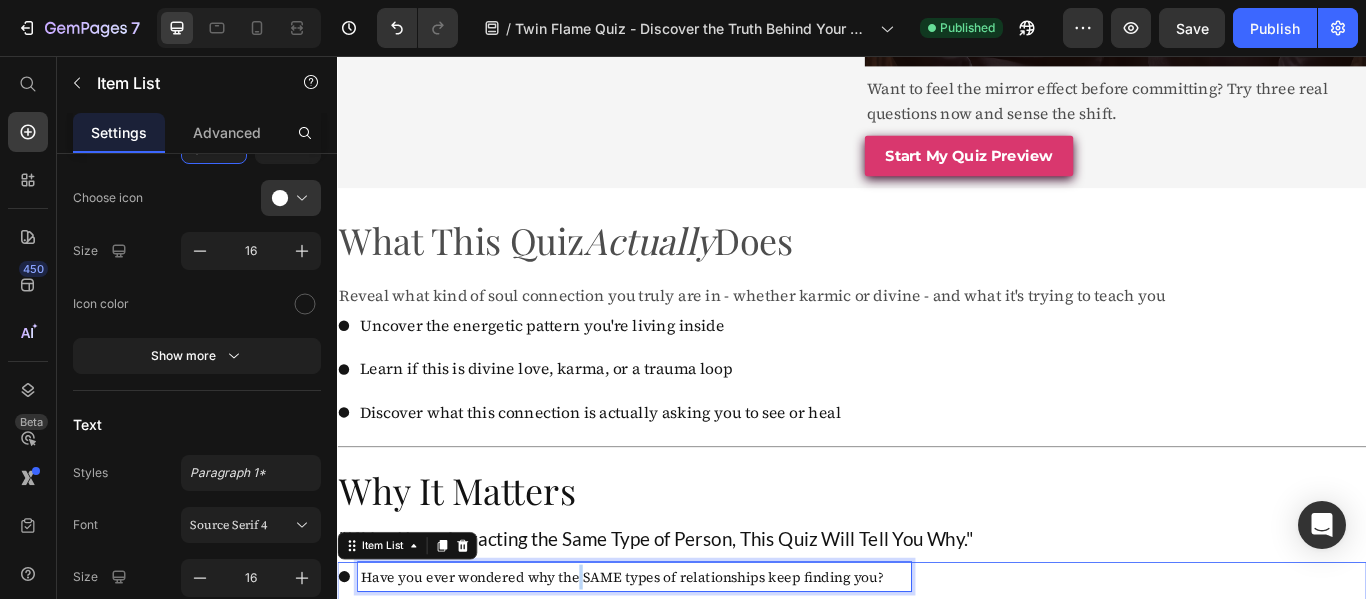 click on "Have you ever wondered why the SAME types of relationships keep finding you?" at bounding box center [683, 663] 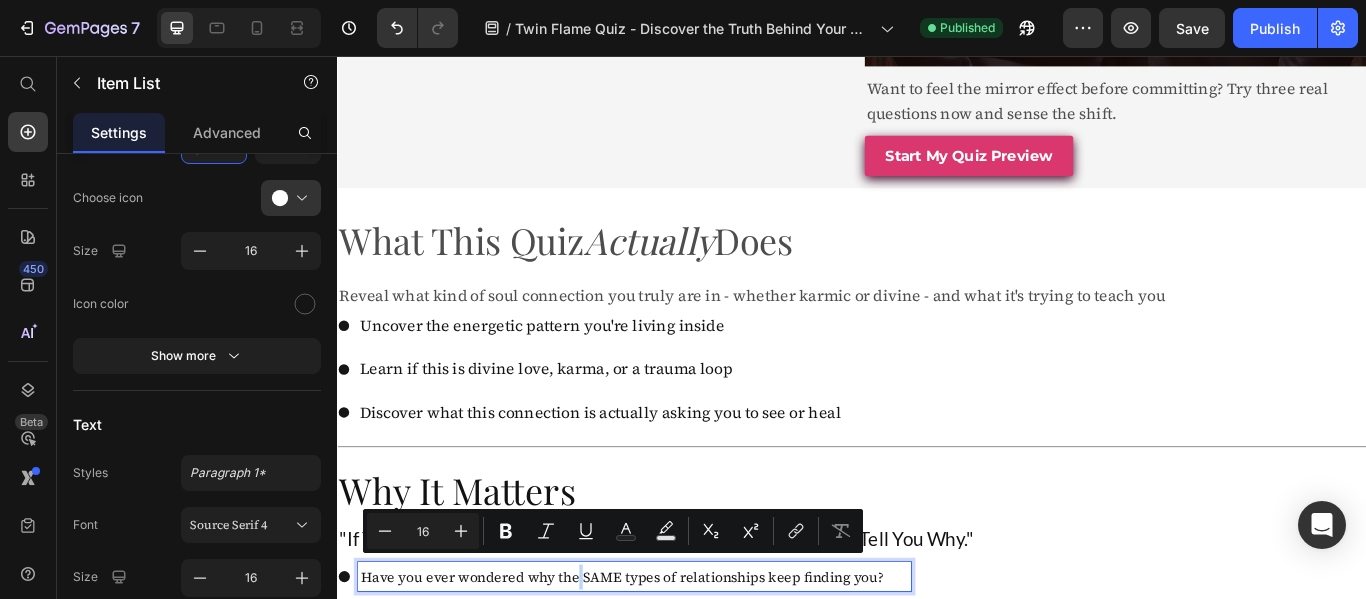 click on "Have you ever wondered why the SAME types of relationships keep finding you?" at bounding box center [683, 663] 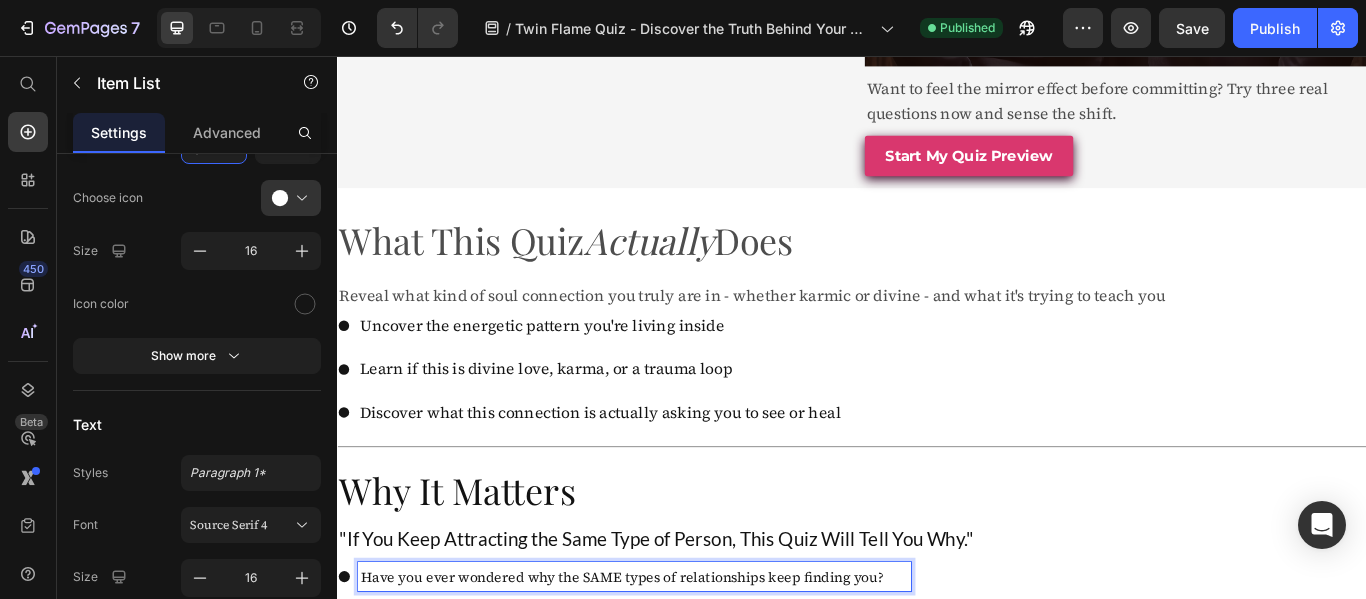 click on "Have you ever wondered why the SAME types of relationships keep finding you?" at bounding box center [683, 663] 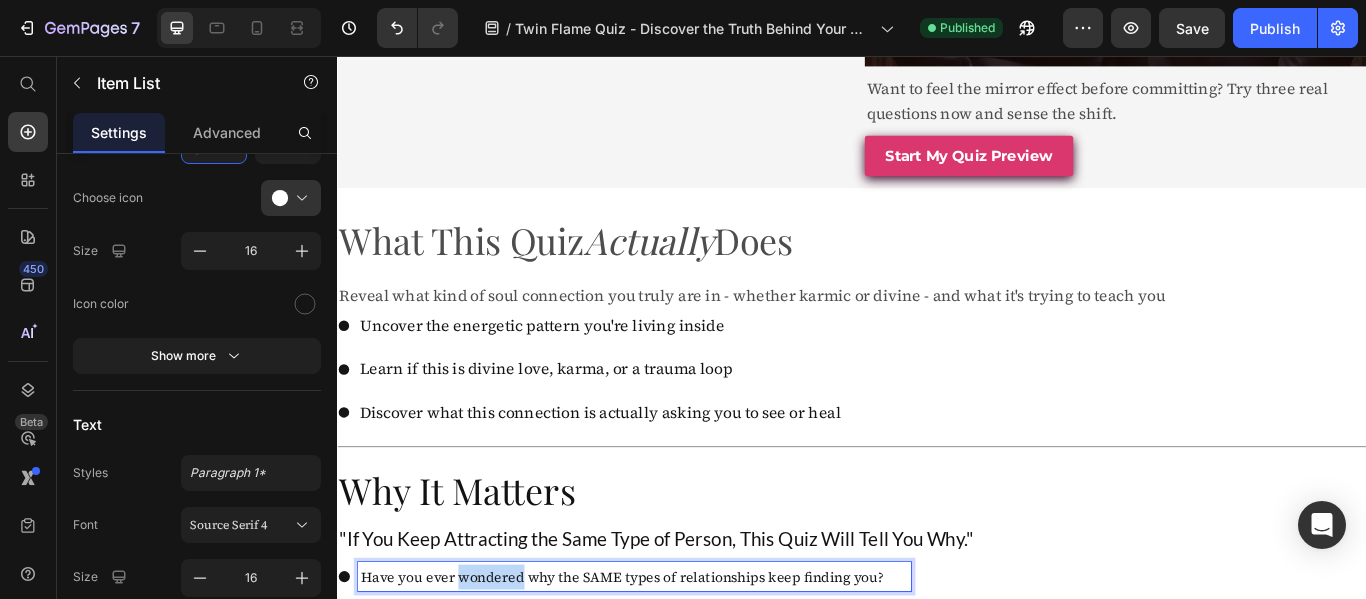 click on "Have you ever wondered why the SAME types of relationships keep finding you?" at bounding box center (683, 663) 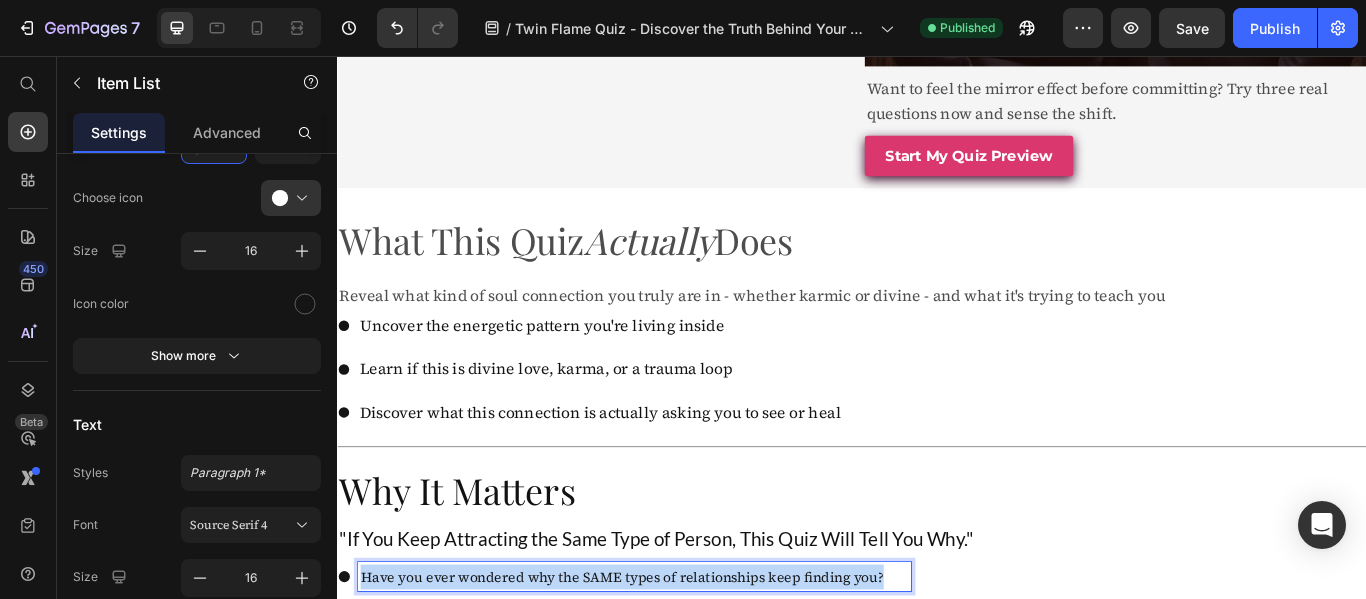 click on "Have you ever wondered why the SAME types of relationships keep finding you?" at bounding box center [683, 663] 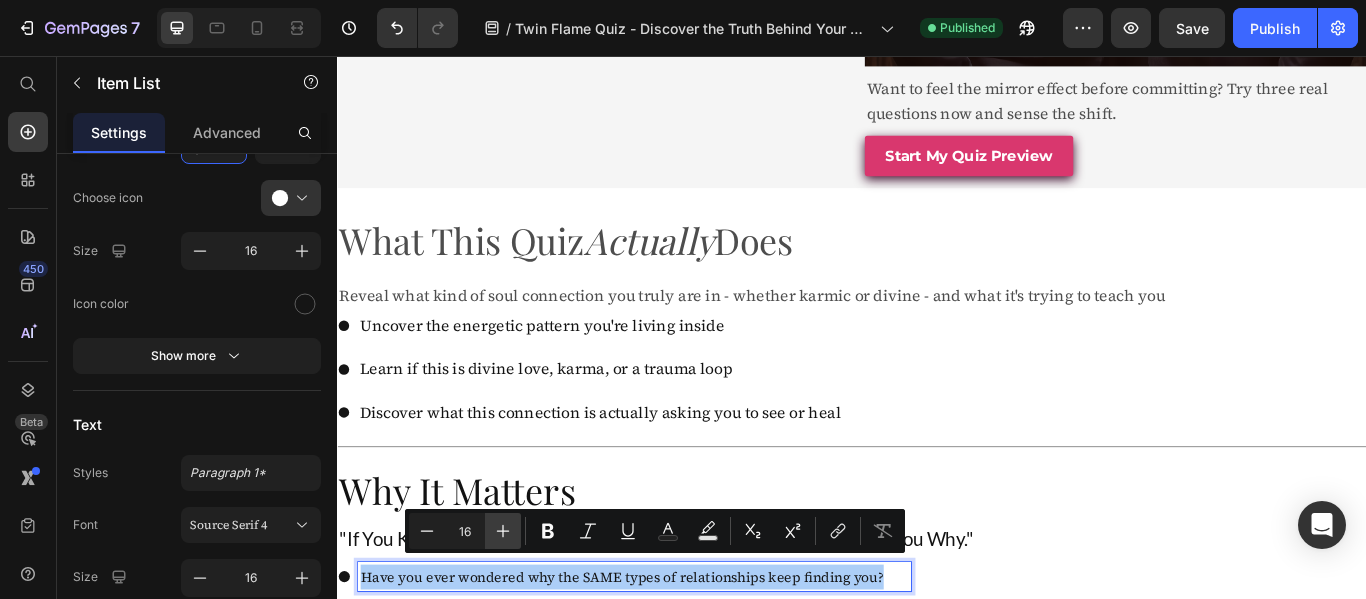 click 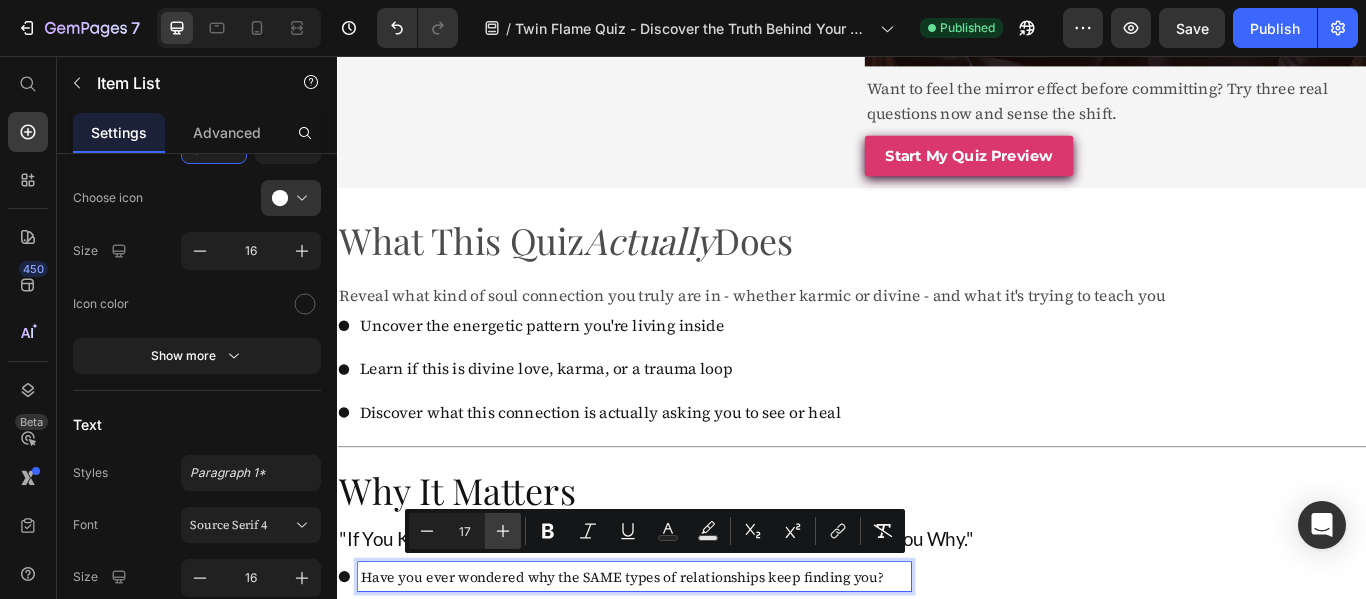 click 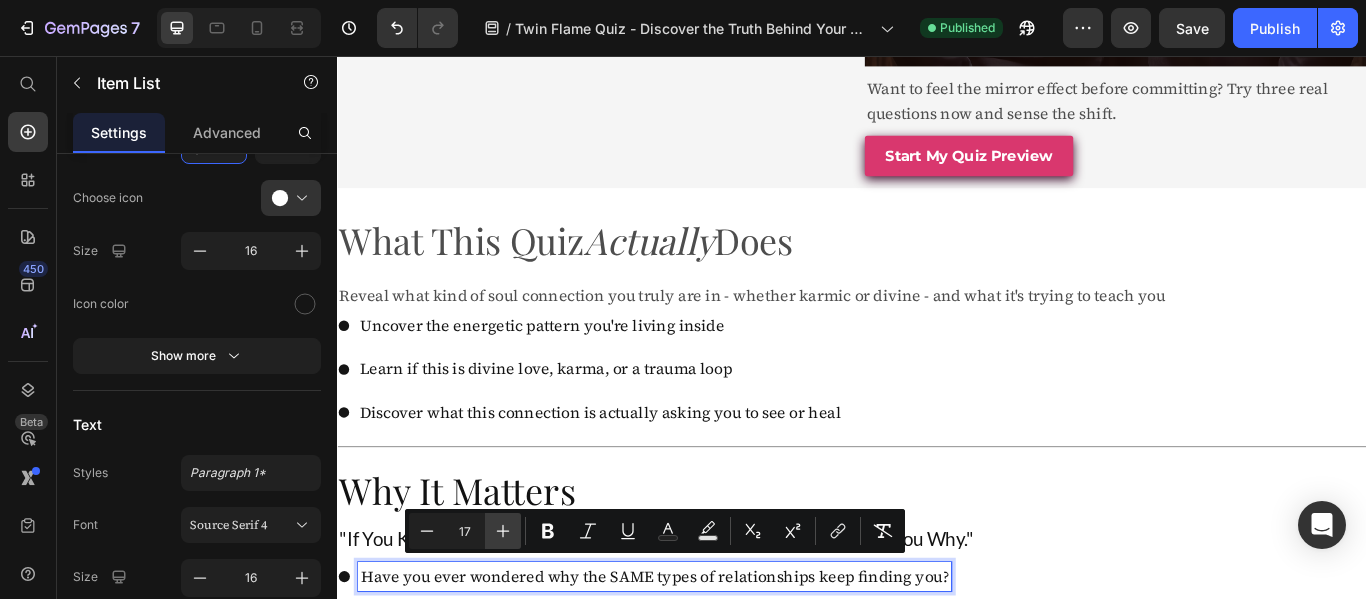 type on "18" 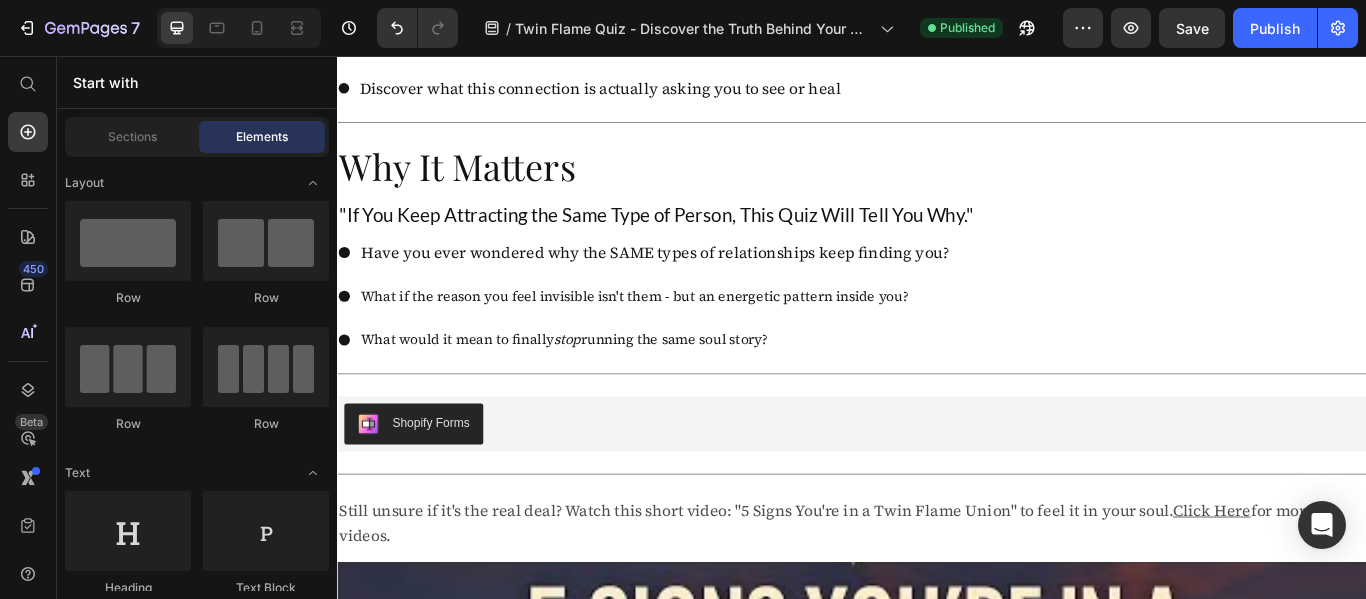 scroll, scrollTop: 1211, scrollLeft: 0, axis: vertical 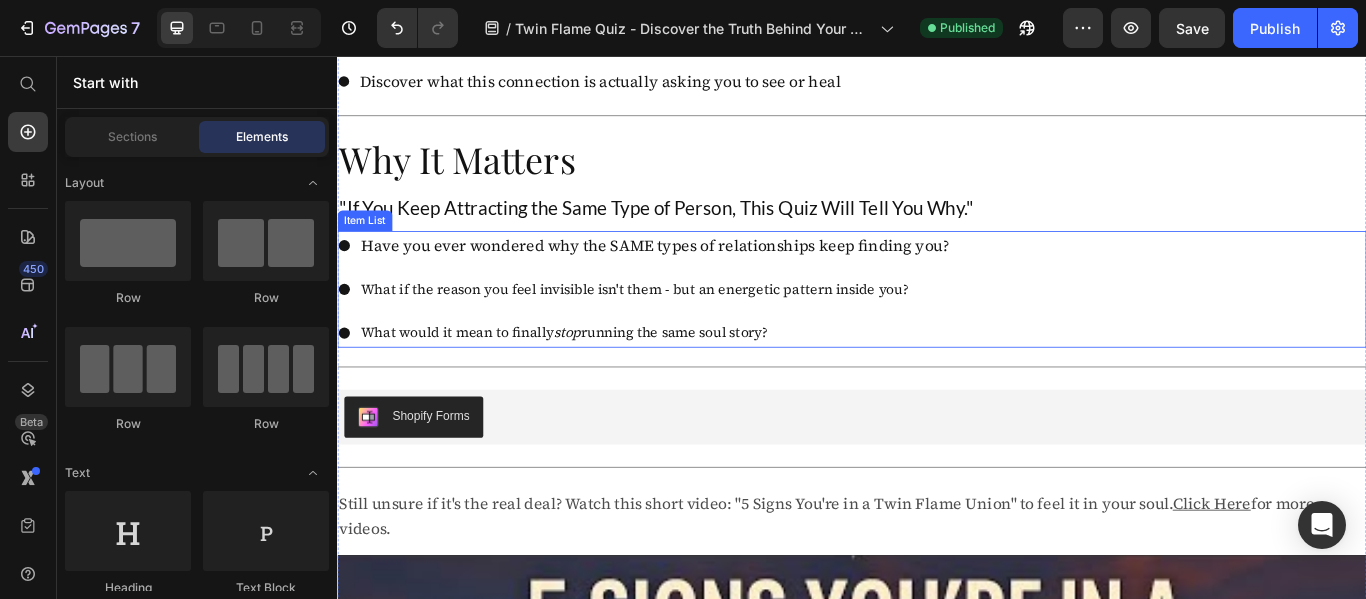 click on "What if the reason you feel invisible isn't them - but an energetic pattern inside you?" at bounding box center (707, 327) 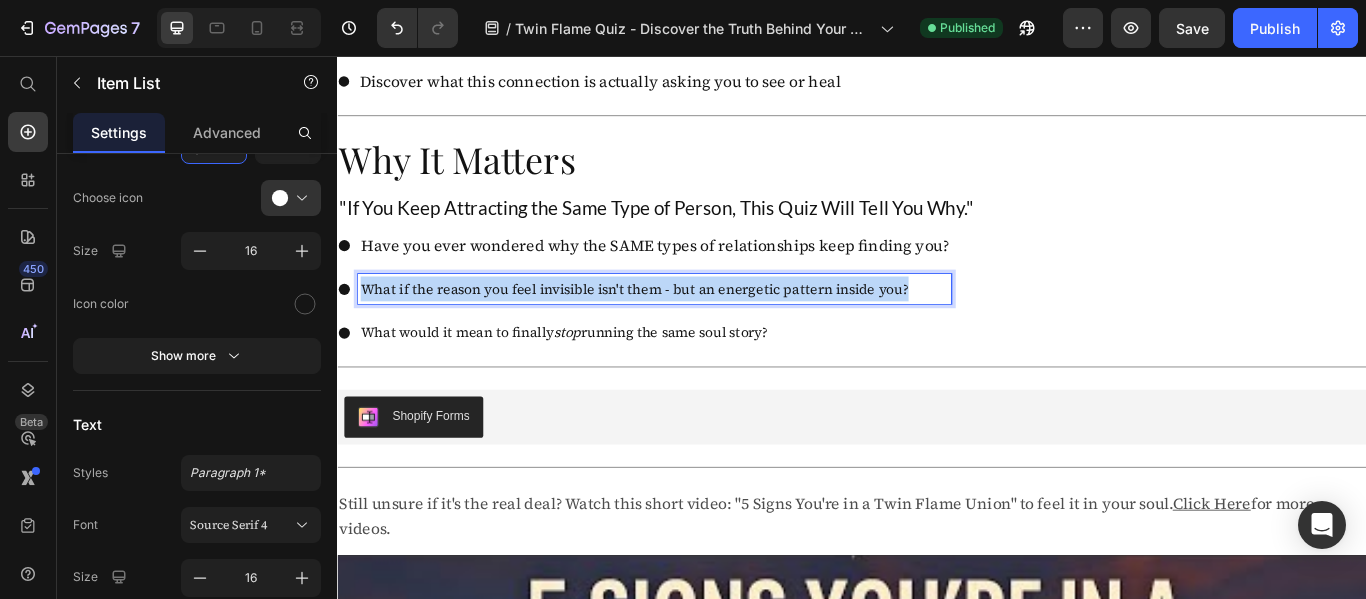 click on "What if the reason you feel invisible isn't them - but an energetic pattern inside you?" at bounding box center [707, 327] 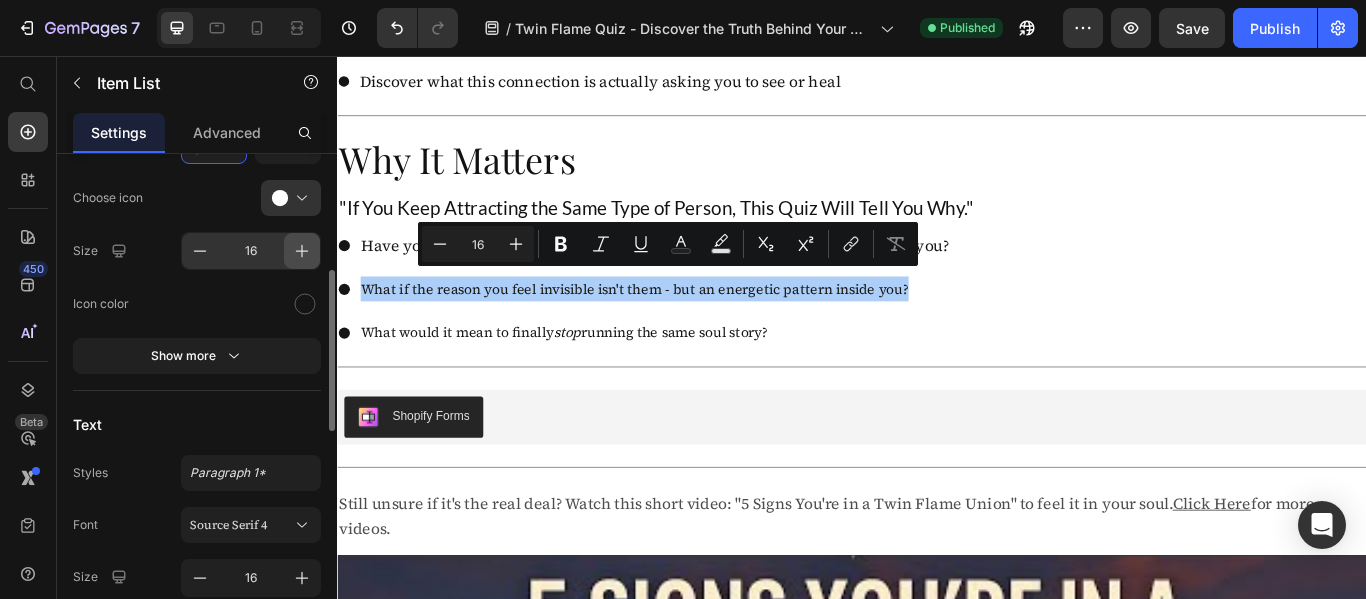 click 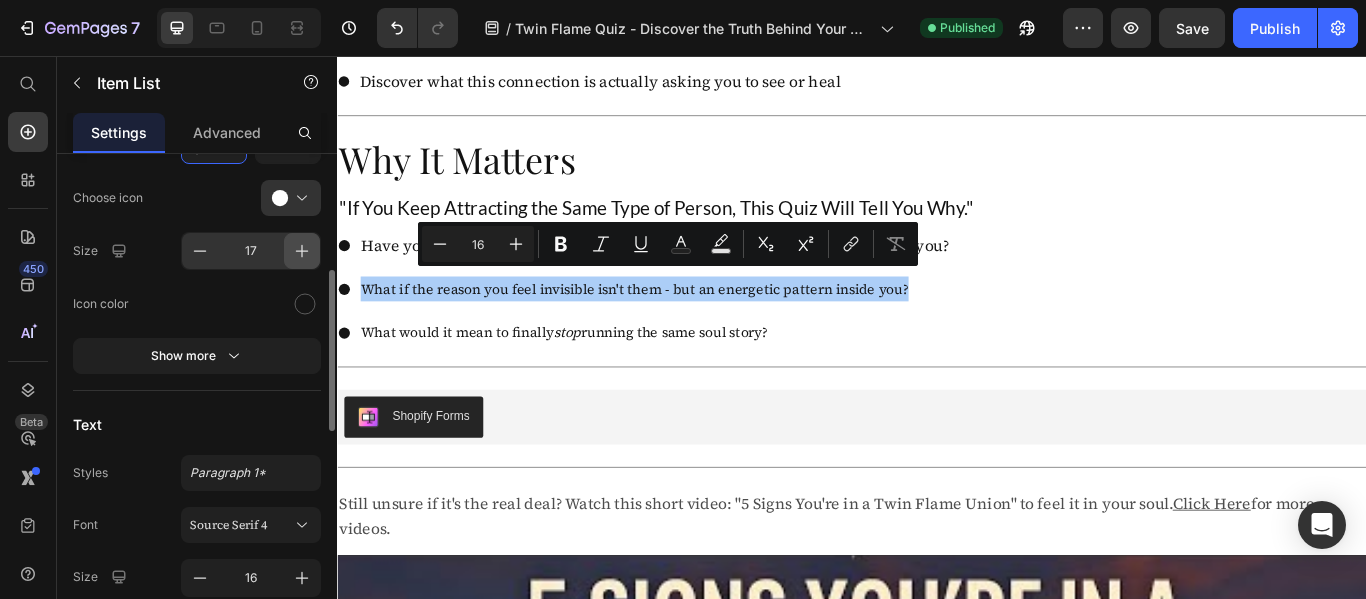 click 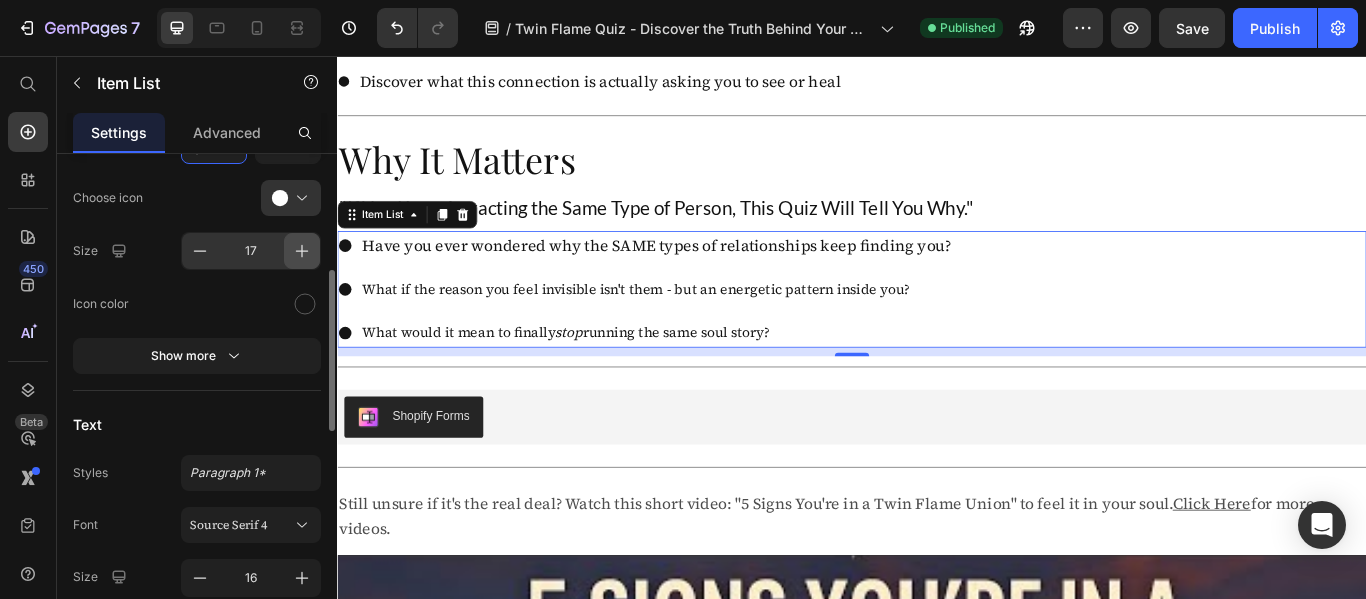 type on "18" 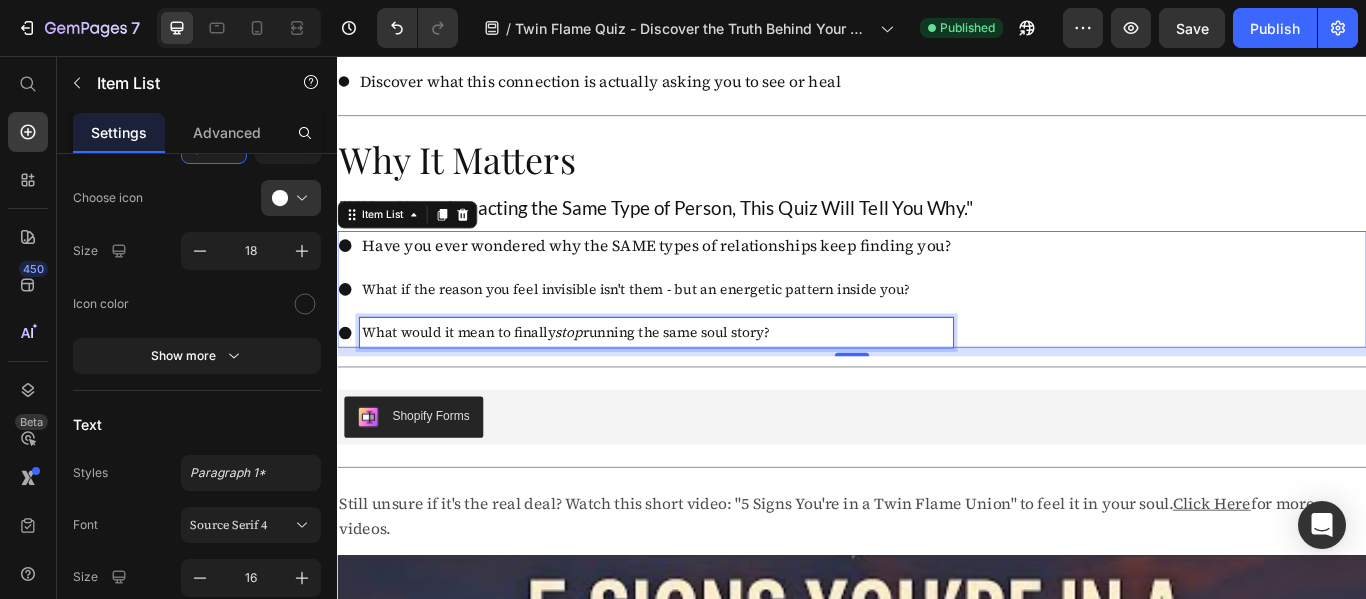 click on "What would it mean to finally stop running the same soul story?" at bounding box center (709, 378) 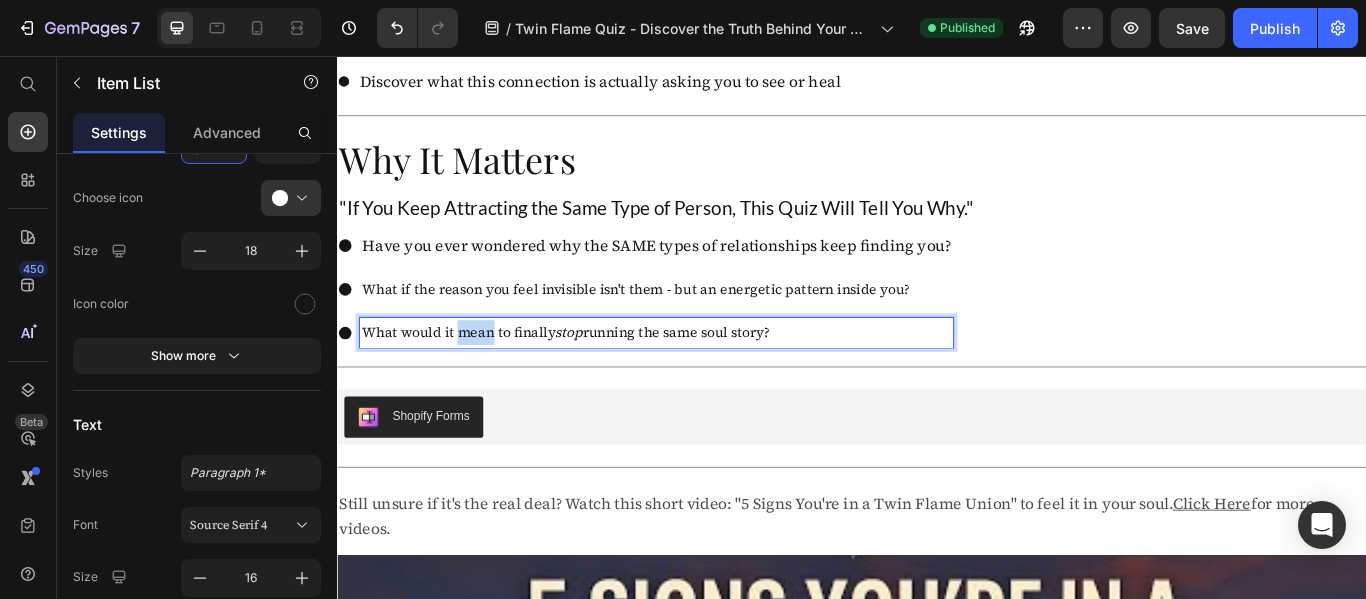 click on "What would it mean to finally stop running the same soul story?" at bounding box center [709, 378] 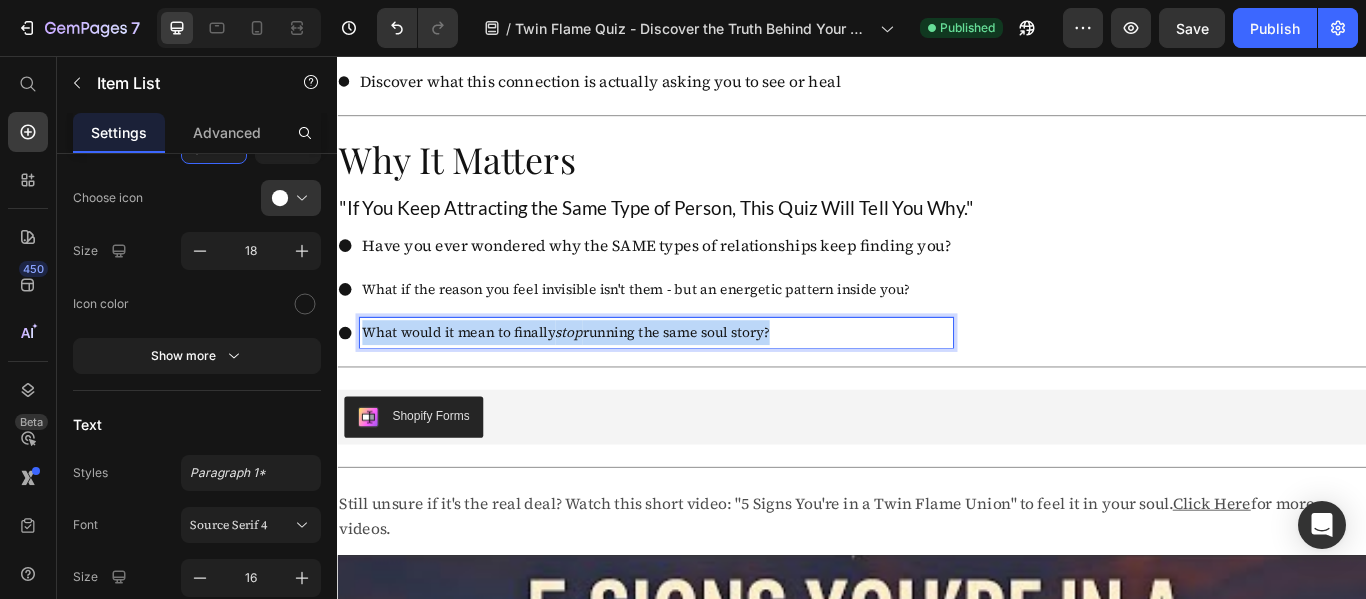click on "What would it mean to finally stop running the same soul story?" at bounding box center (709, 378) 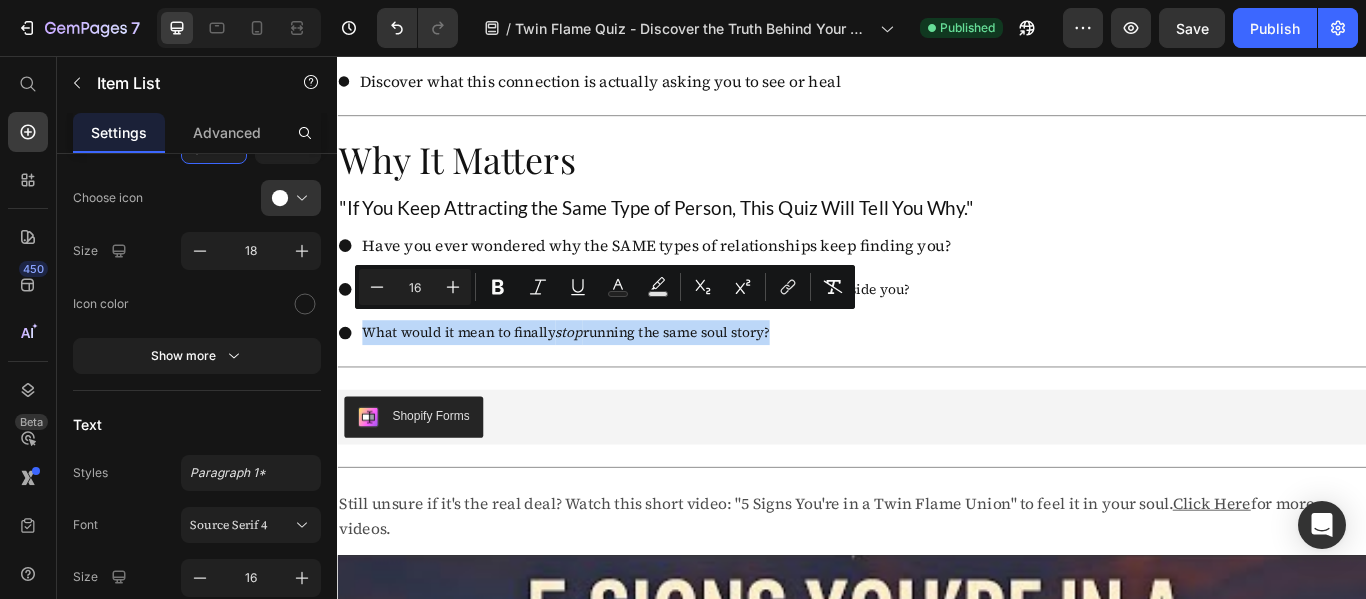 click on "Have you ever wondered why the SAME types of relationships keep finding you? What if the reason you feel invisible isn't them - but an energetic pattern inside you? What would it mean to finally stop running the same soul story?" at bounding box center (937, 328) 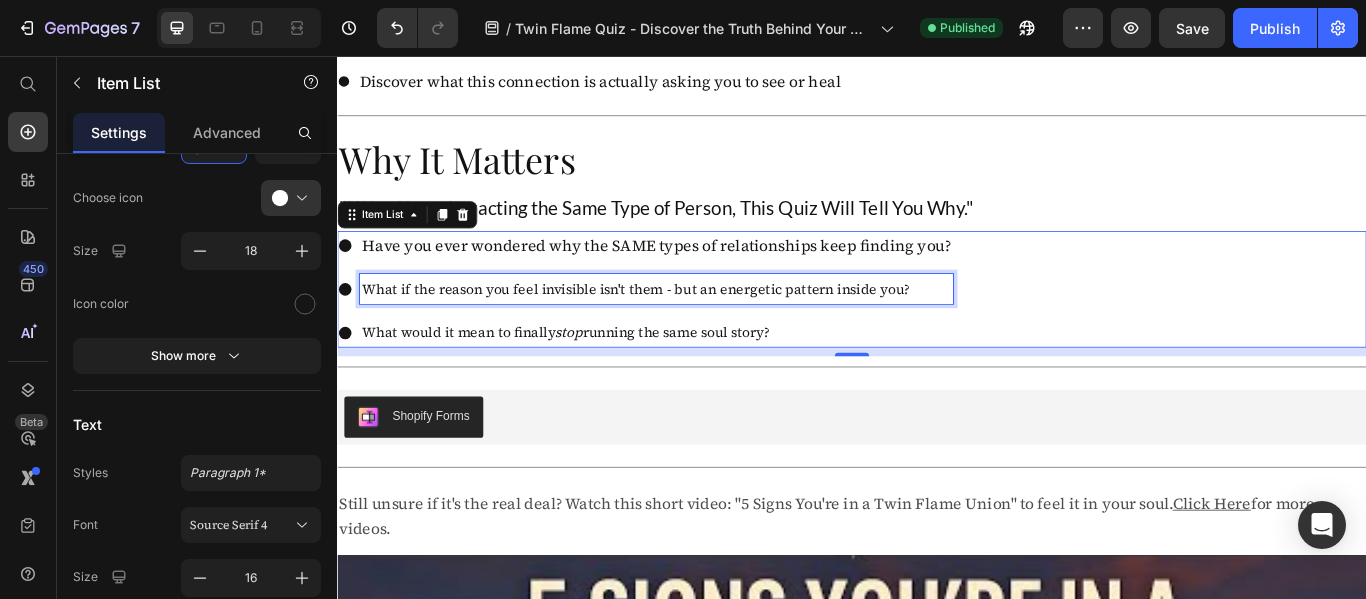 click on "What if the reason you feel invisible isn't them - but an energetic pattern inside you?" at bounding box center [709, 327] 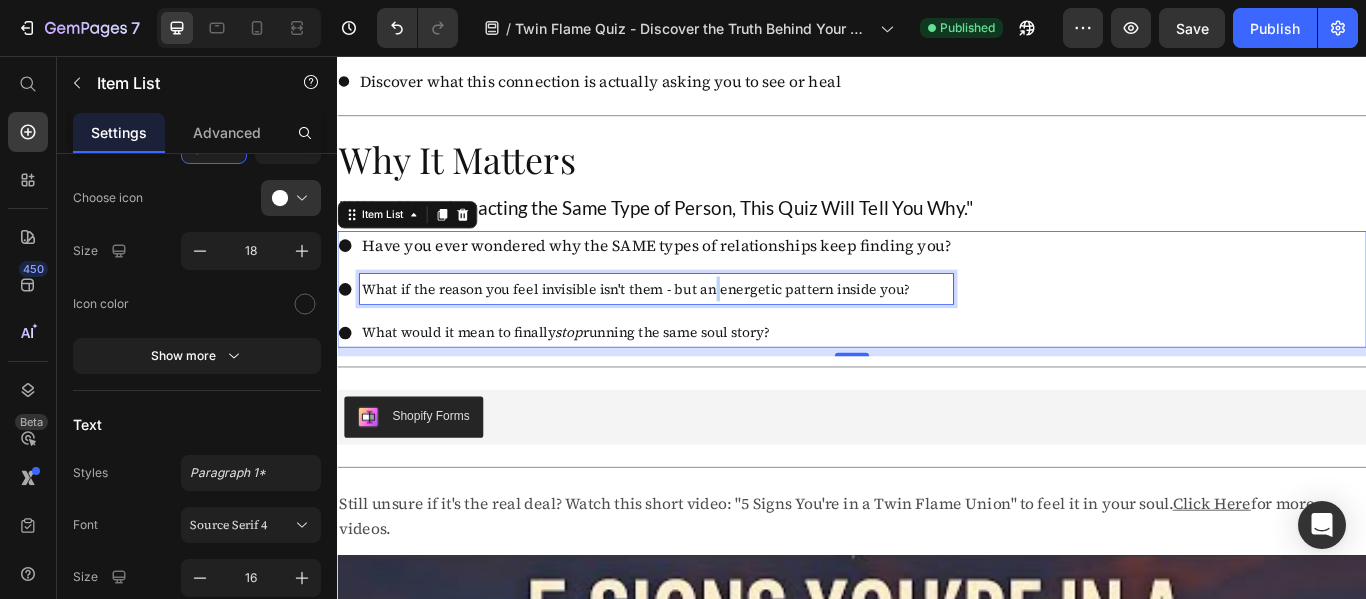 click on "What if the reason you feel invisible isn't them - but an energetic pattern inside you?" at bounding box center [709, 327] 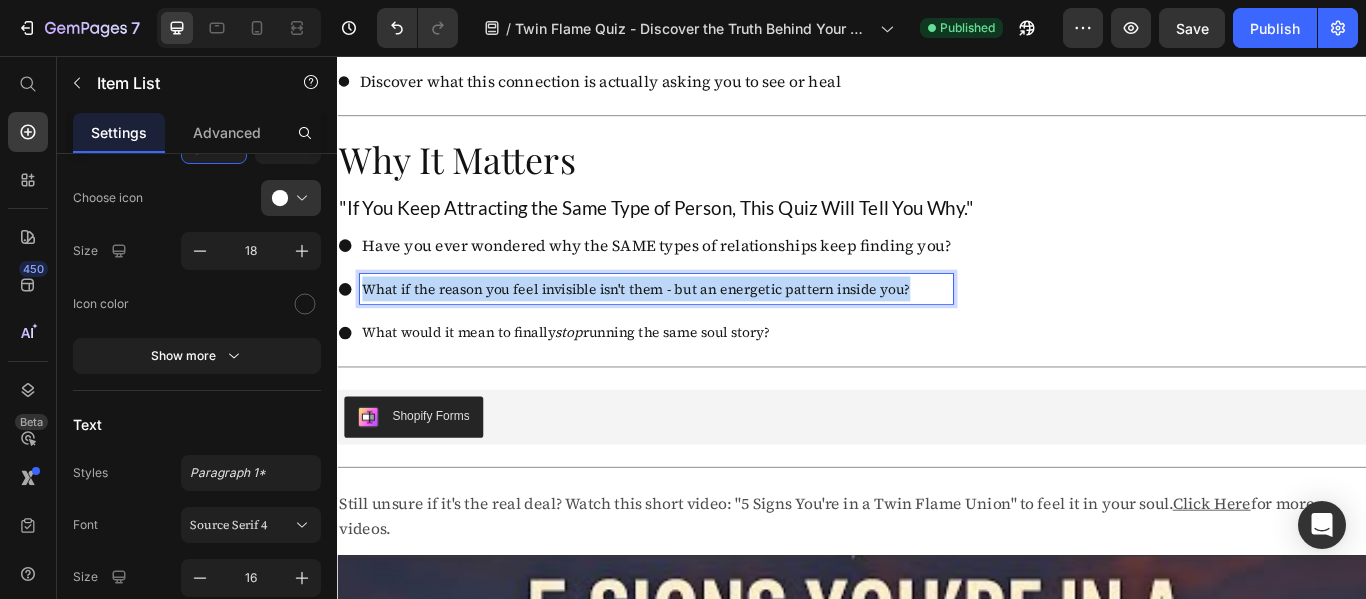 click on "What if the reason you feel invisible isn't them - but an energetic pattern inside you?" at bounding box center (709, 327) 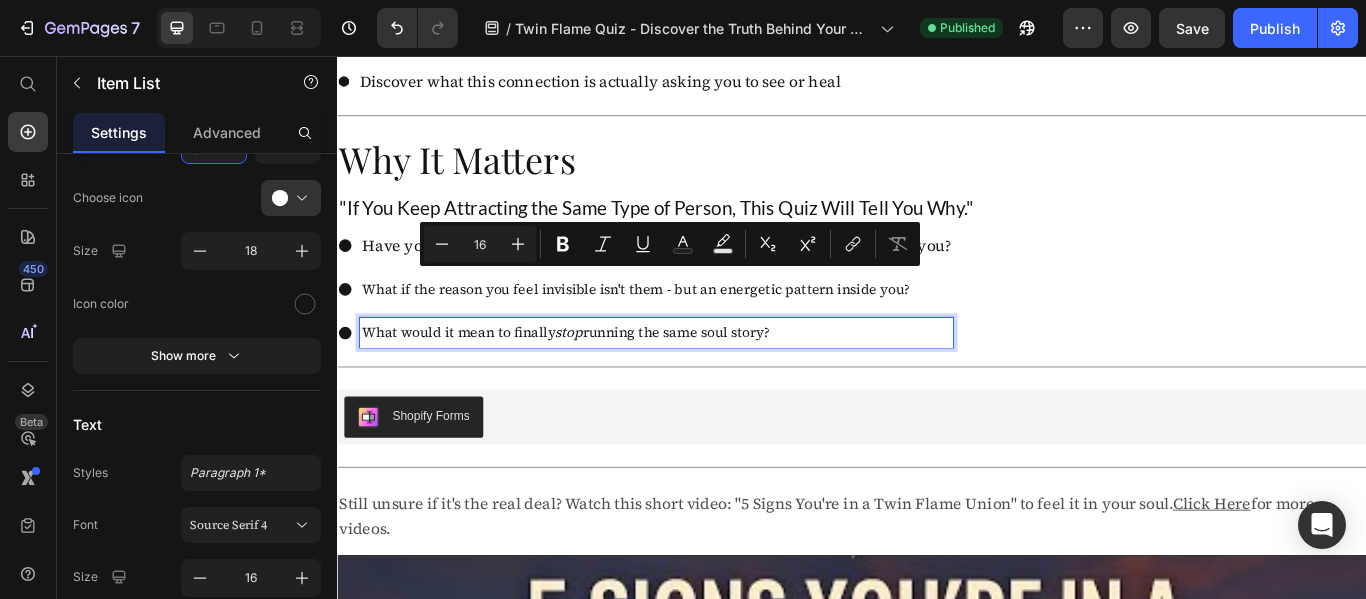 click on "What would it mean to finally stop running the same soul story?" at bounding box center [709, 378] 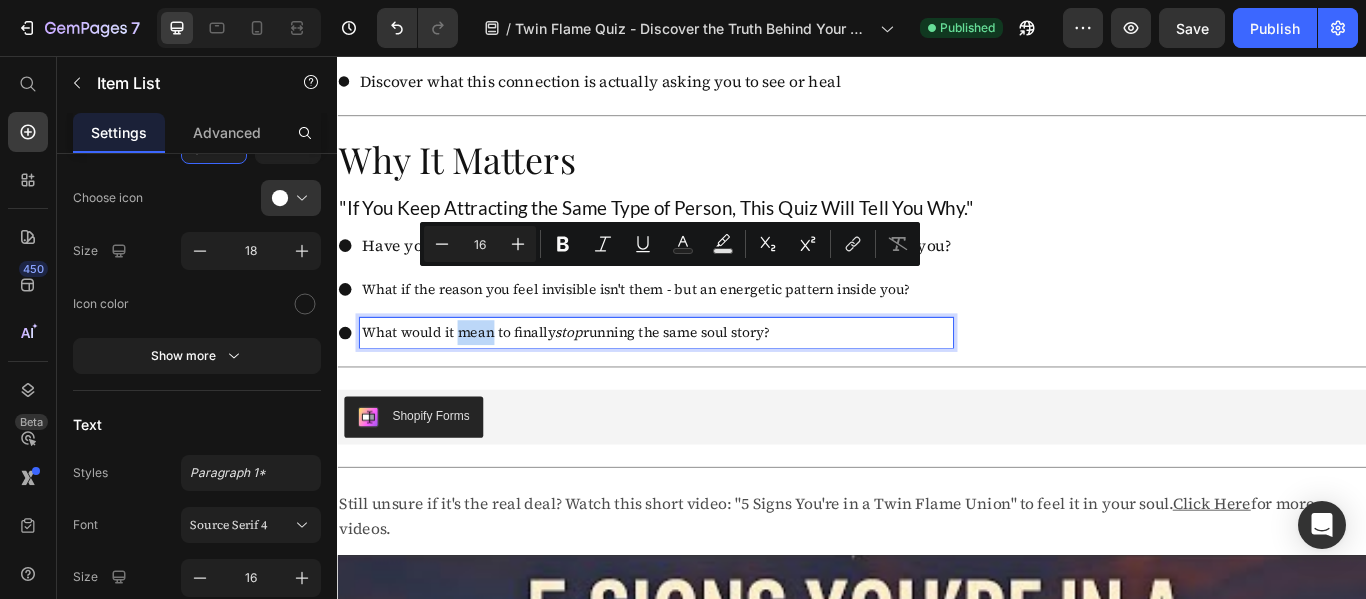 click on "What would it mean to finally stop running the same soul story?" at bounding box center (709, 378) 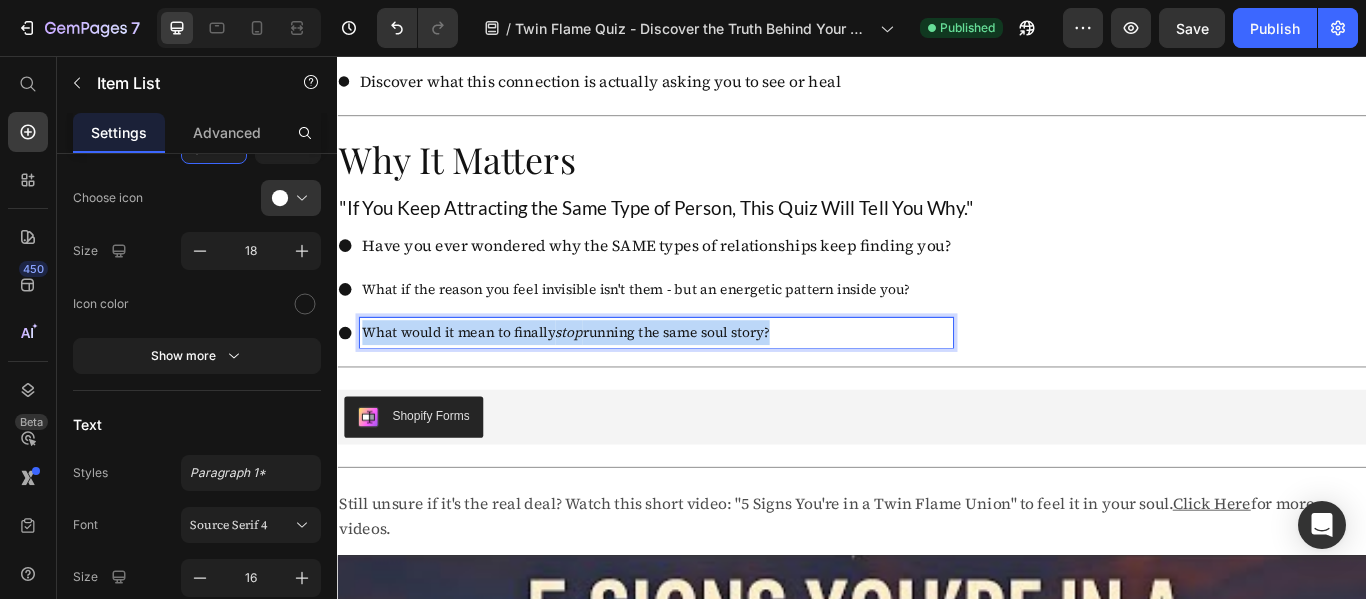 click on "What would it mean to finally stop running the same soul story?" at bounding box center (709, 378) 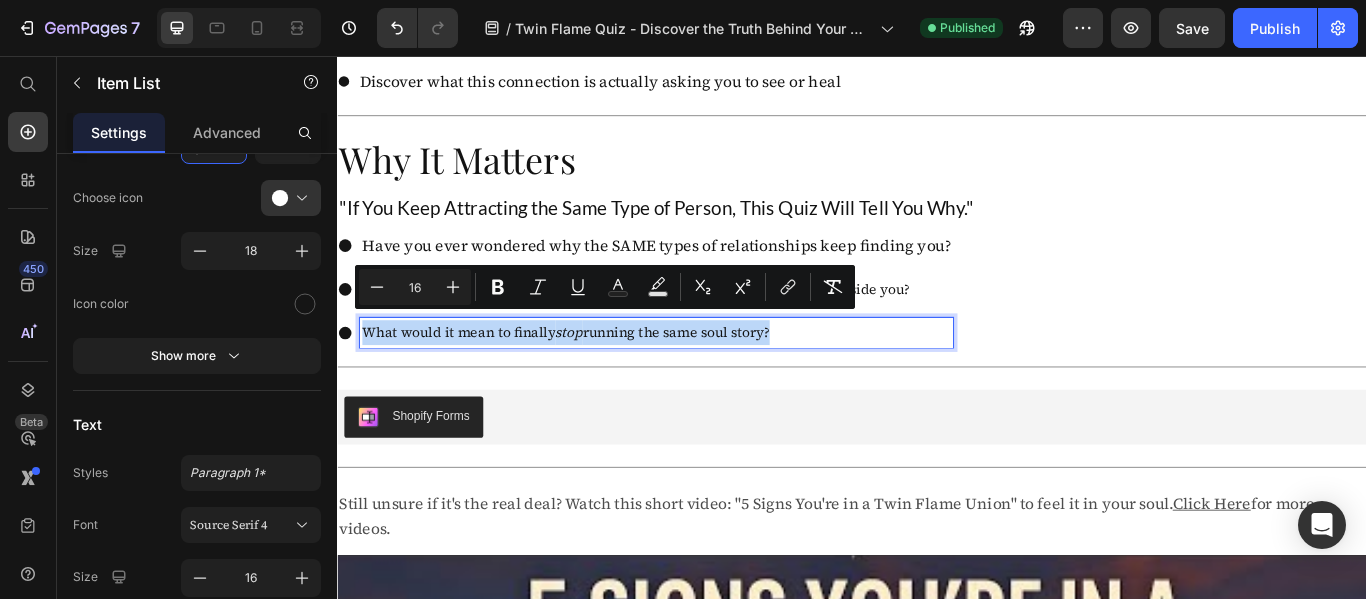 type on "18" 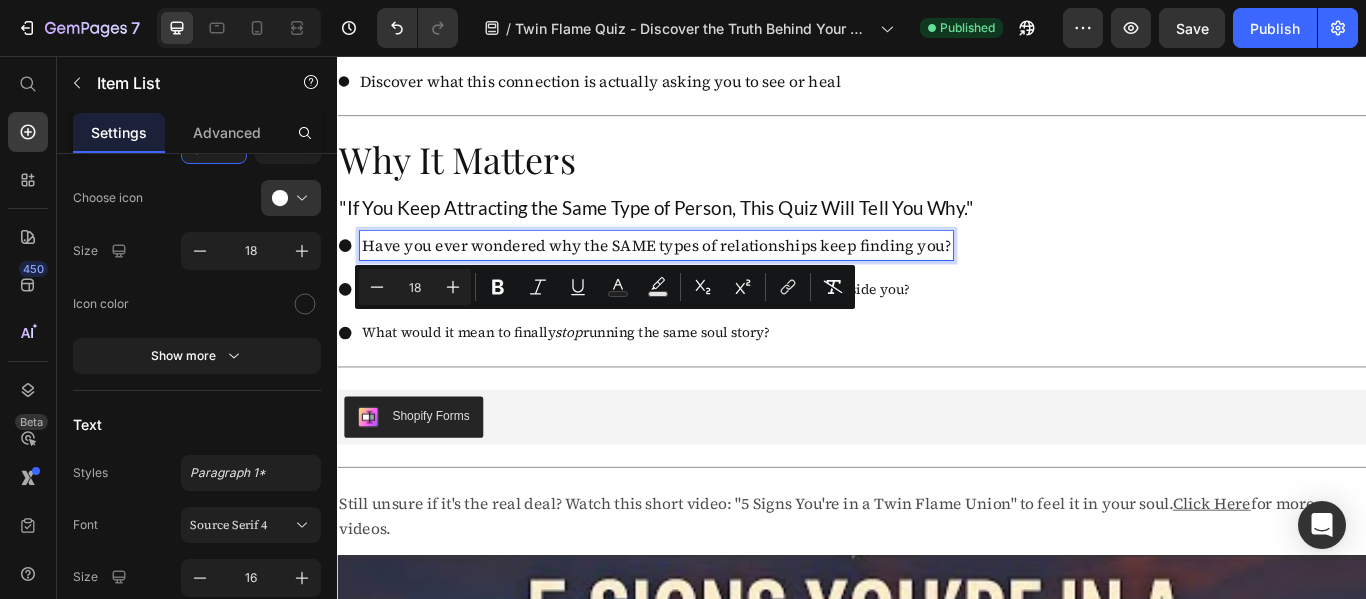 click on "Have you ever wondered why the SAME types of relationships keep finding you?" at bounding box center [709, 276] 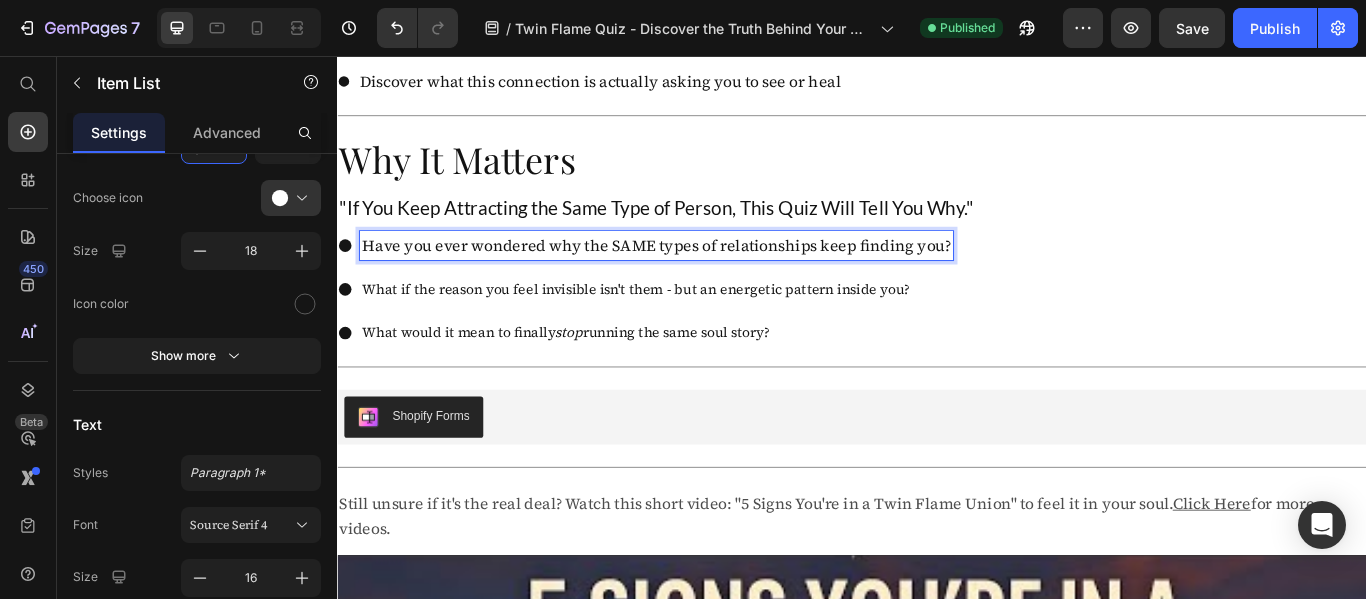 click on "What if the reason you feel invisible isn't them - but an energetic pattern inside you?" at bounding box center (709, 327) 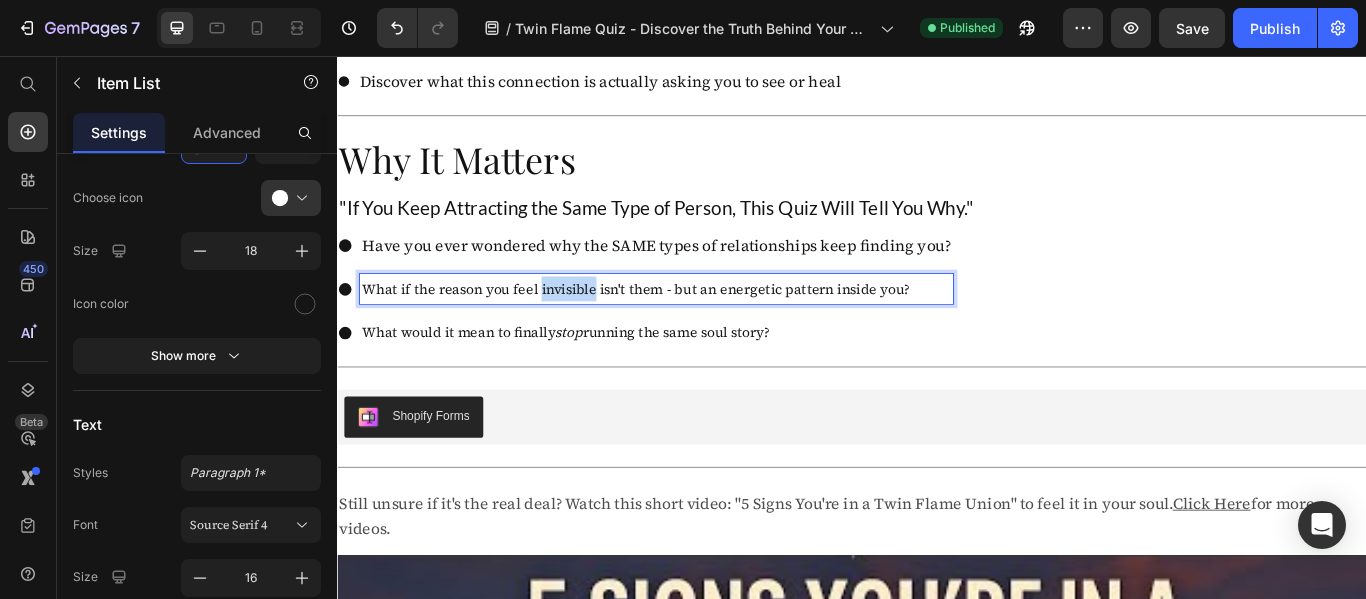 click on "What if the reason you feel invisible isn't them - but an energetic pattern inside you?" at bounding box center (709, 327) 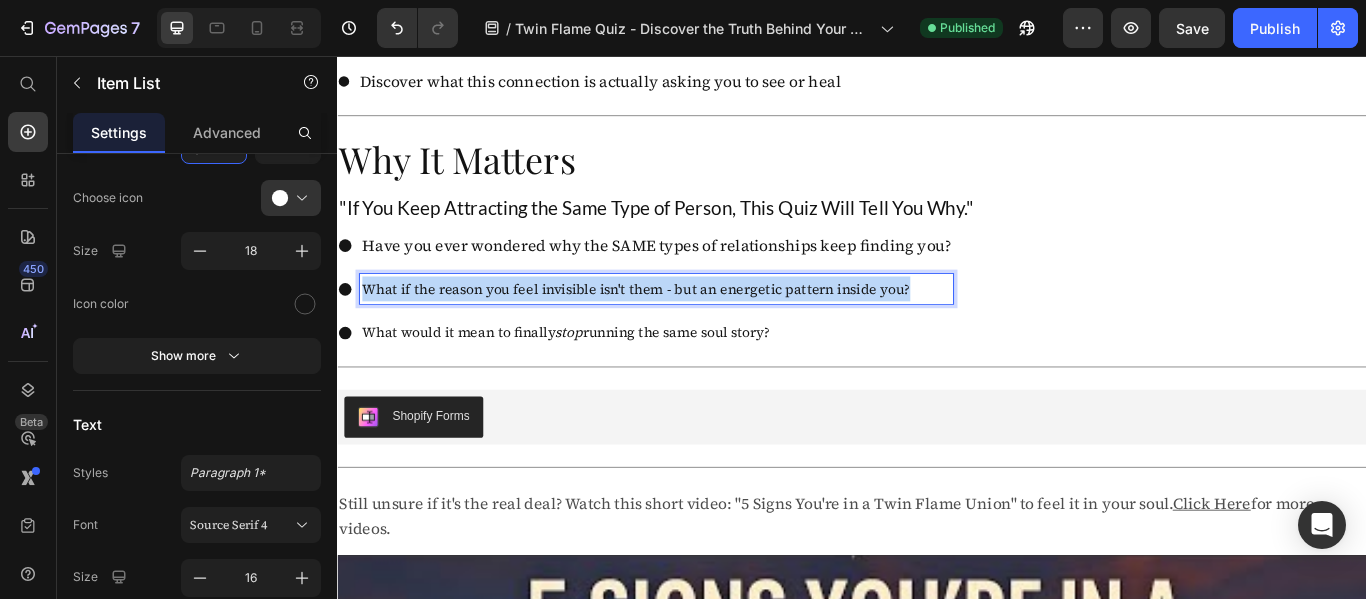 click on "What if the reason you feel invisible isn't them - but an energetic pattern inside you?" at bounding box center (709, 327) 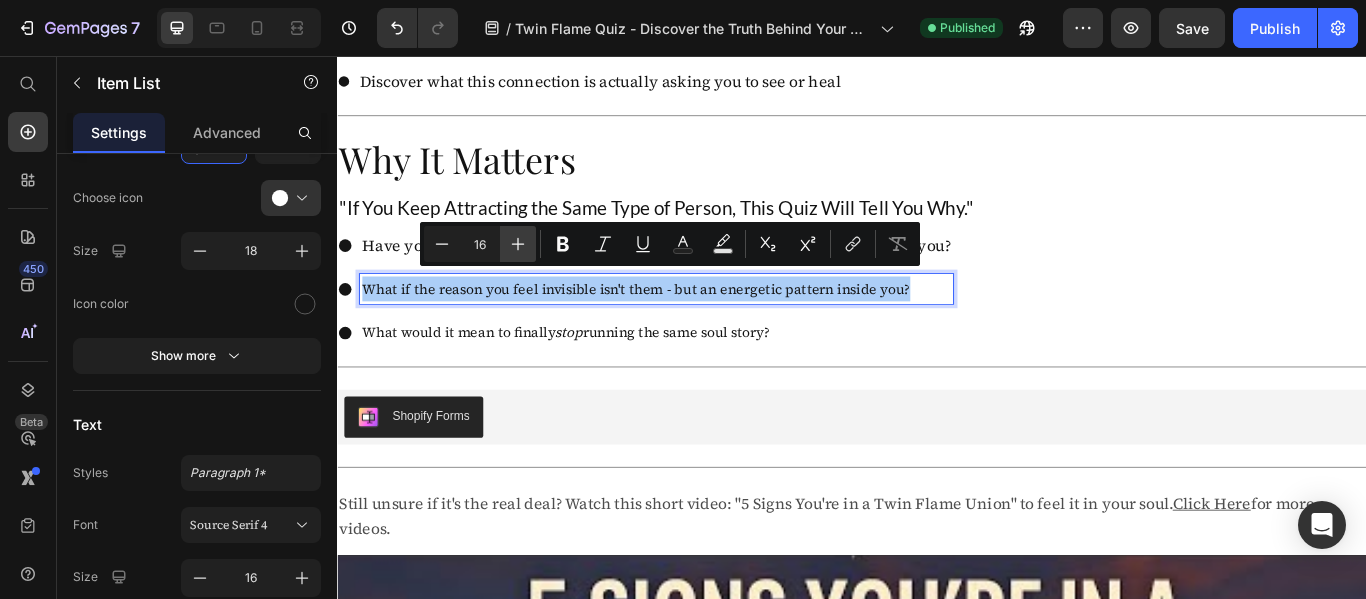 click 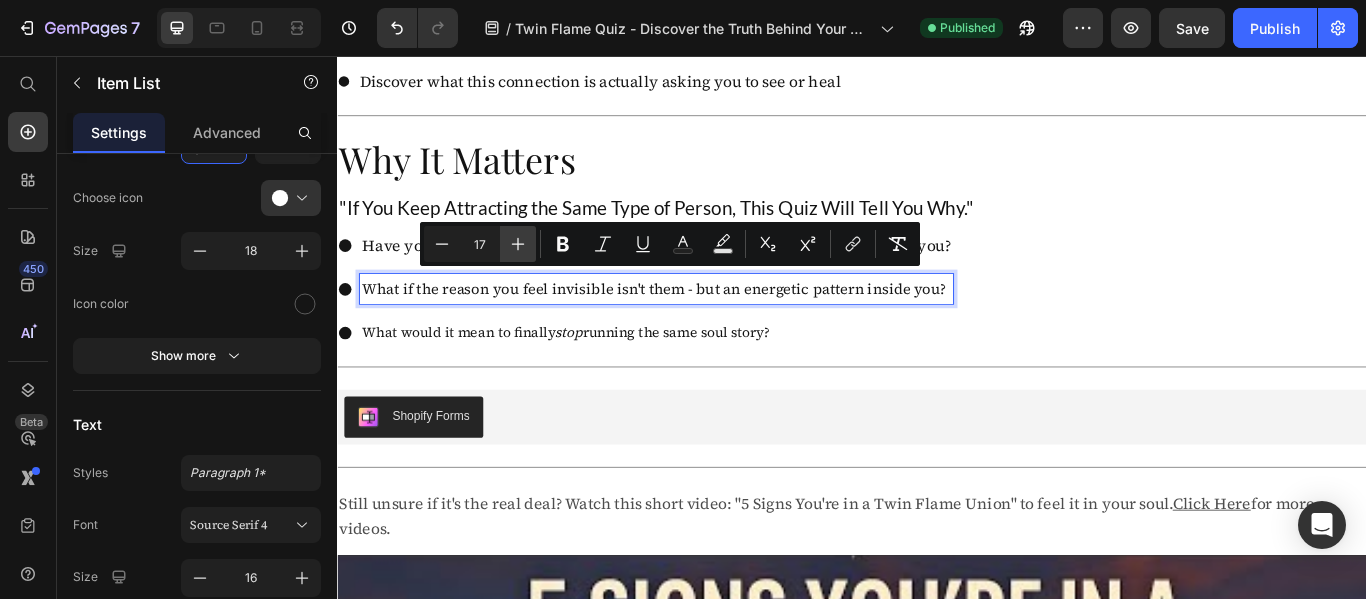 click 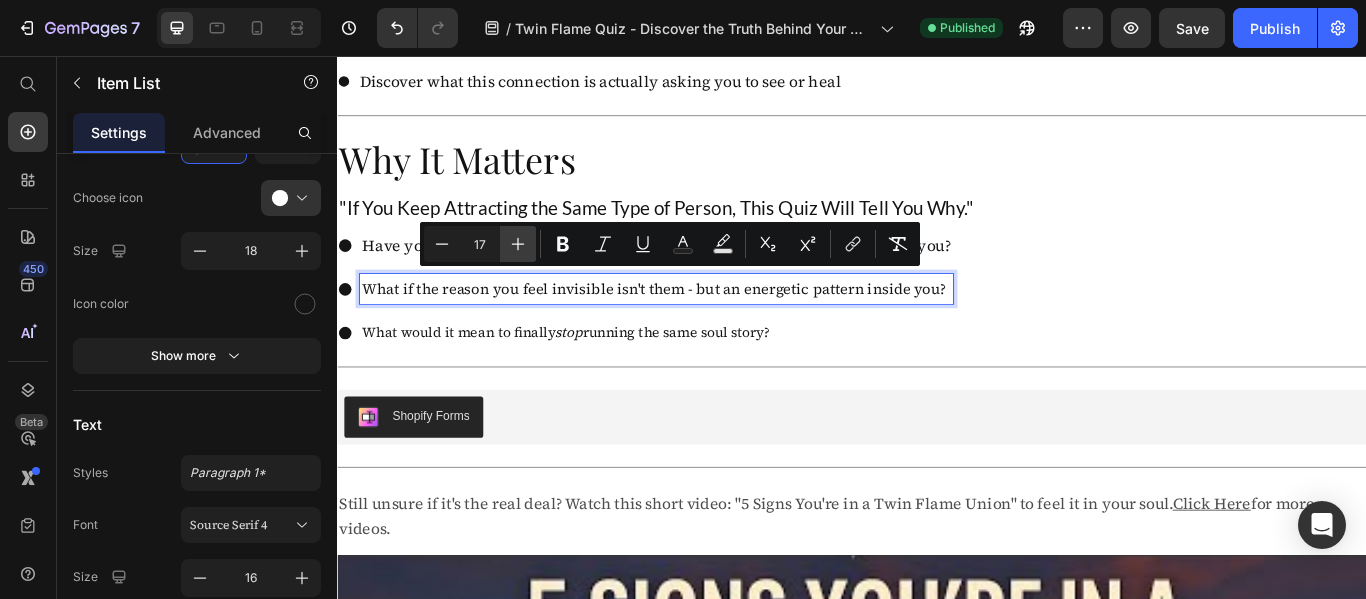 type on "18" 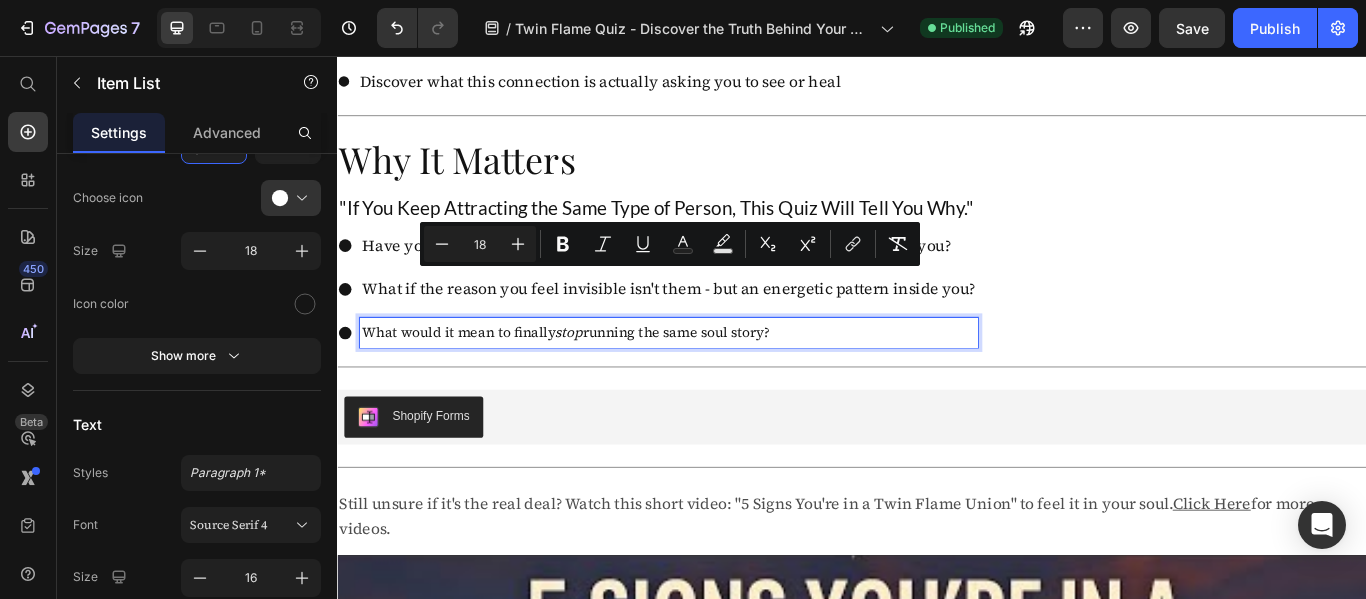 click on "What would it mean to finally stop running the same soul story?" at bounding box center (723, 378) 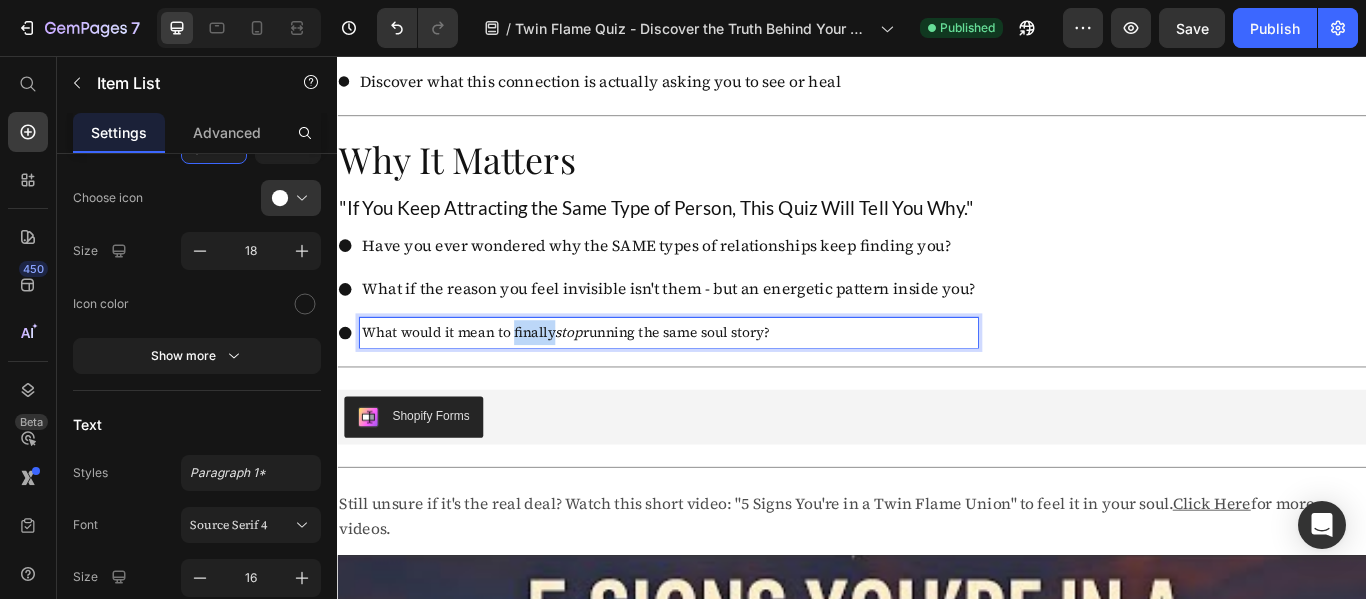 click on "What would it mean to finally stop running the same soul story?" at bounding box center [723, 378] 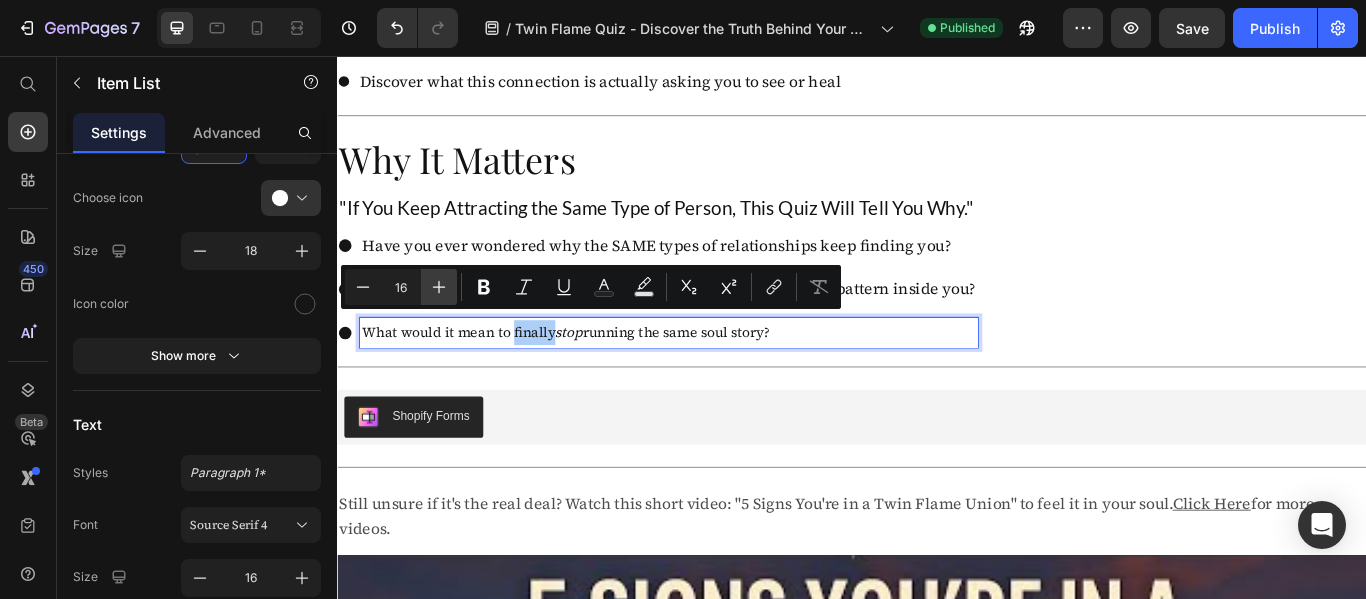 click 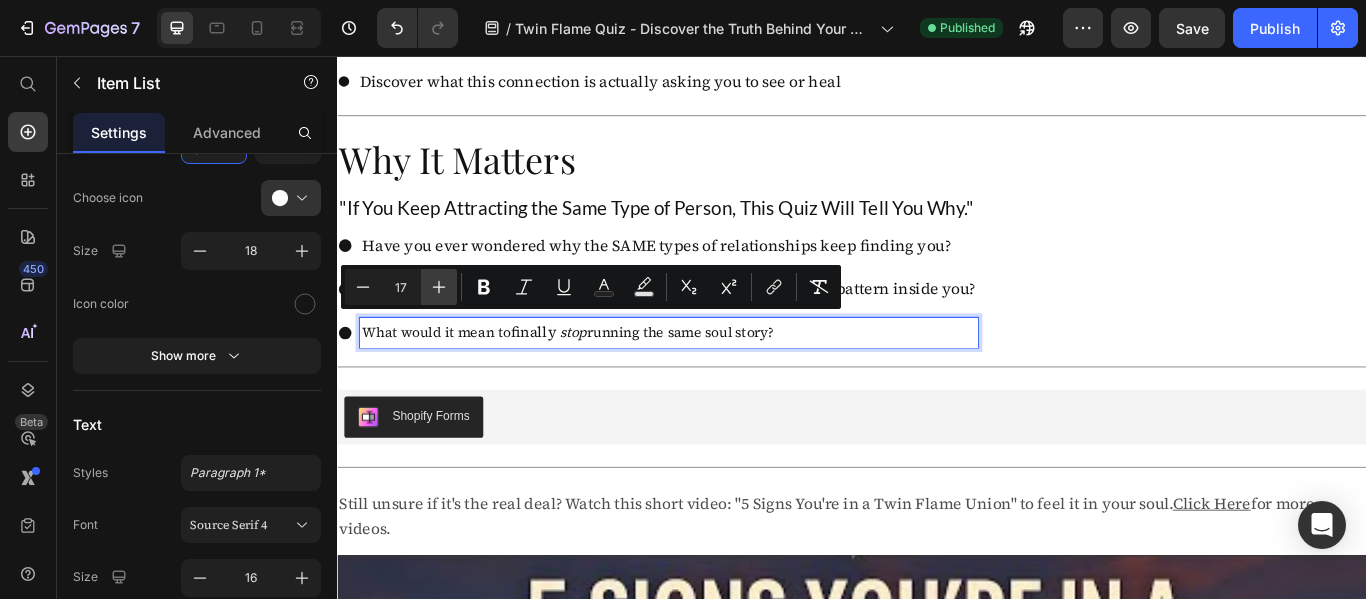 click 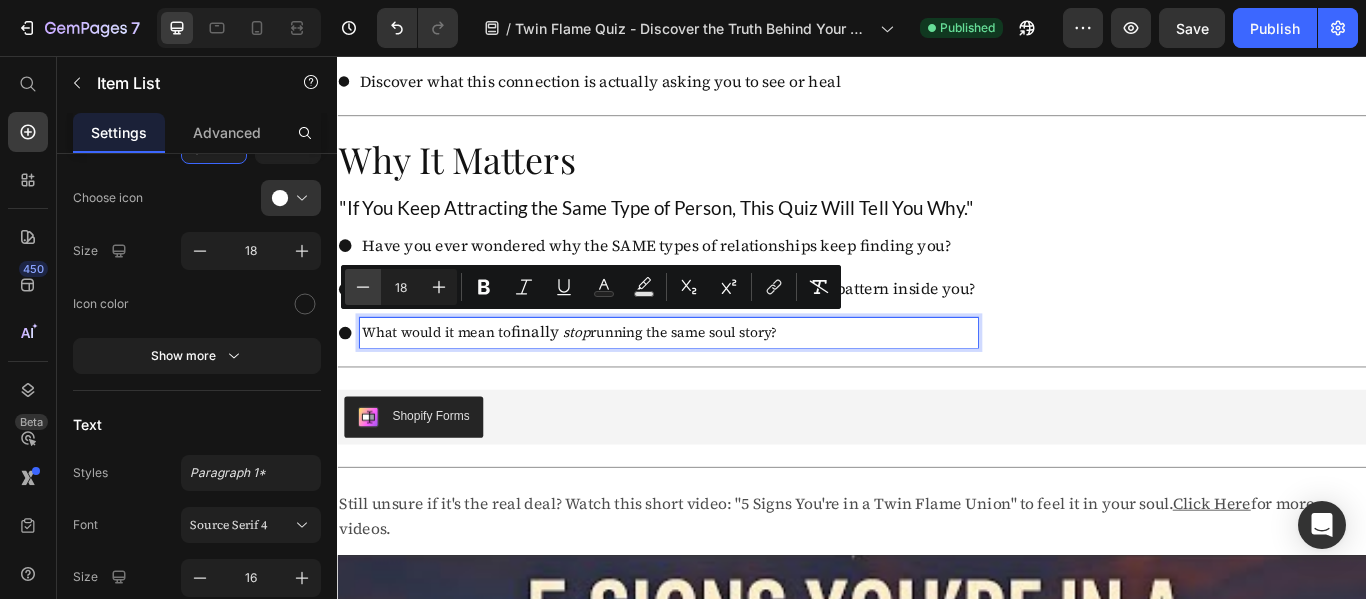 click on "Minus" at bounding box center (363, 287) 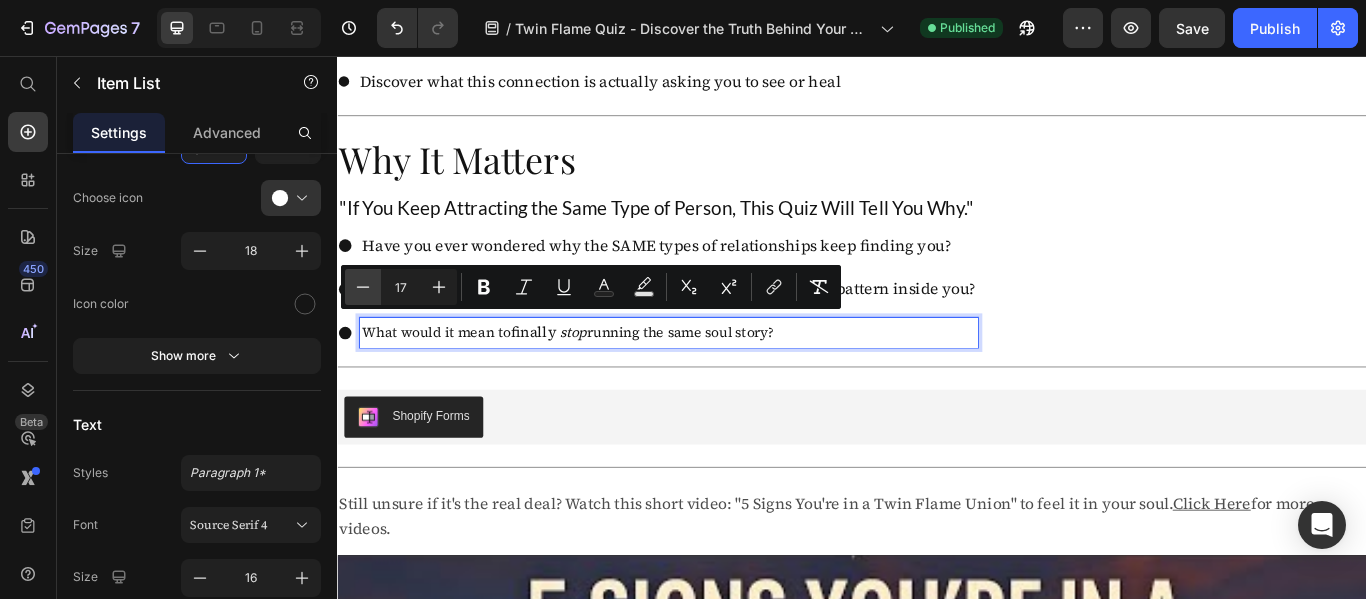 click on "Minus" at bounding box center [363, 287] 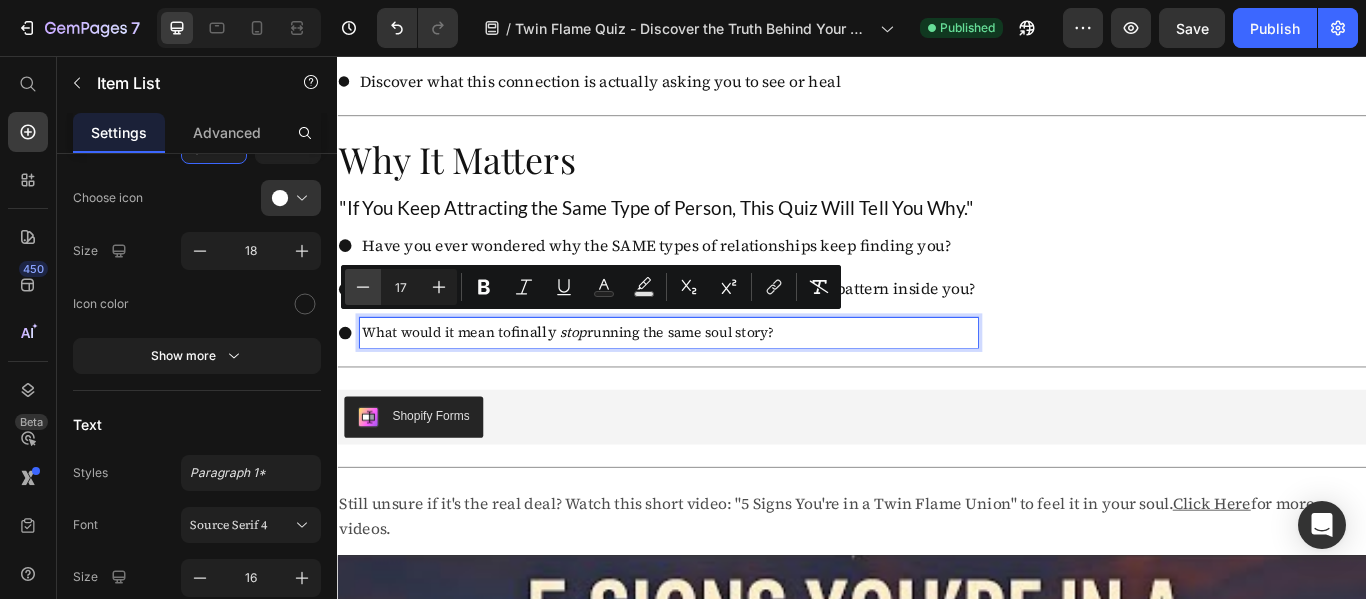 type on "16" 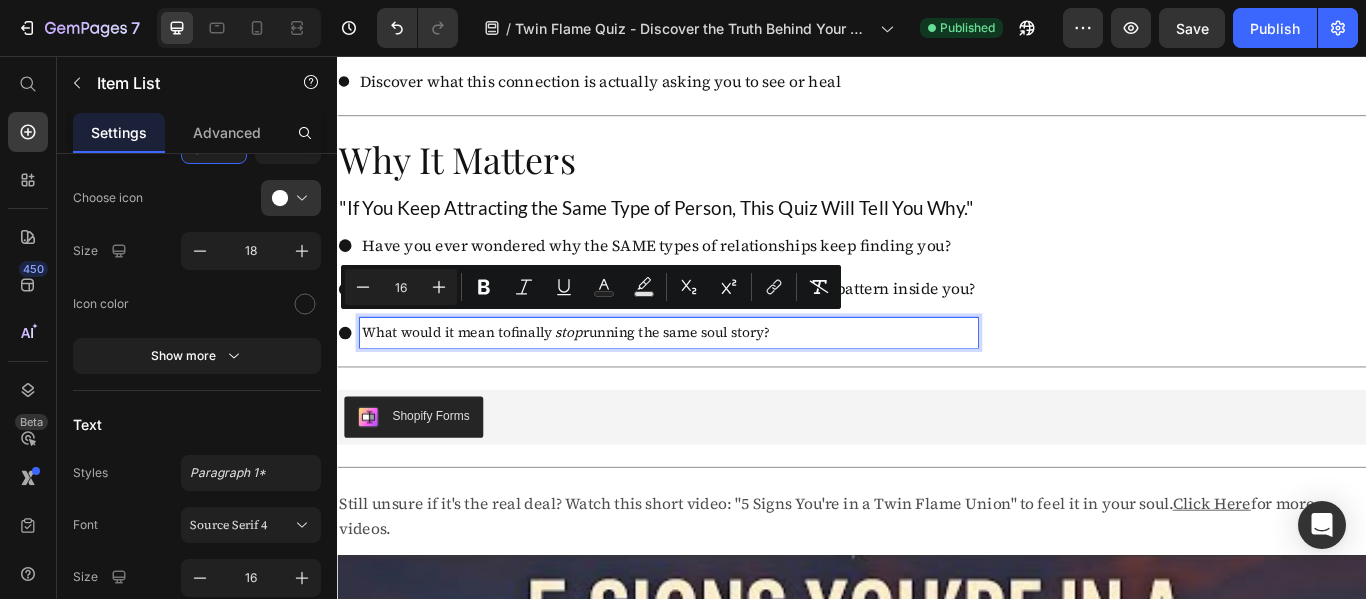 click on "What would it mean to finally stop running the same soul story?" at bounding box center (723, 378) 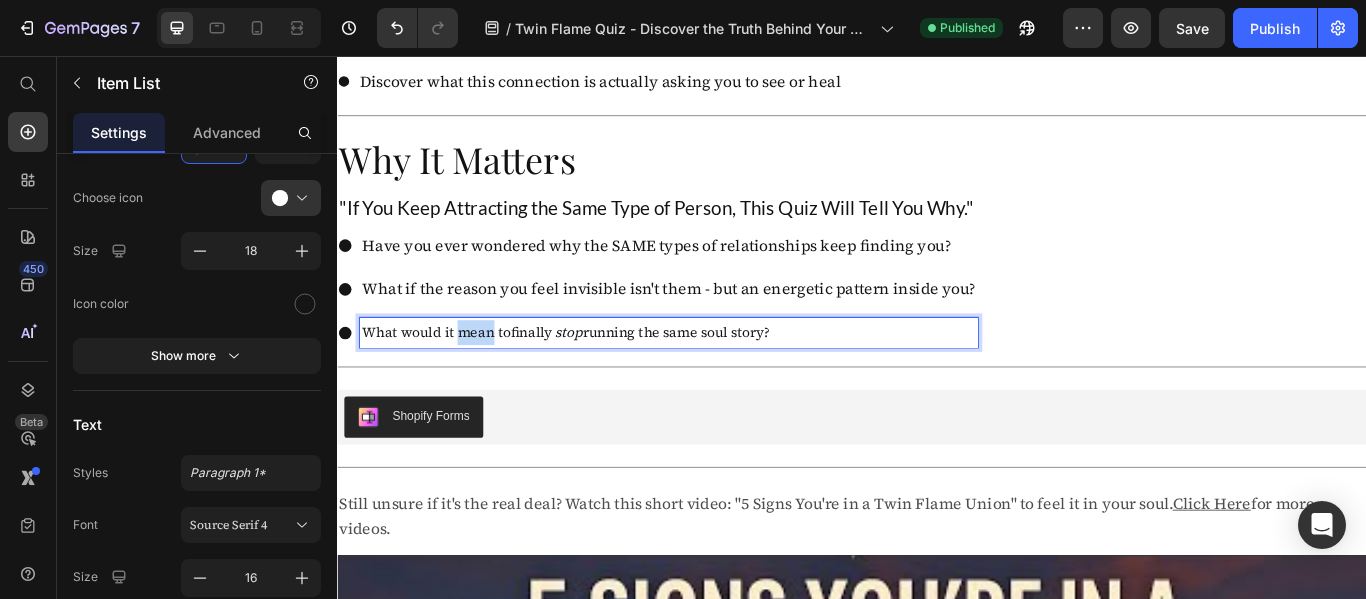 click on "What would it mean to finally stop running the same soul story?" at bounding box center [723, 378] 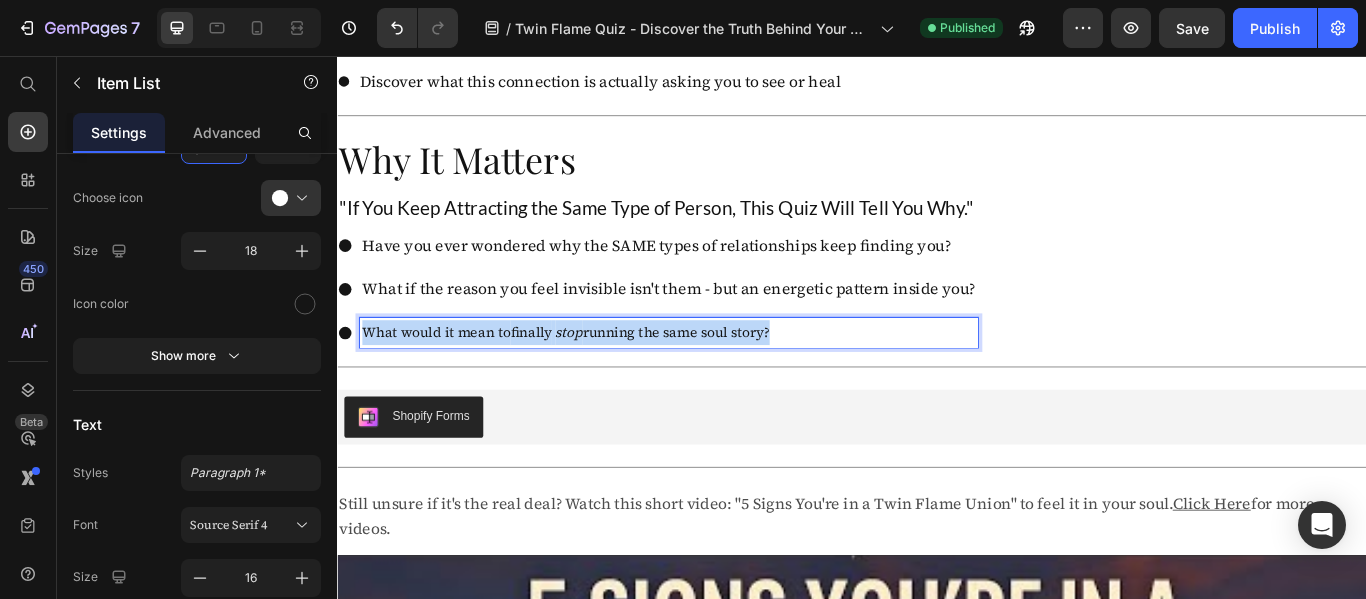 click on "What would it mean to finally stop running the same soul story?" at bounding box center [723, 378] 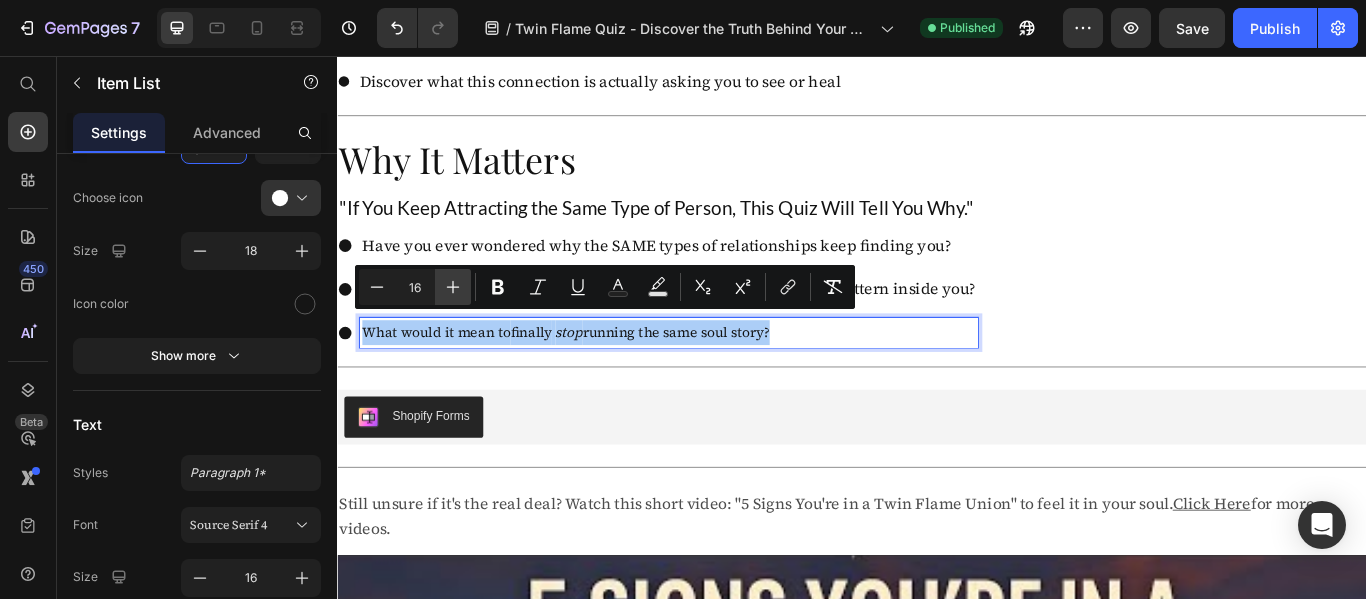 click 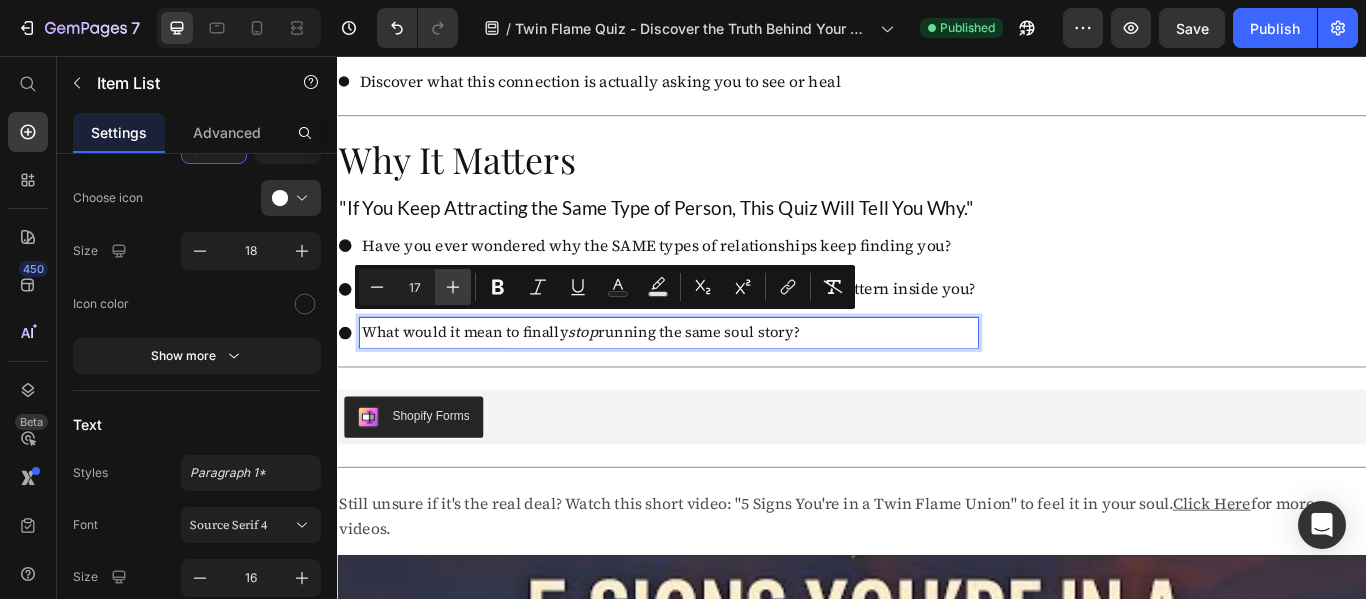 click 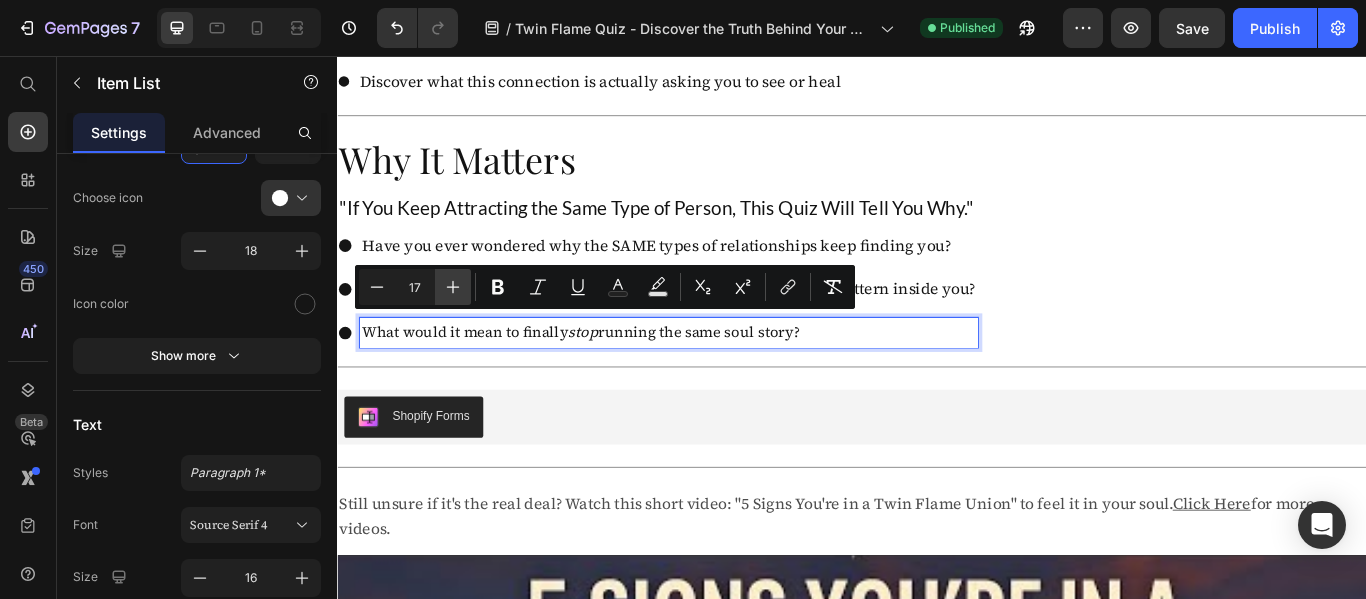 type on "18" 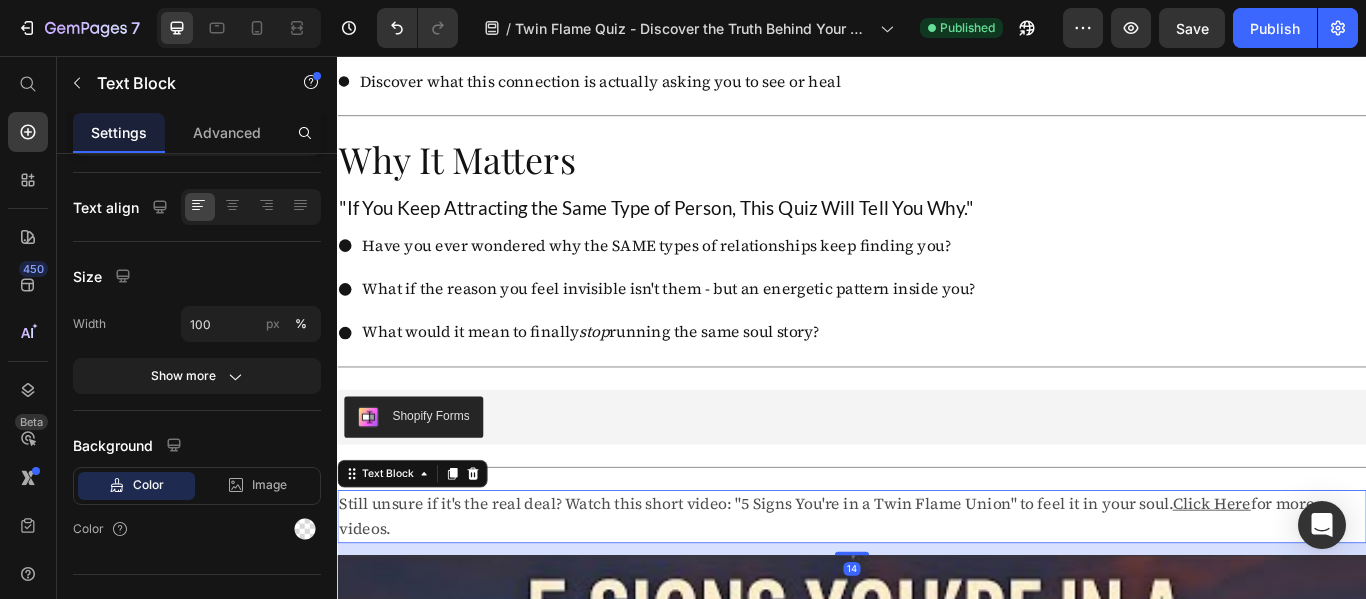 scroll, scrollTop: 0, scrollLeft: 0, axis: both 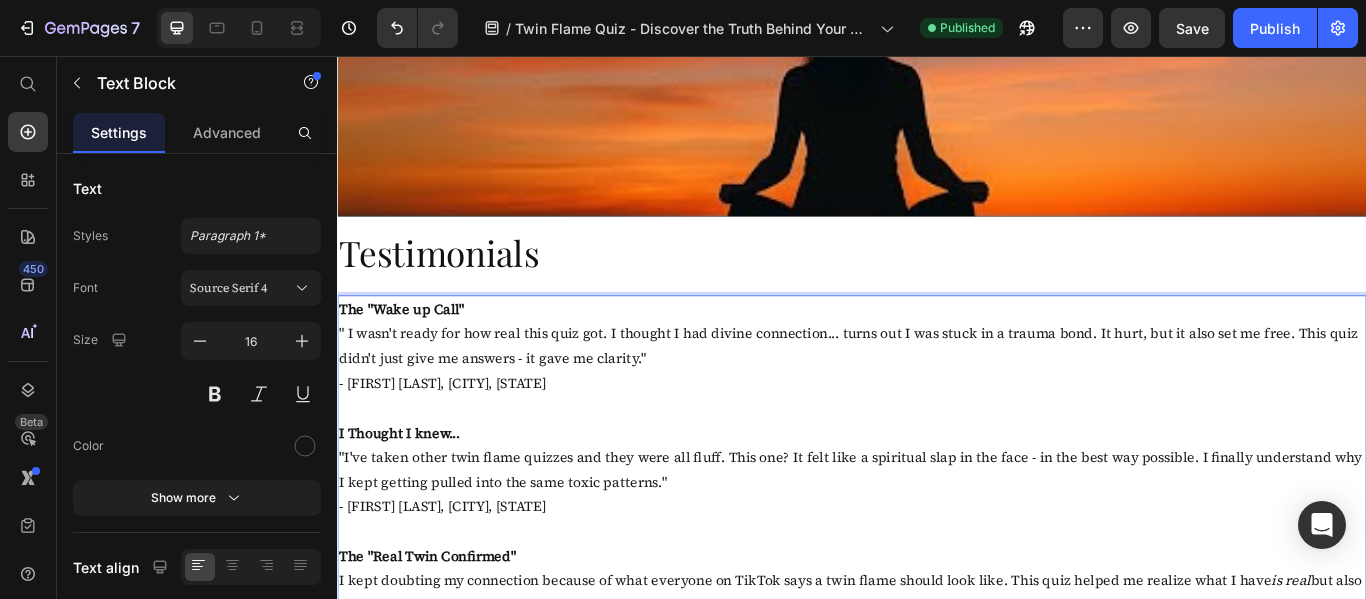 click on "" I wasn't ready for how real this quiz got. I thought I had divine connection... turns out I was stuck in a trauma bond. It hurt, but it also set me free. This quiz didn't just give me answers - it gave me clarity."" at bounding box center (937, 394) 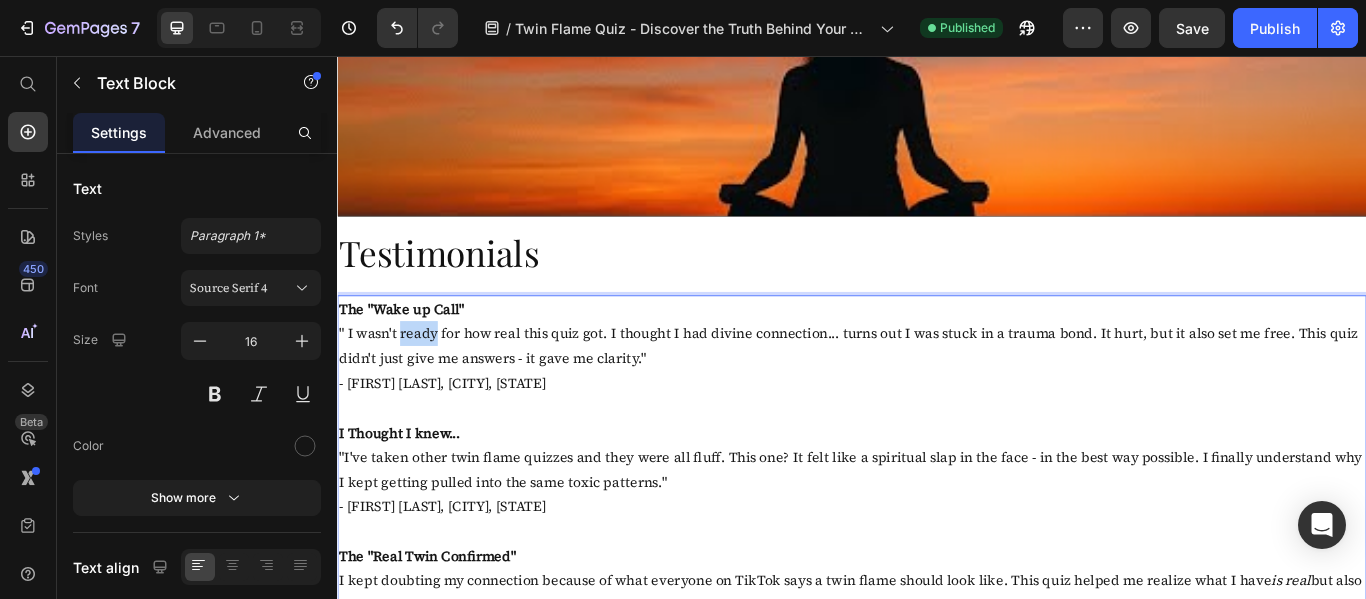 click on "" I wasn't ready for how real this quiz got. I thought I had divine connection... turns out I was stuck in a trauma bond. It hurt, but it also set me free. This quiz didn't just give me answers - it gave me clarity."" at bounding box center [937, 394] 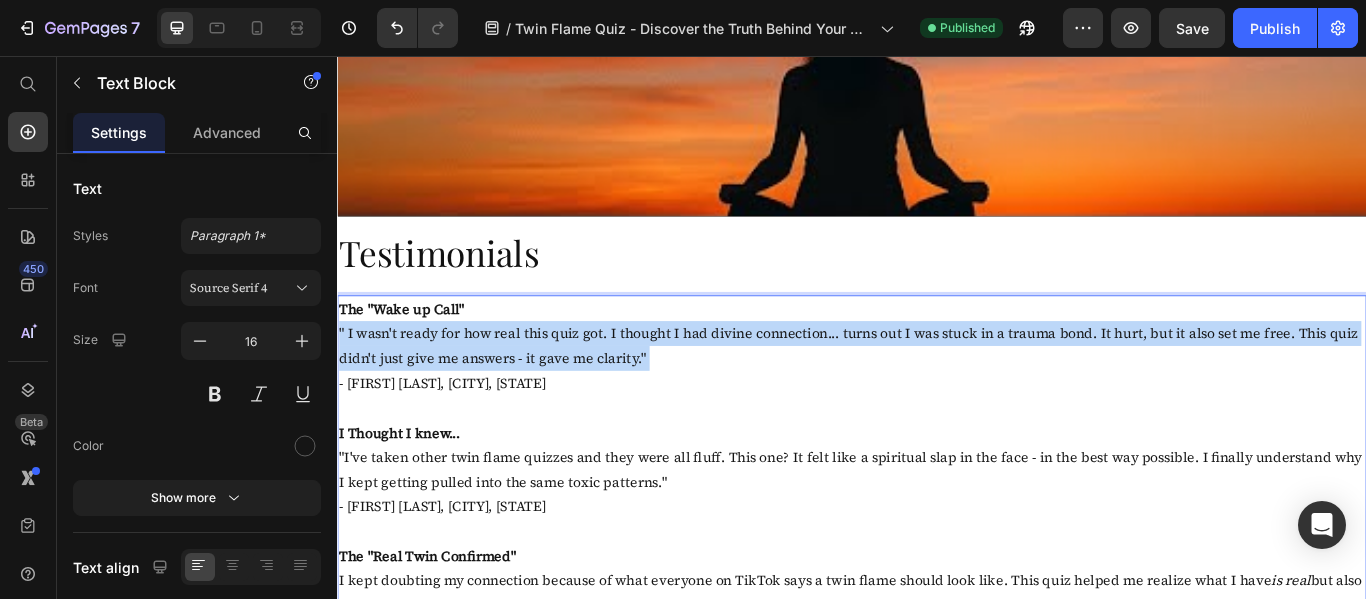 click on "" I wasn't ready for how real this quiz got. I thought I had divine connection... turns out I was stuck in a trauma bond. It hurt, but it also set me free. This quiz didn't just give me answers - it gave me clarity."" at bounding box center [937, 394] 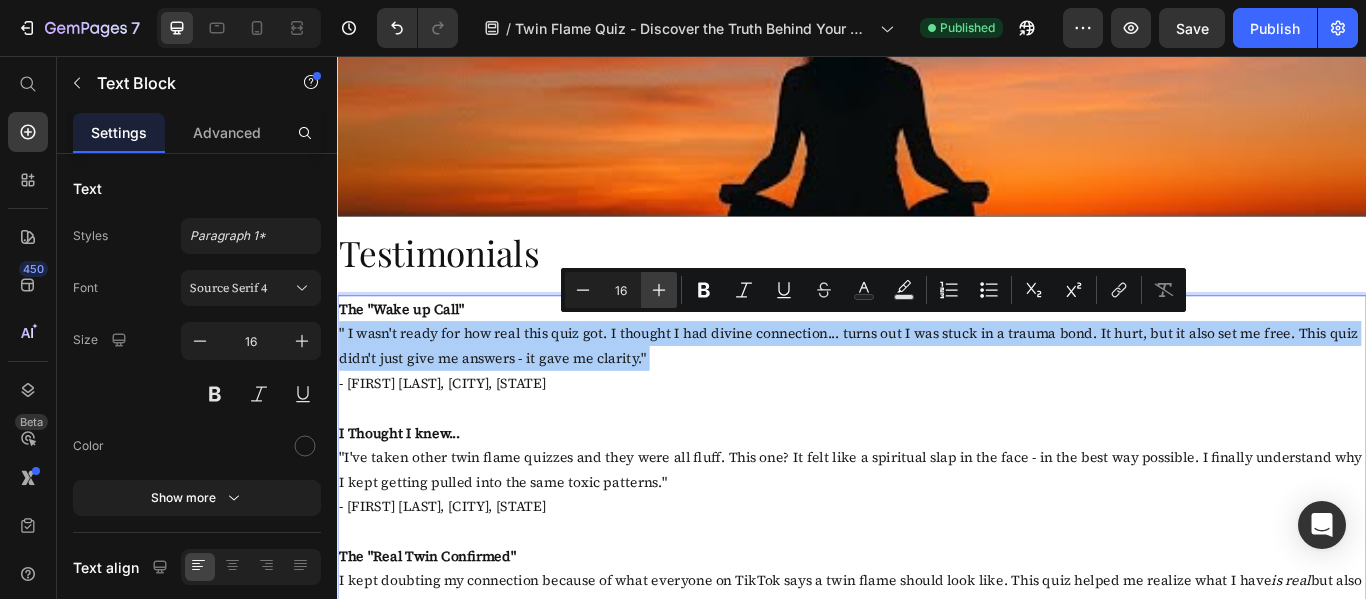click 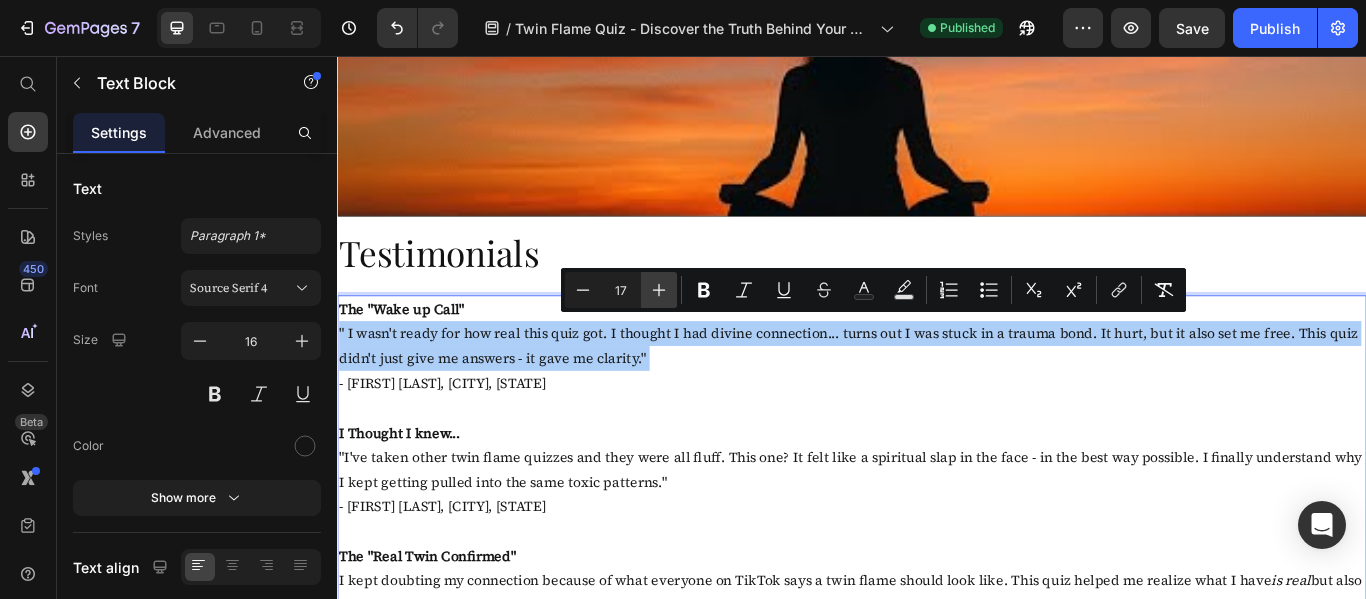 click 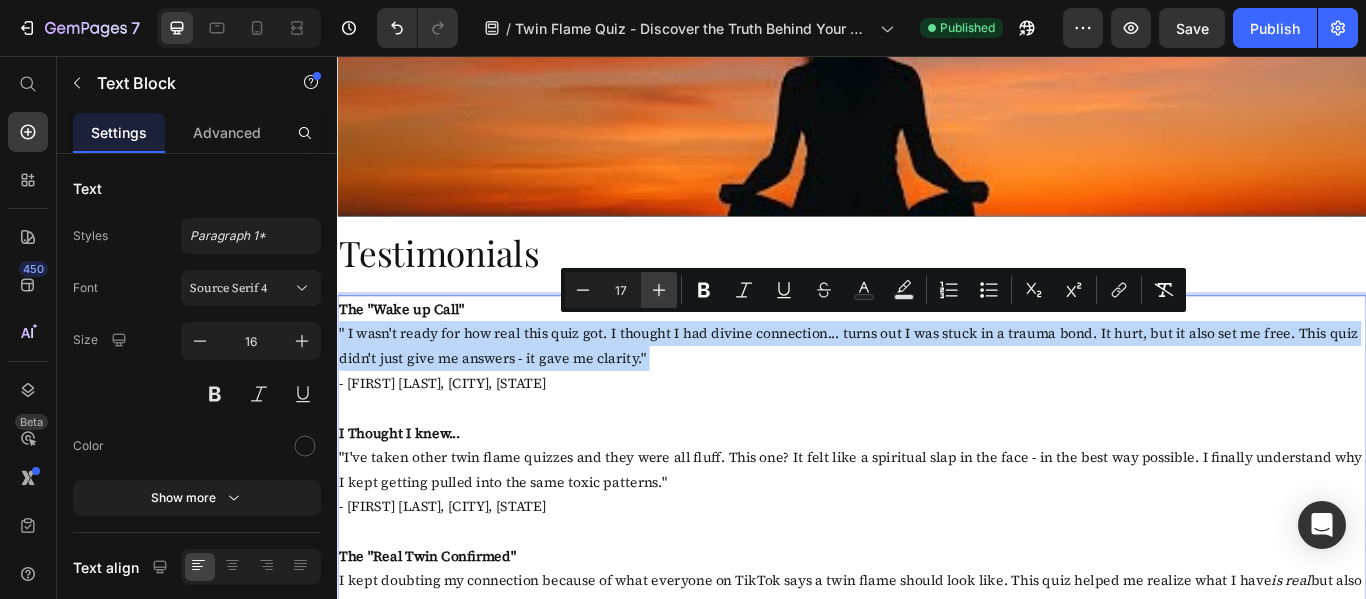 type on "18" 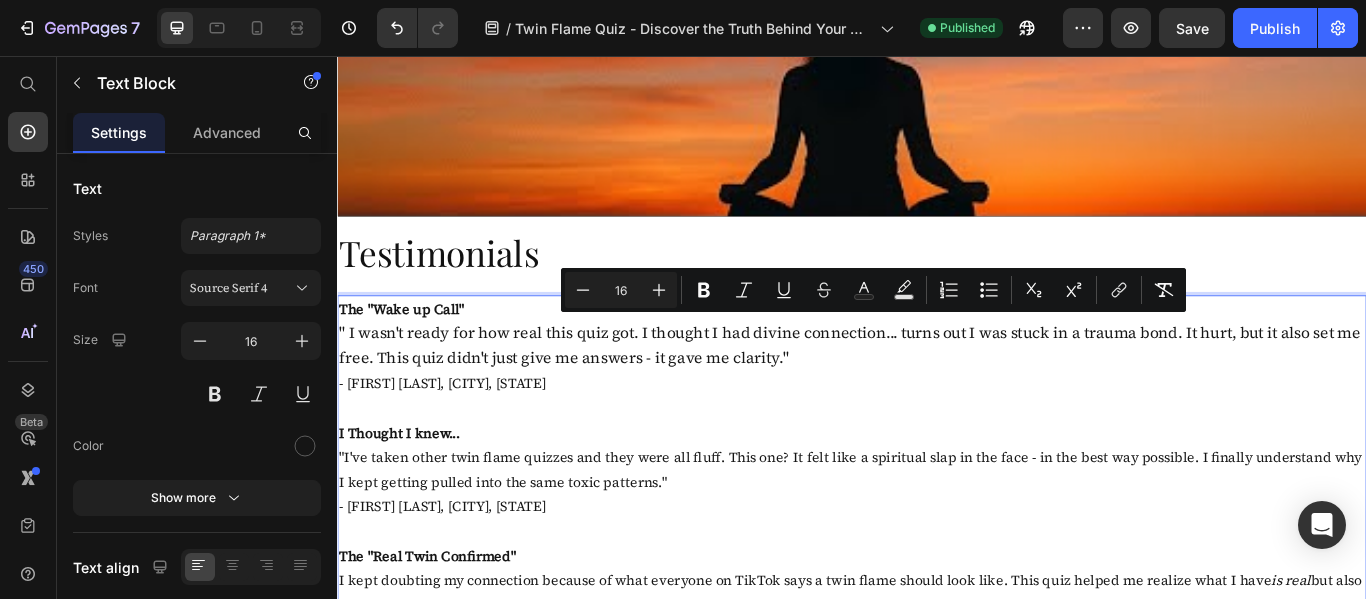 click on "The "Wake up Call"" at bounding box center (412, 351) 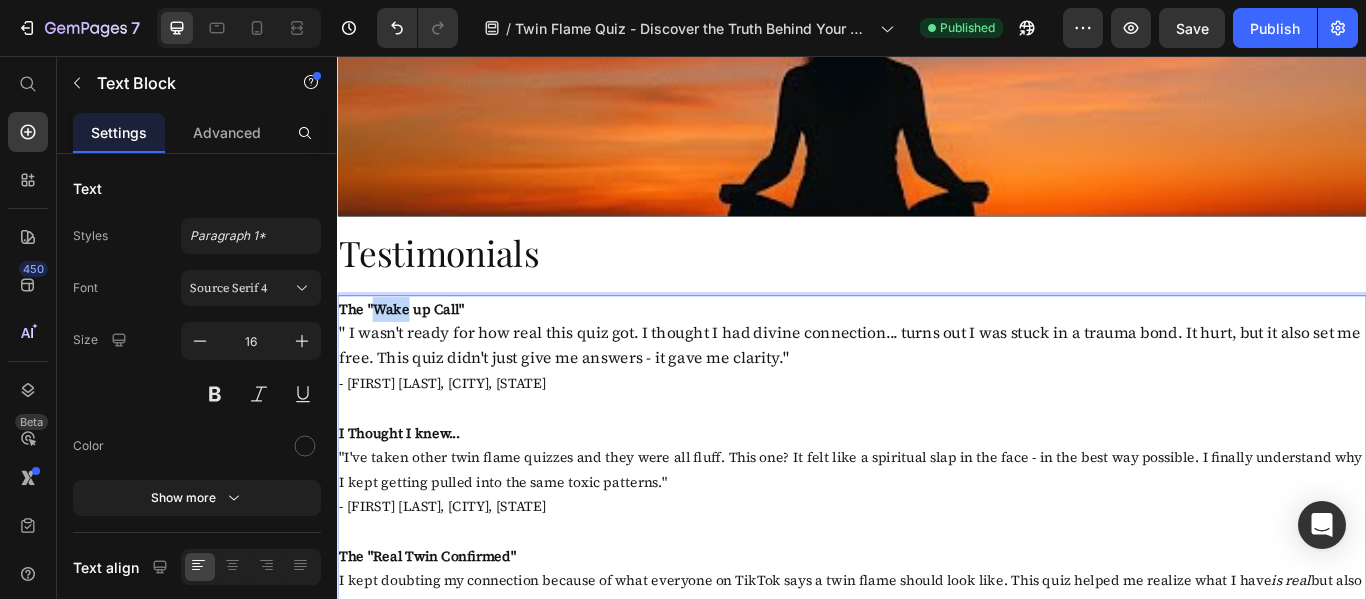 click on "The "Wake up Call"" at bounding box center [412, 351] 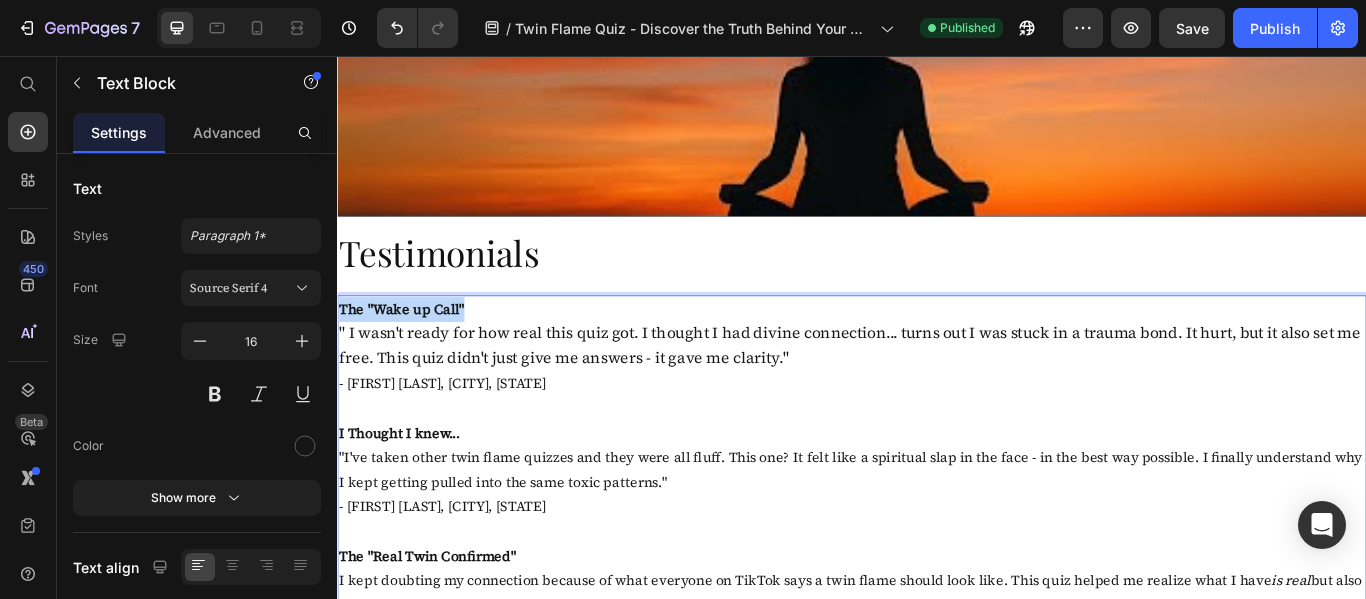click on "The "Wake up Call"" at bounding box center [412, 351] 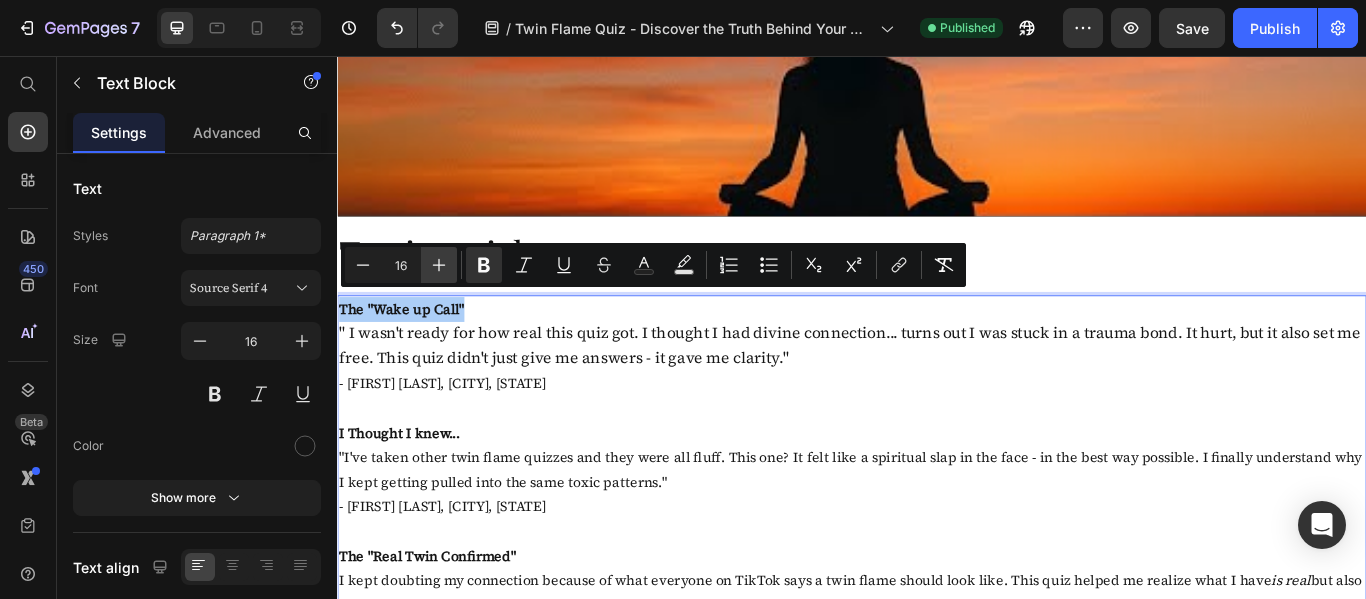 click 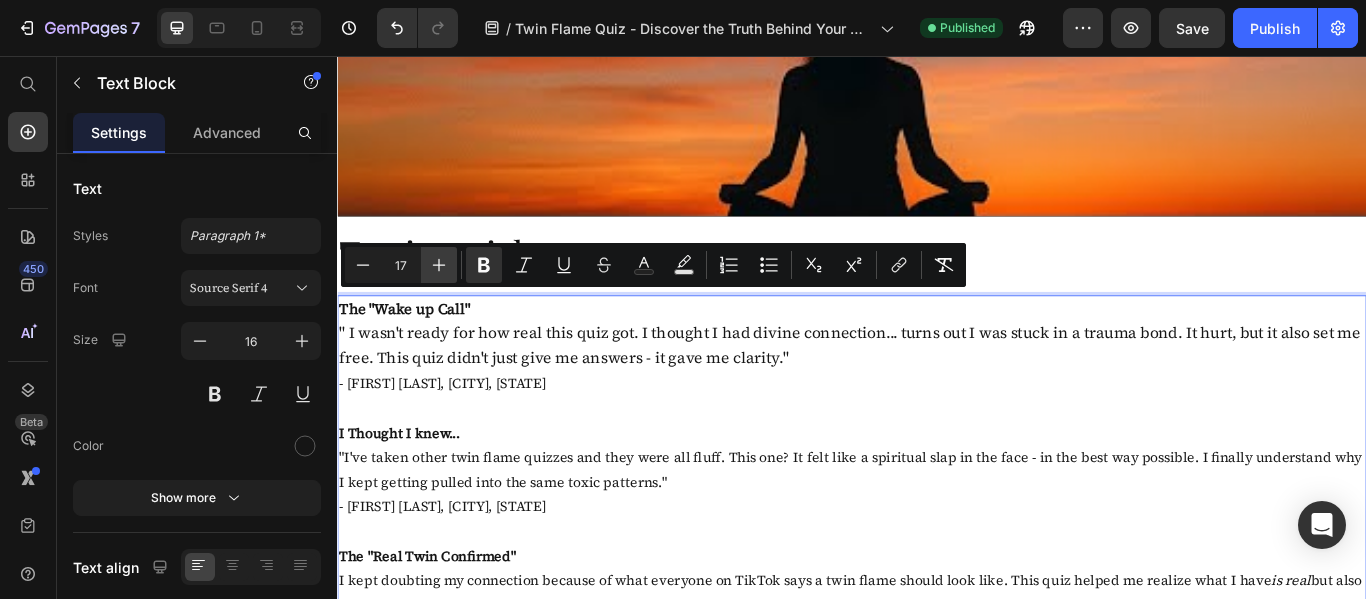 click 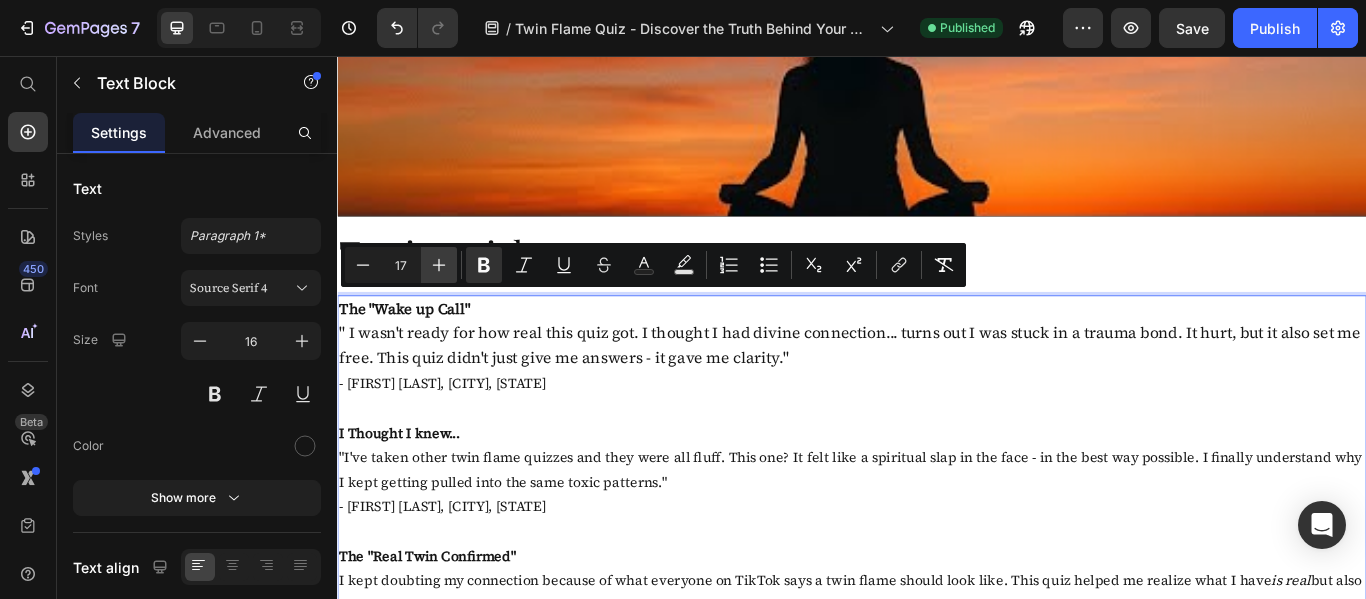 type on "18" 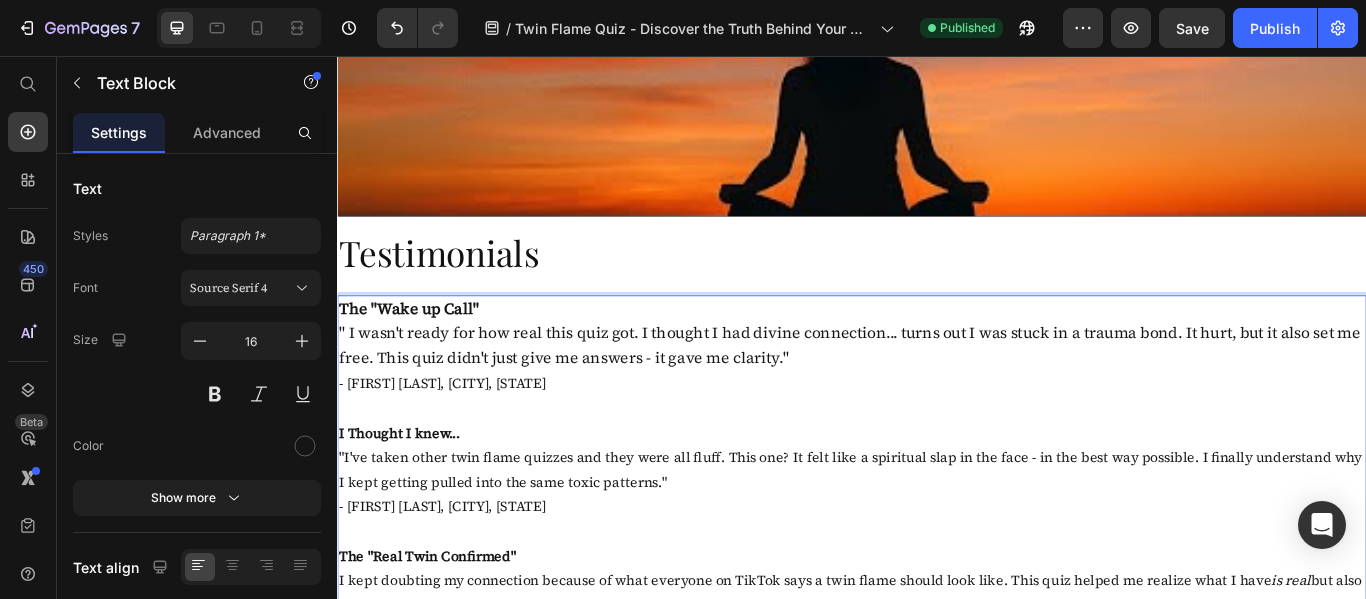 click on "- [FIRST] [LAST], [CITY], [STATE]" at bounding box center (937, 437) 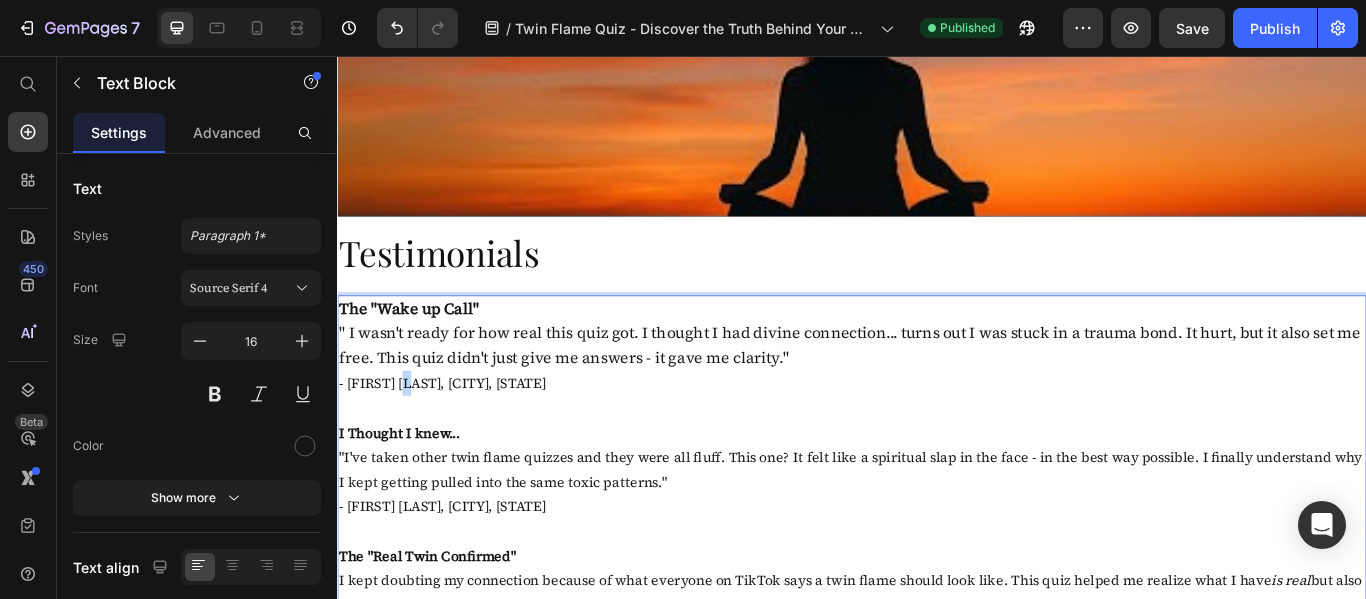 click on "- [FIRST] [LAST], [CITY], [STATE]" at bounding box center (937, 437) 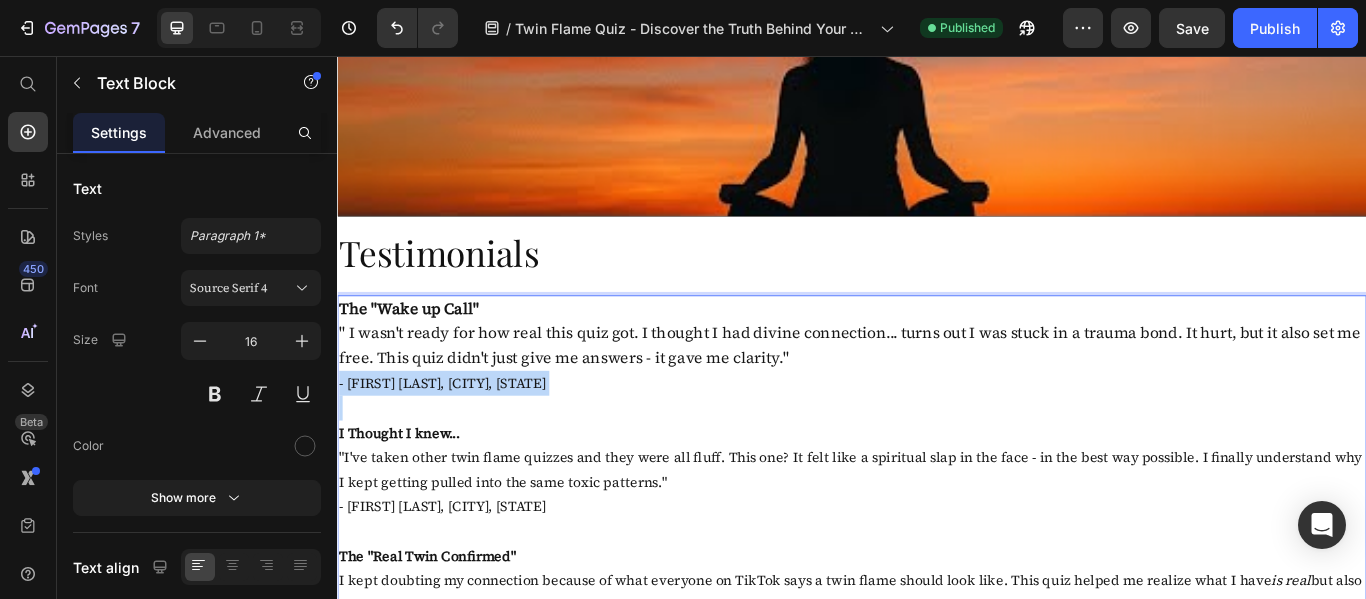 click on "- [FIRST] [LAST], [CITY], [STATE]" at bounding box center (937, 437) 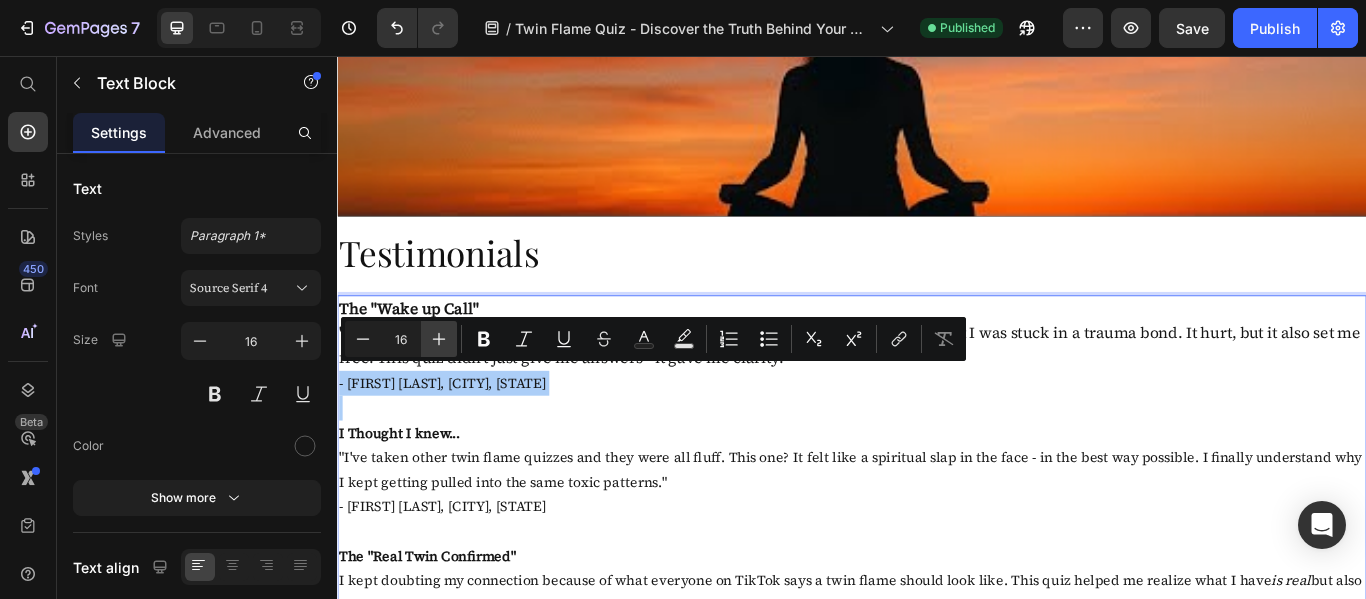 click 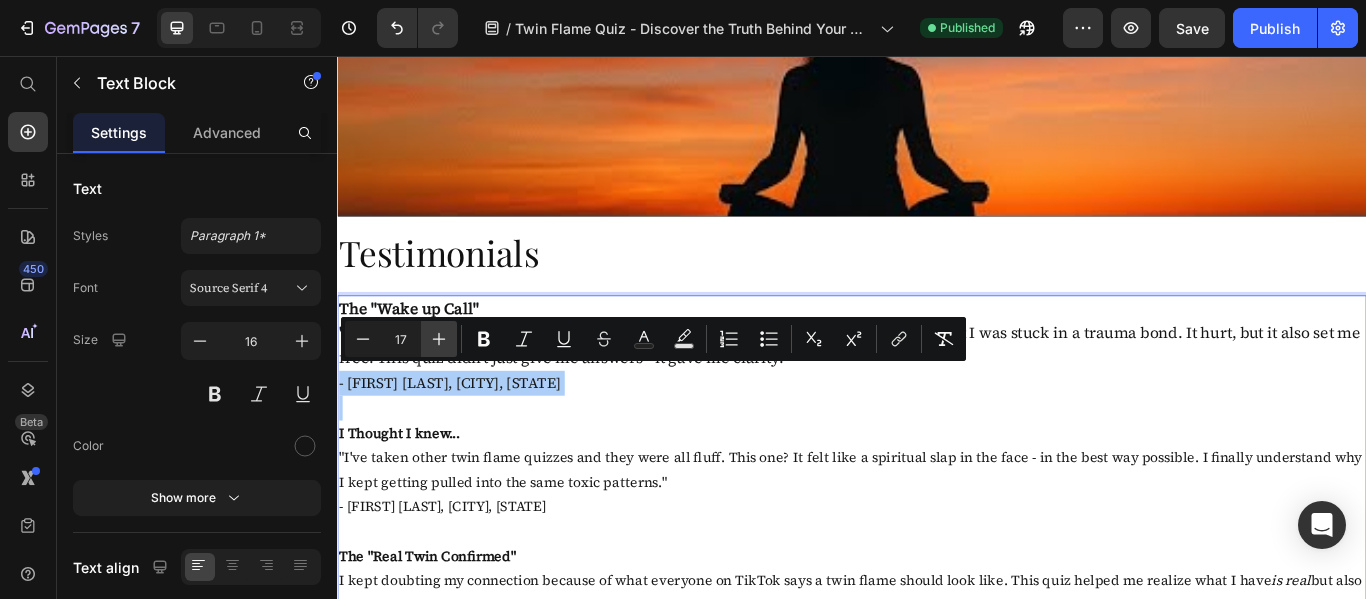click 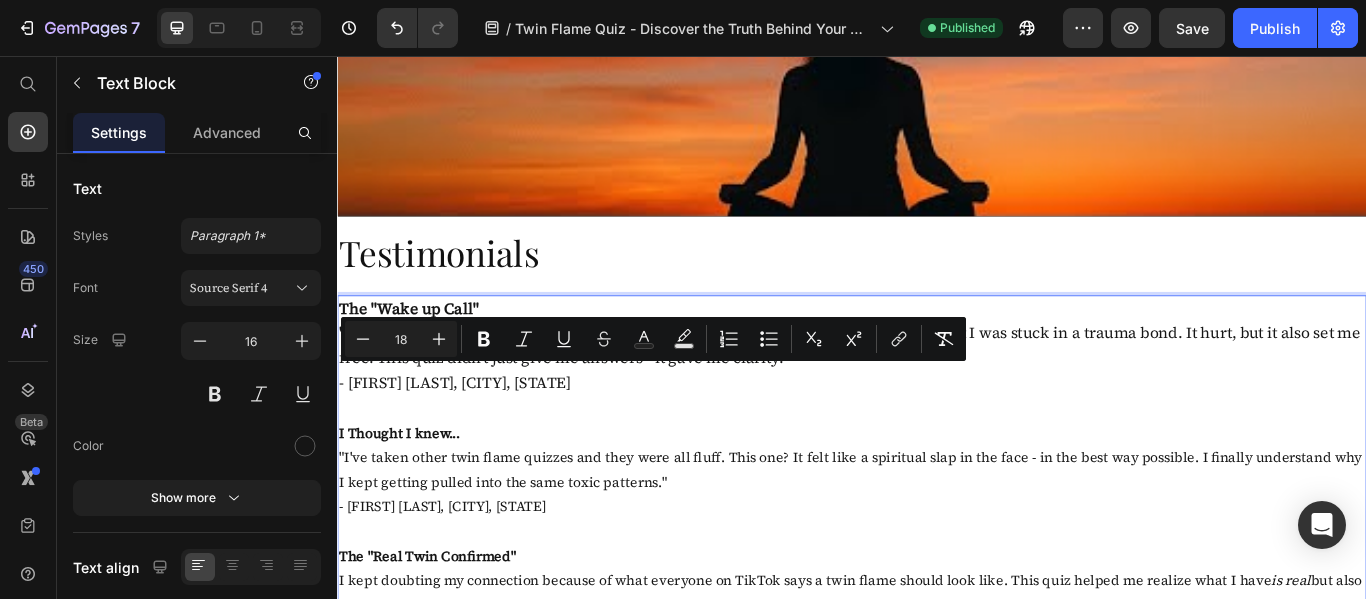 type on "16" 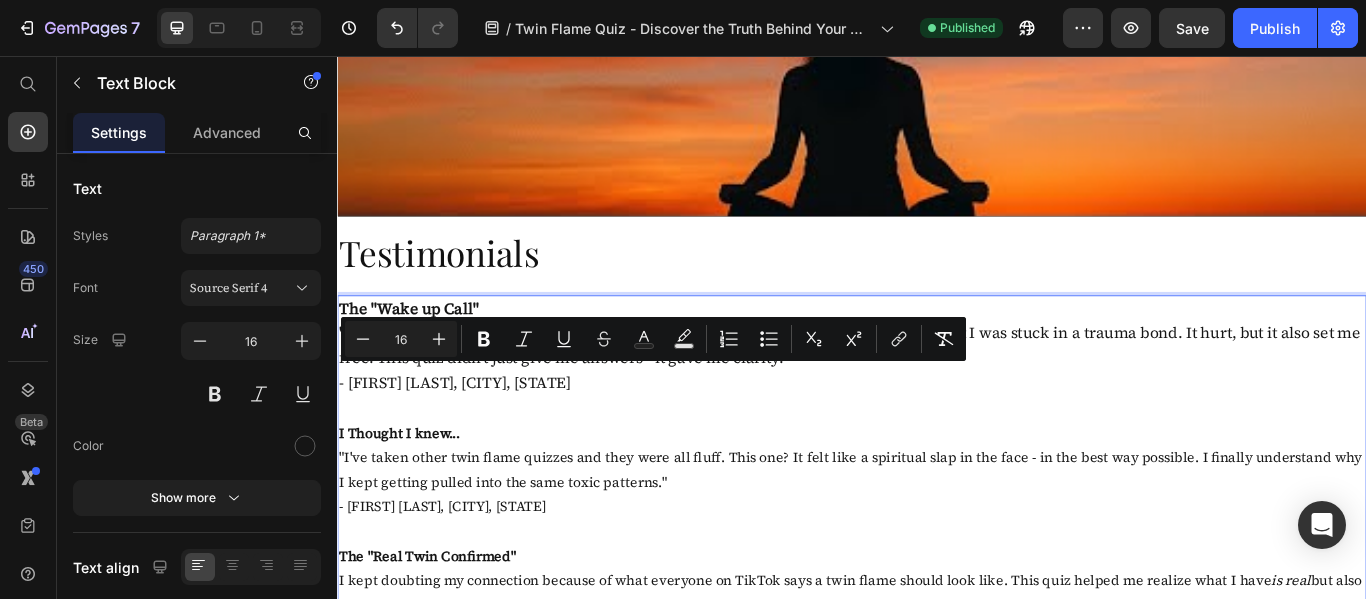 click on "I Thought I knew..." at bounding box center (409, 495) 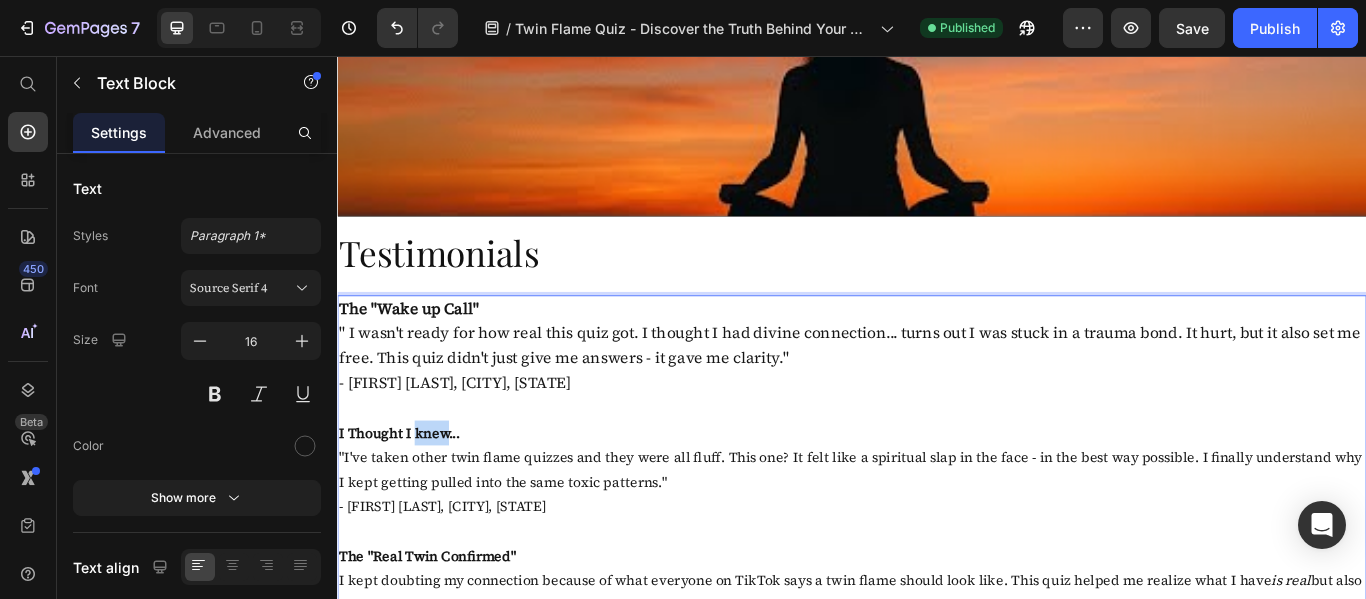 click on "I Thought I knew..." at bounding box center [409, 495] 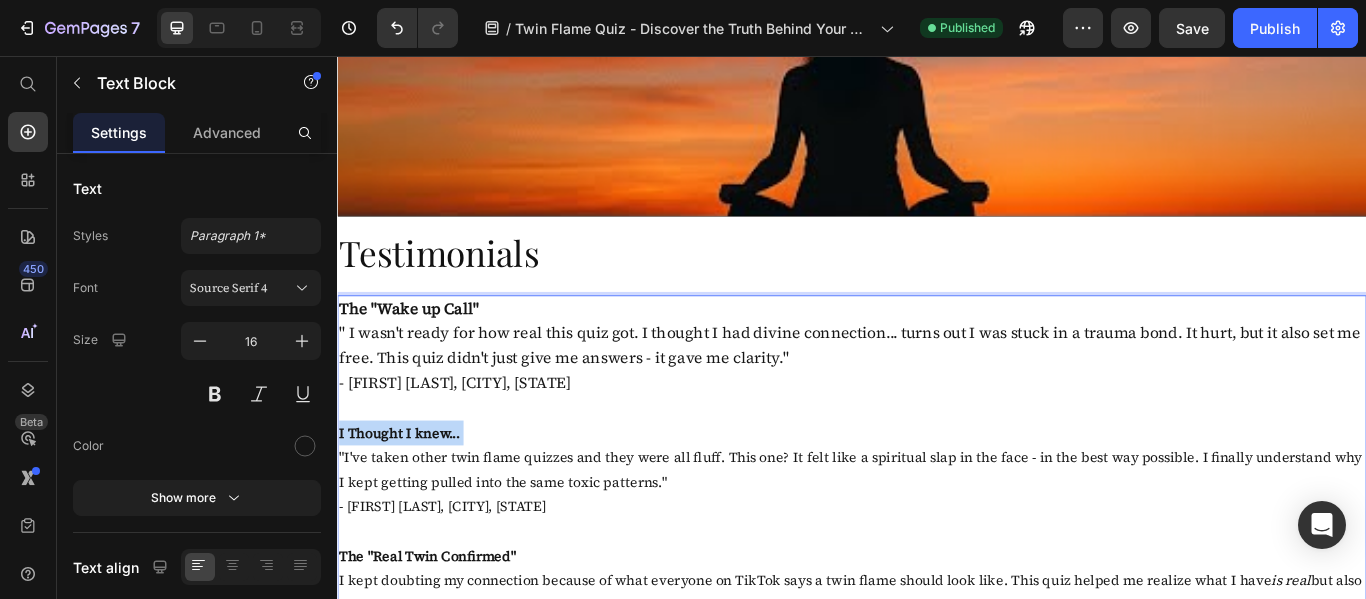 click on "I Thought I knew..." at bounding box center [409, 495] 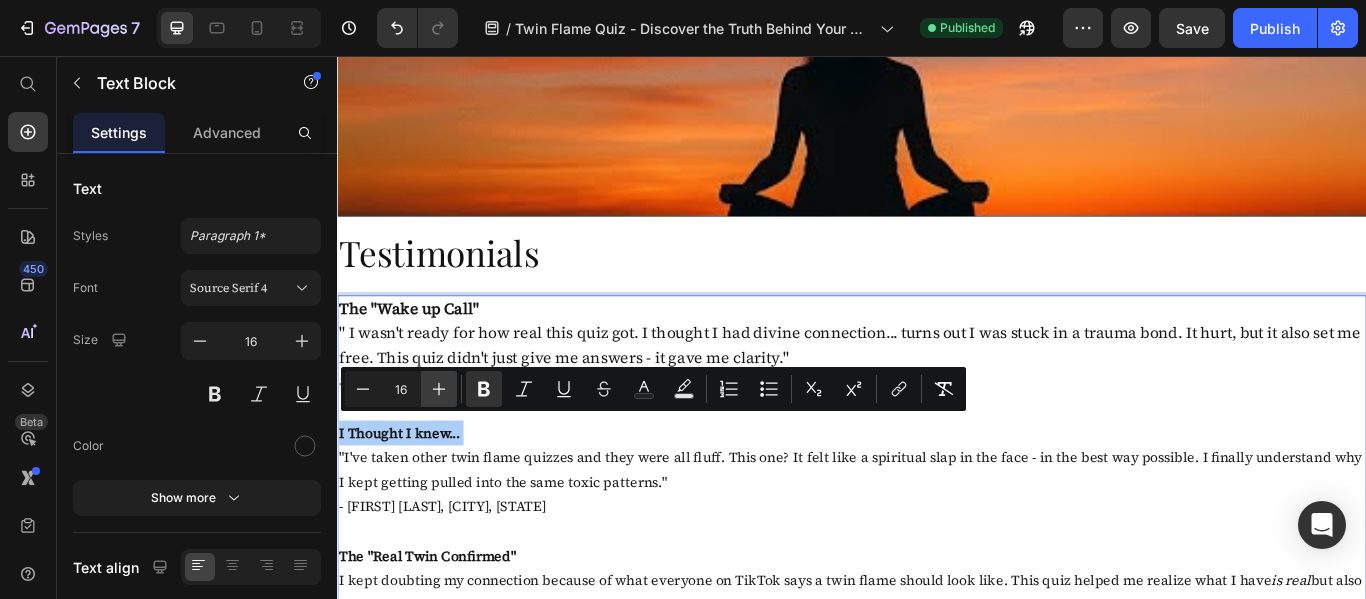 click 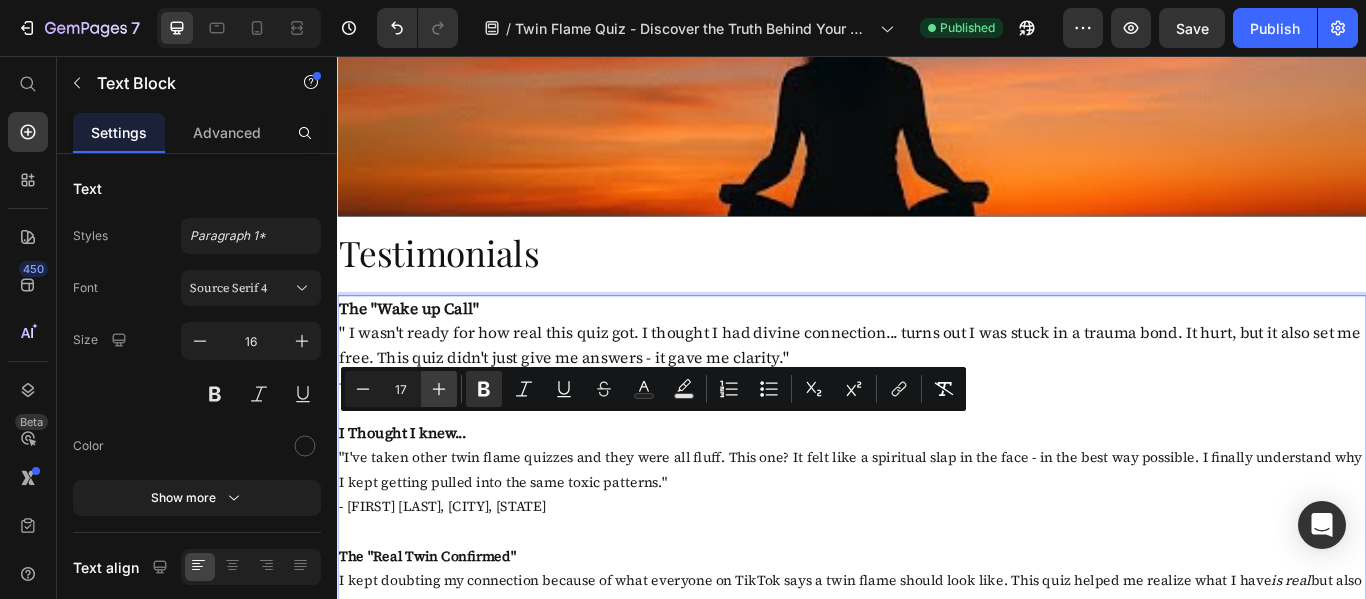 click 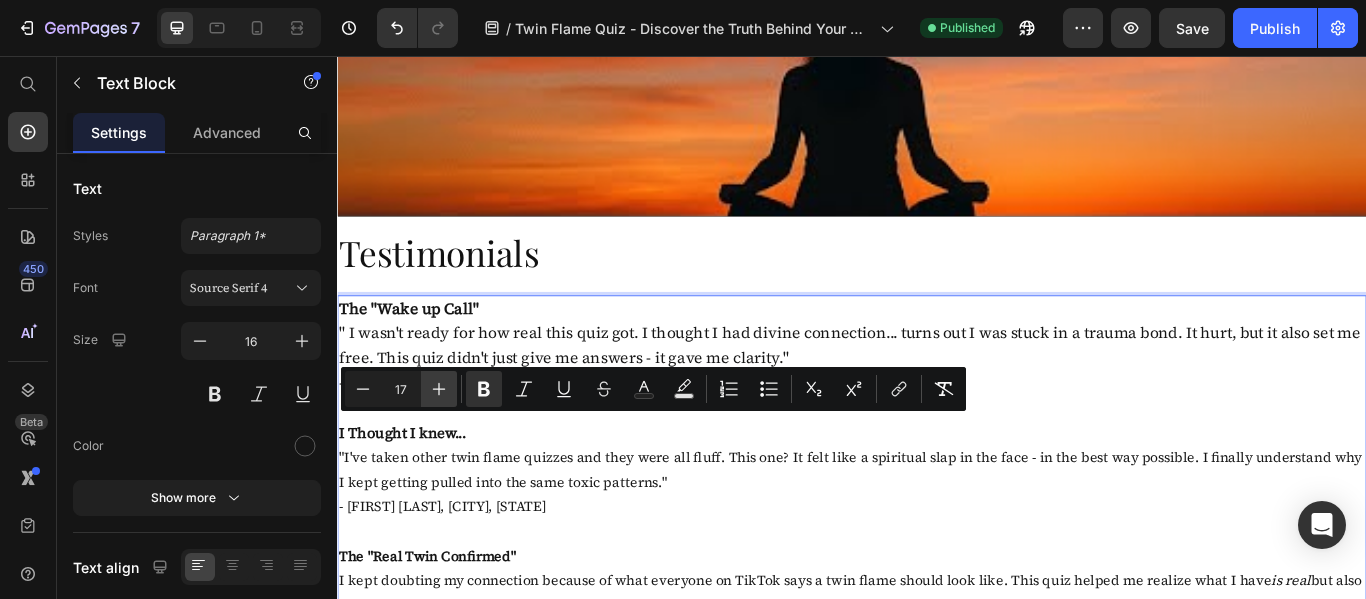 type on "18" 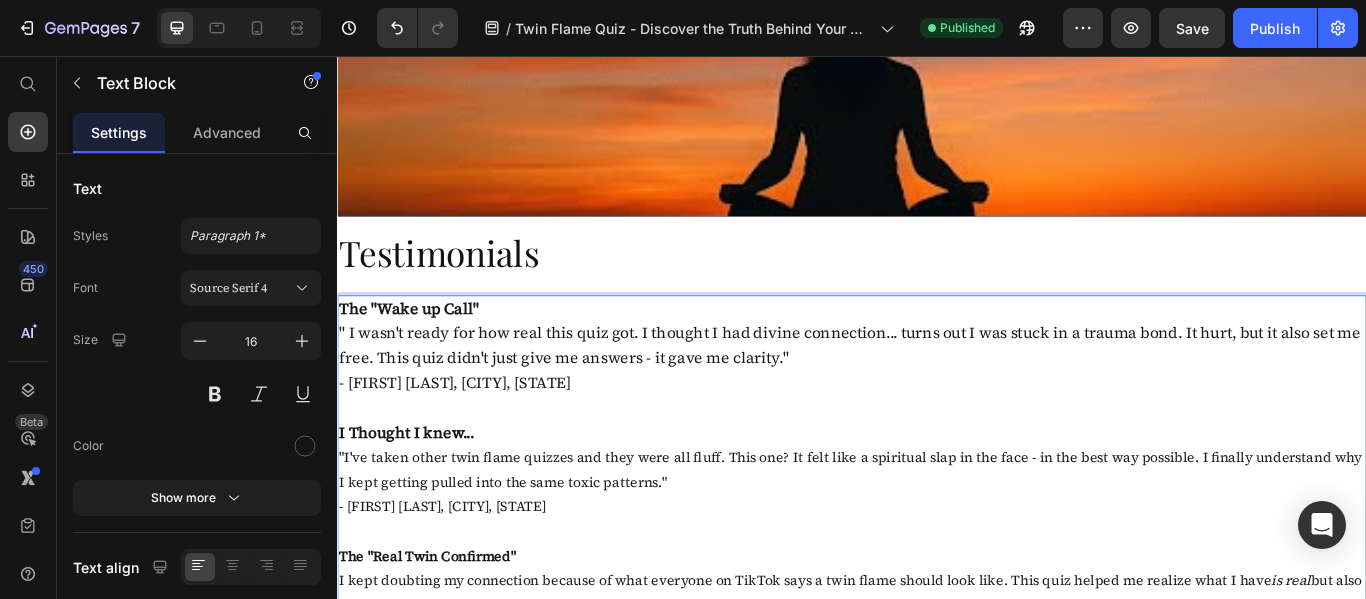 click on ""I've taken other twin flame quizzes and they were all fluff. This one? It felt like a spiritual slap in the face - in the best way possible. I finally understand why I kept getting pulled into the same toxic patterns."" at bounding box center (937, 538) 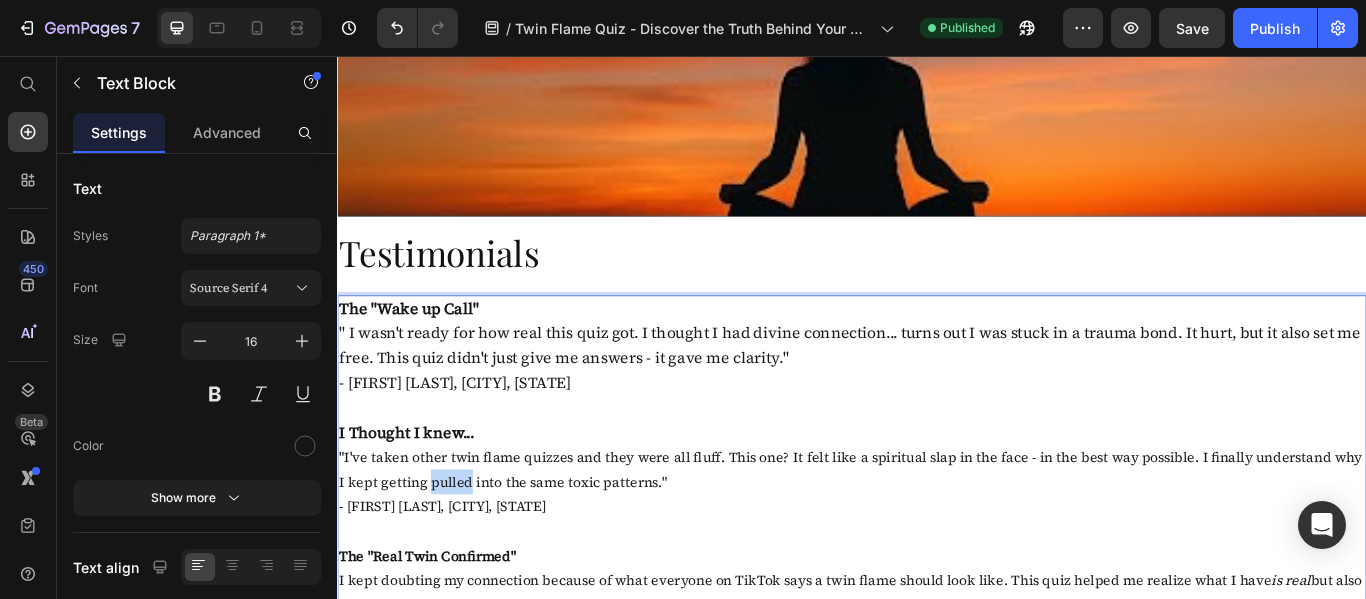 click on ""I've taken other twin flame quizzes and they were all fluff. This one? It felt like a spiritual slap in the face - in the best way possible. I finally understand why I kept getting pulled into the same toxic patterns."" at bounding box center (937, 538) 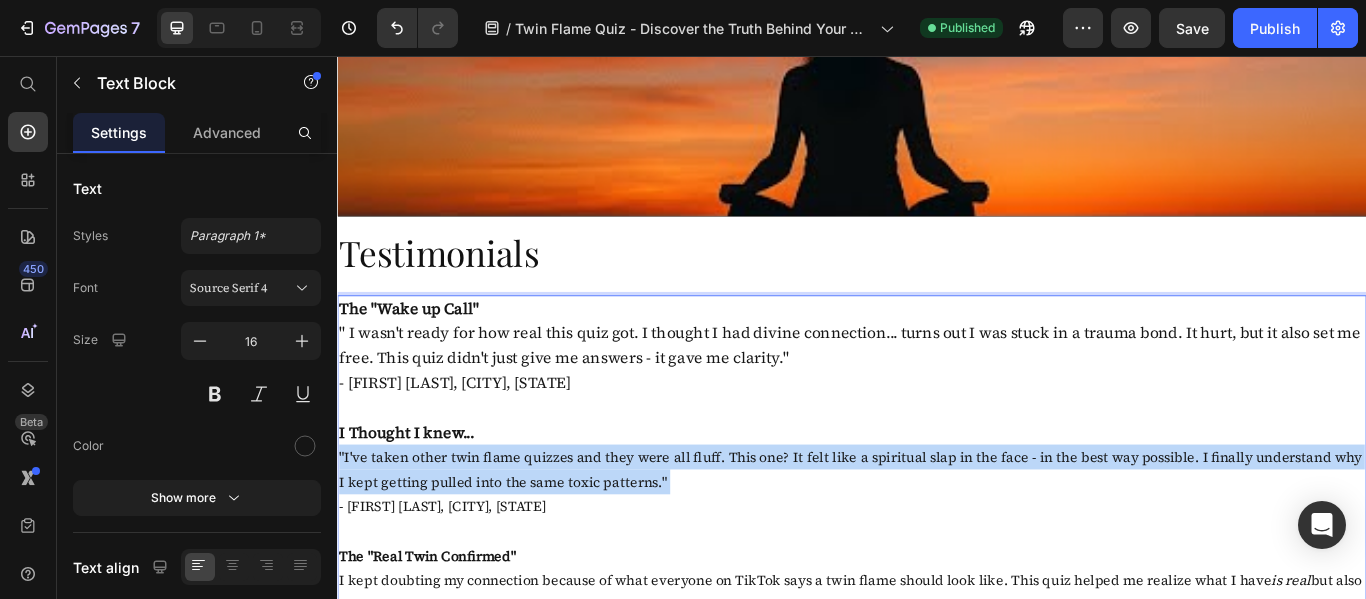 click on ""I've taken other twin flame quizzes and they were all fluff. This one? It felt like a spiritual slap in the face - in the best way possible. I finally understand why I kept getting pulled into the same toxic patterns."" at bounding box center (937, 538) 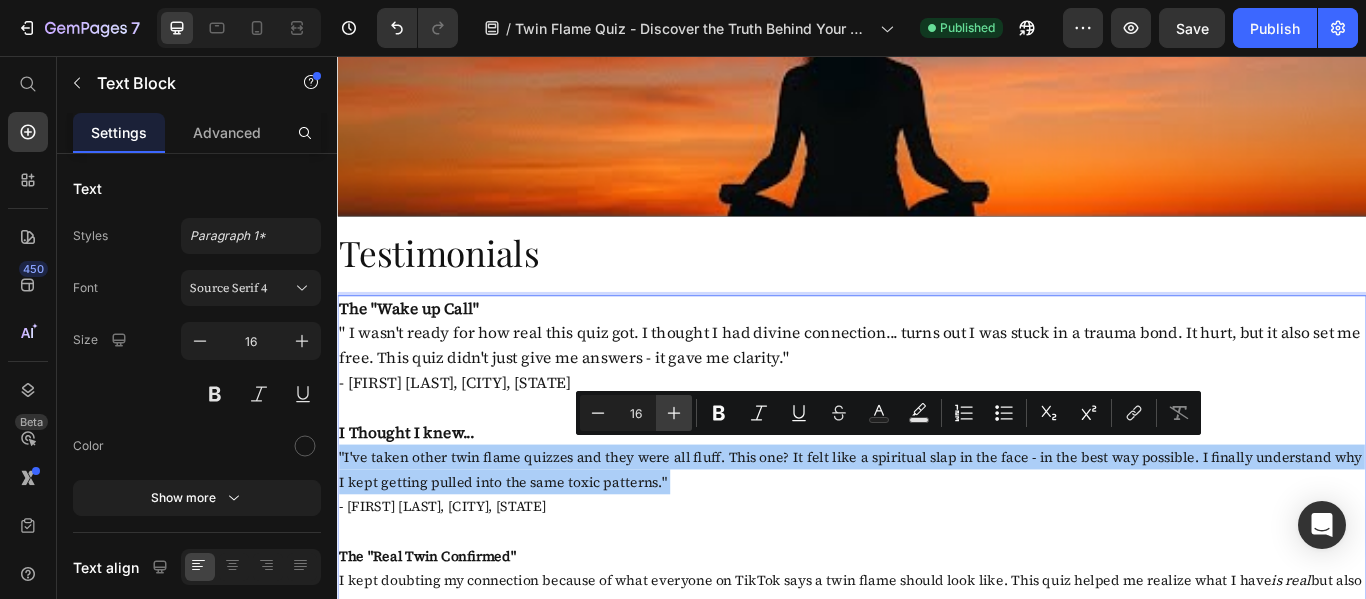 click 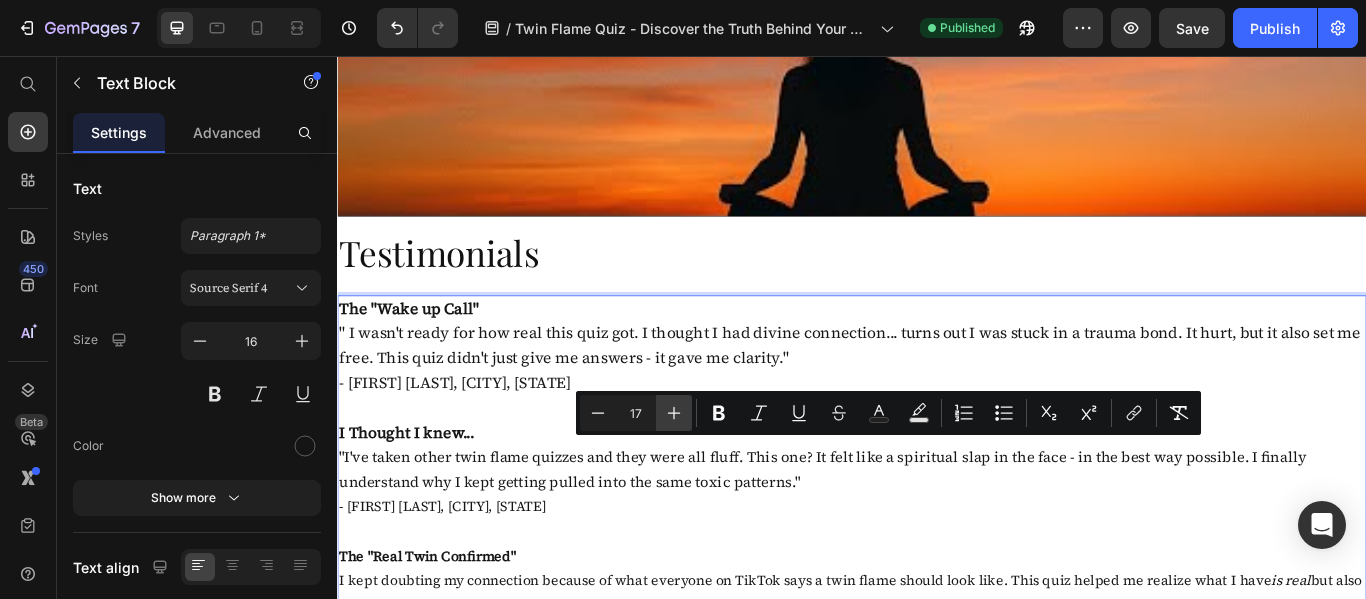 click 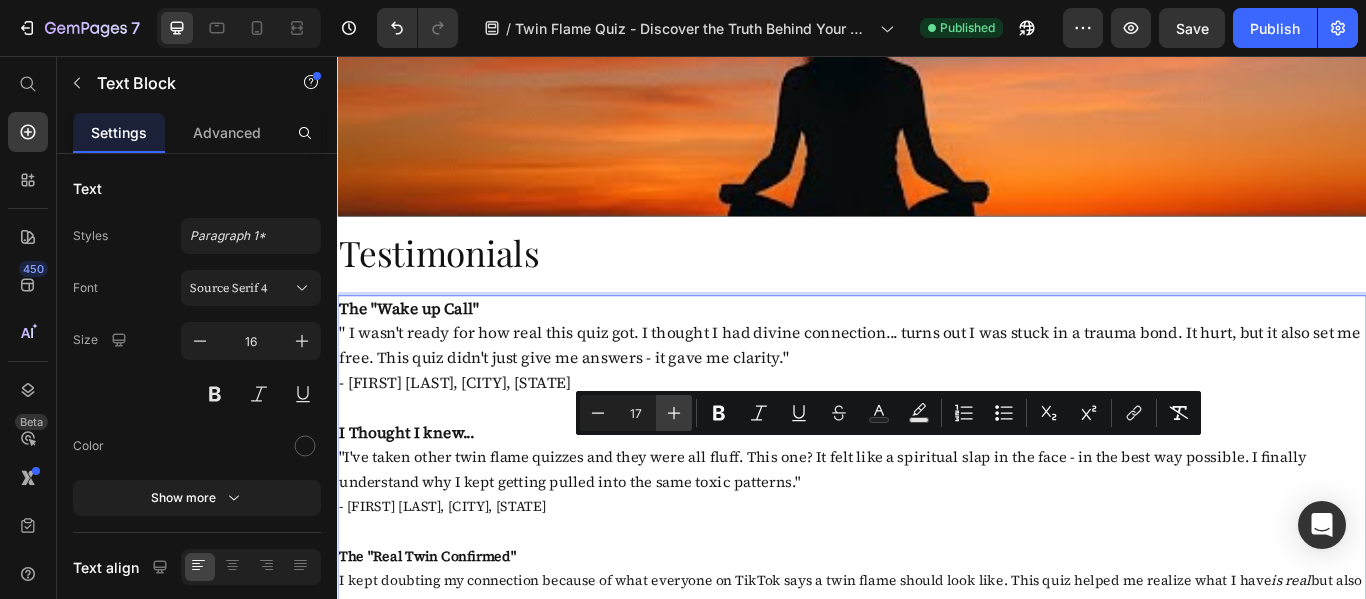 type on "18" 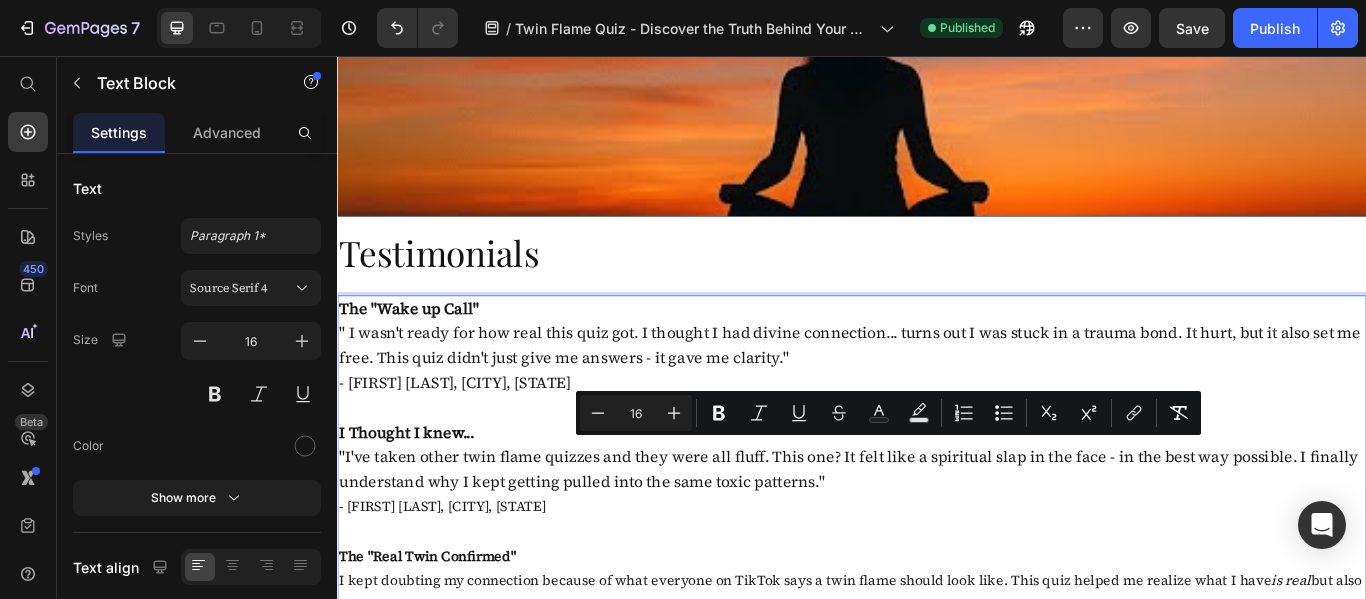click on "- [FIRST] [LAST], [CITY], [STATE]" at bounding box center [937, 581] 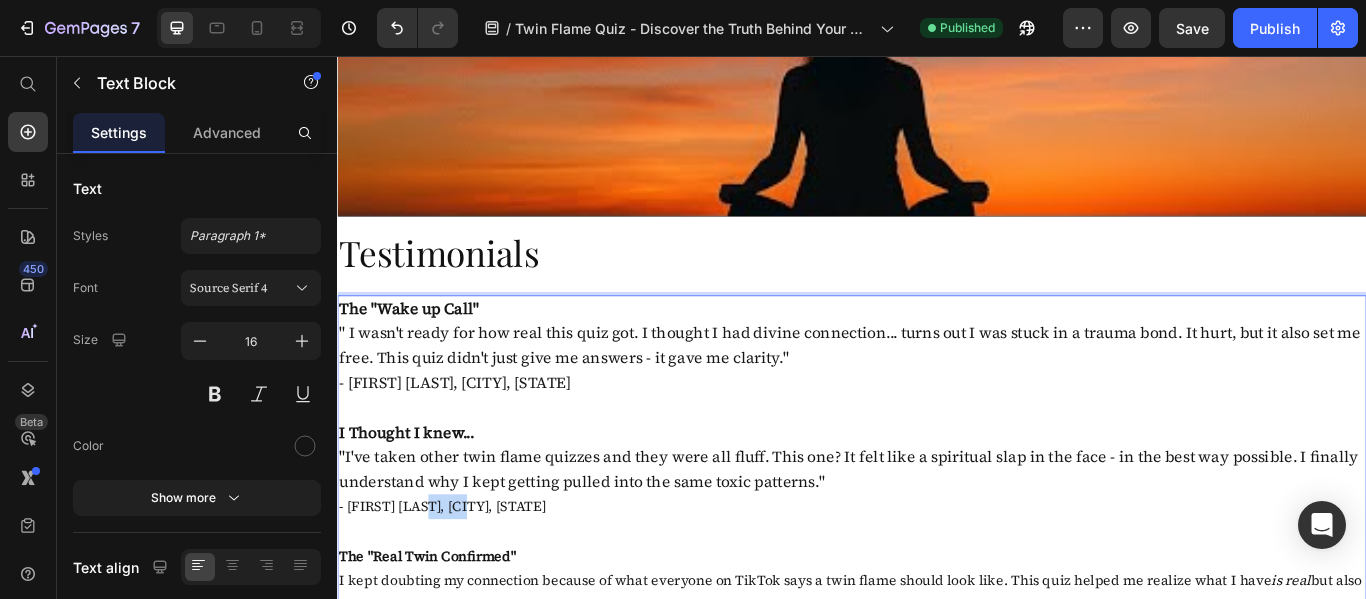 click on "- [FIRST] [LAST], [CITY], [STATE]" at bounding box center (937, 581) 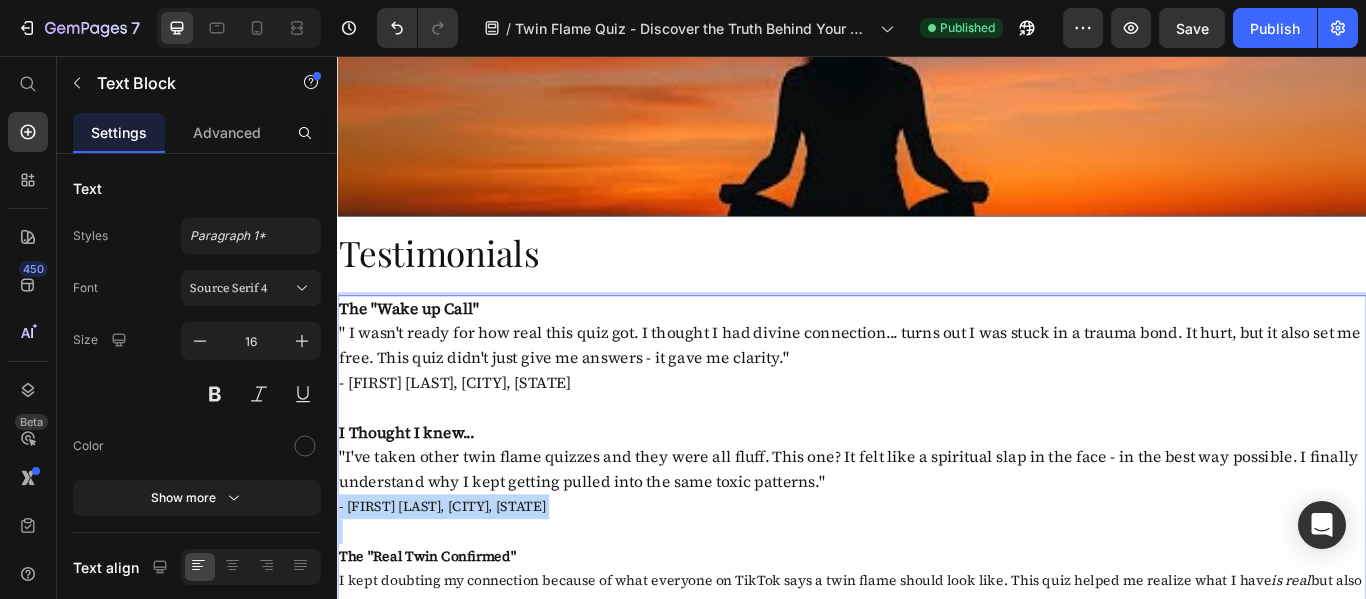click on "- [FIRST] [LAST], [CITY], [STATE]" at bounding box center (937, 581) 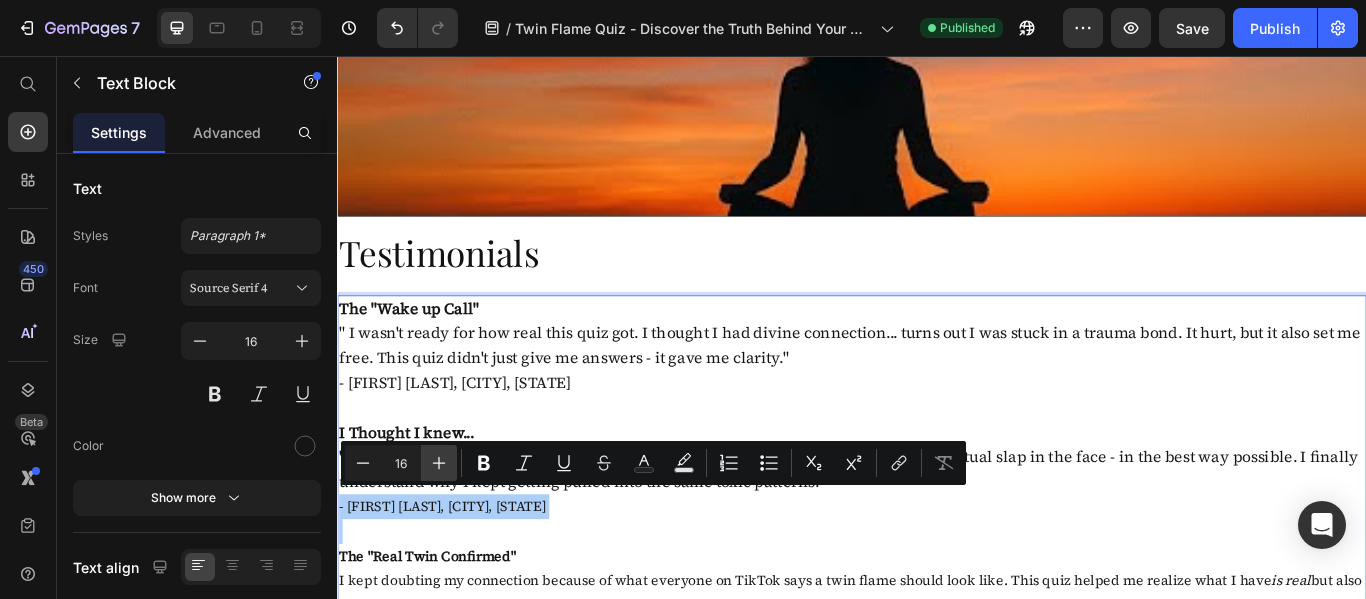 click on "Plus" at bounding box center [439, 463] 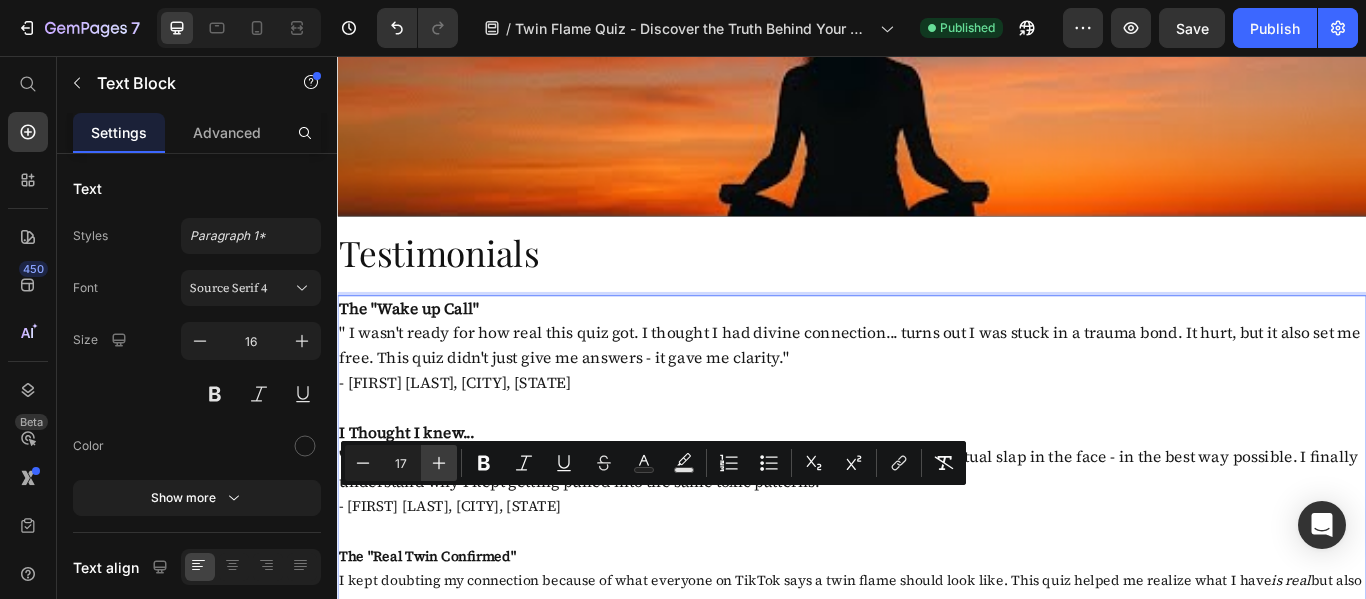 click on "Plus" at bounding box center (439, 463) 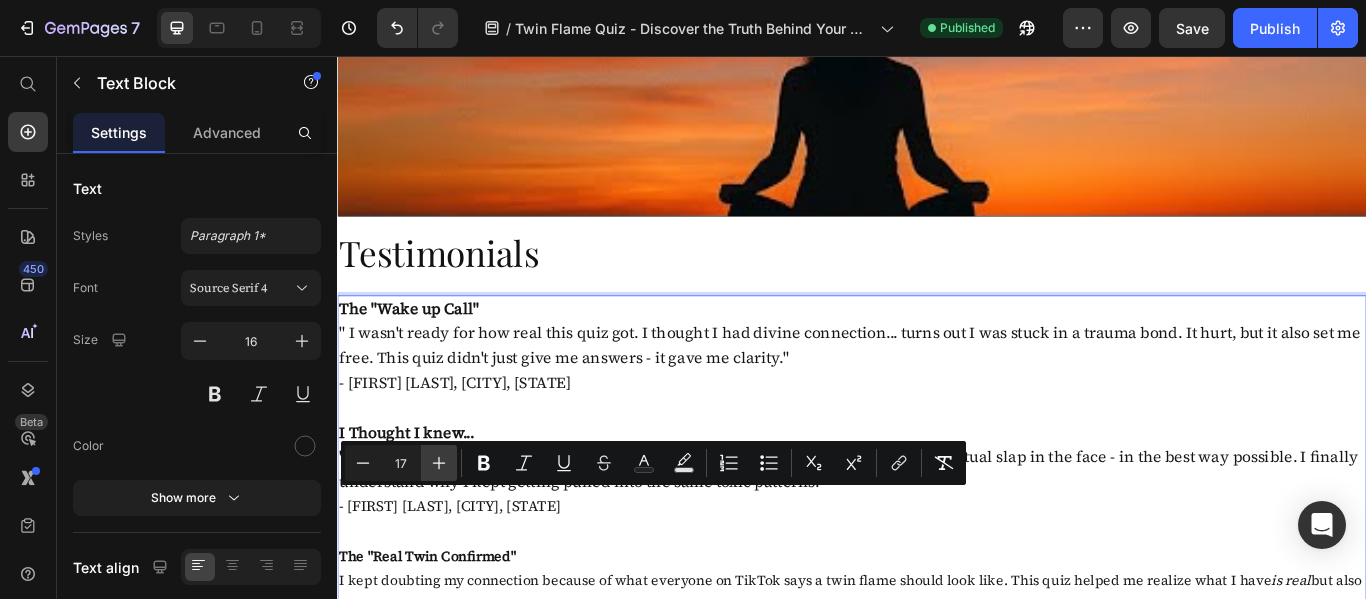 type on "18" 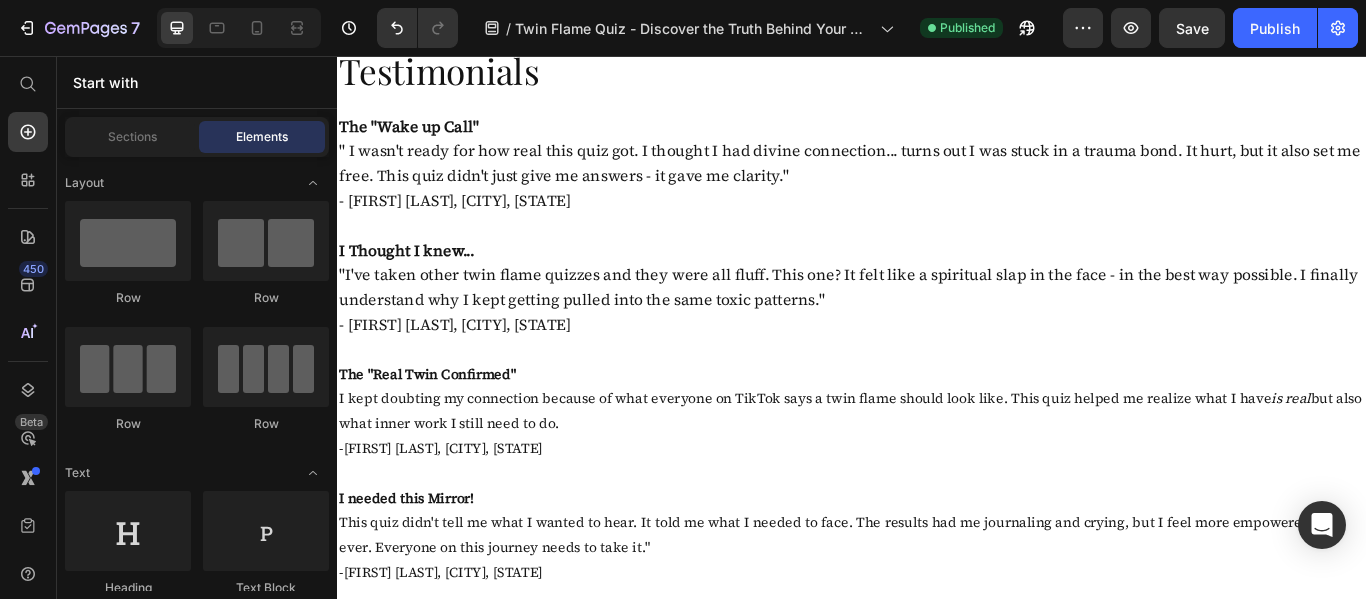 scroll, scrollTop: 2520, scrollLeft: 0, axis: vertical 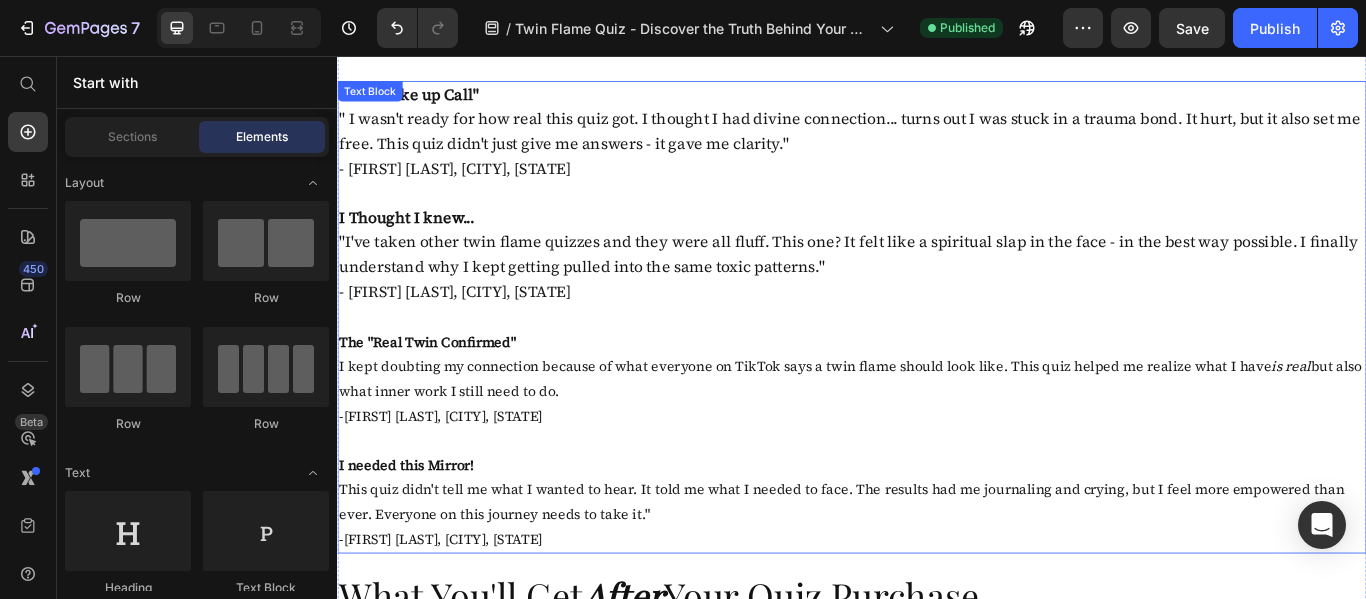 click on "The "Real Twin Confirmed"" at bounding box center (442, 389) 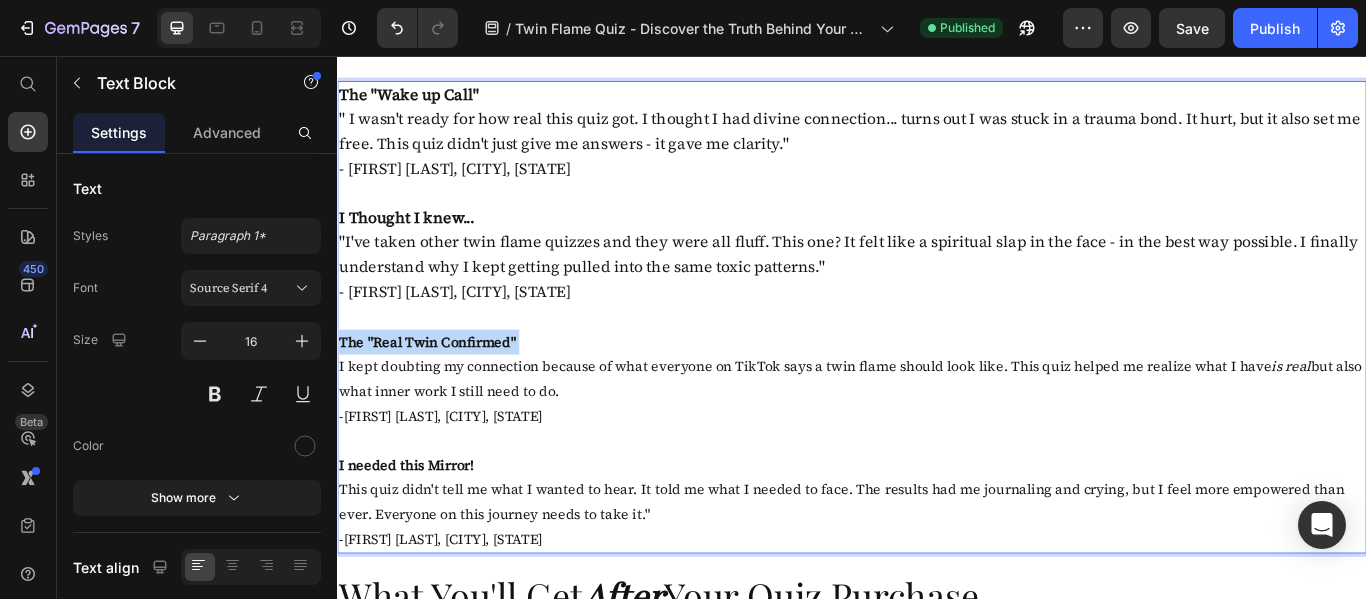 click on "The "Real Twin Confirmed"" at bounding box center (442, 389) 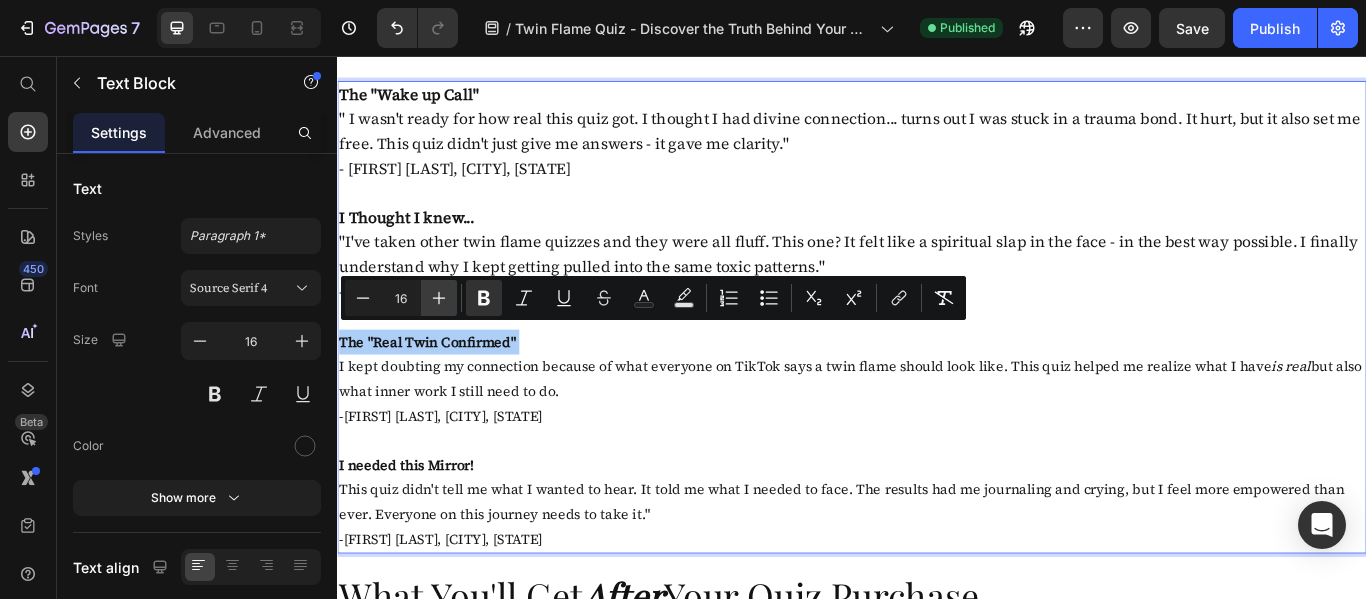 click on "Plus" at bounding box center [439, 298] 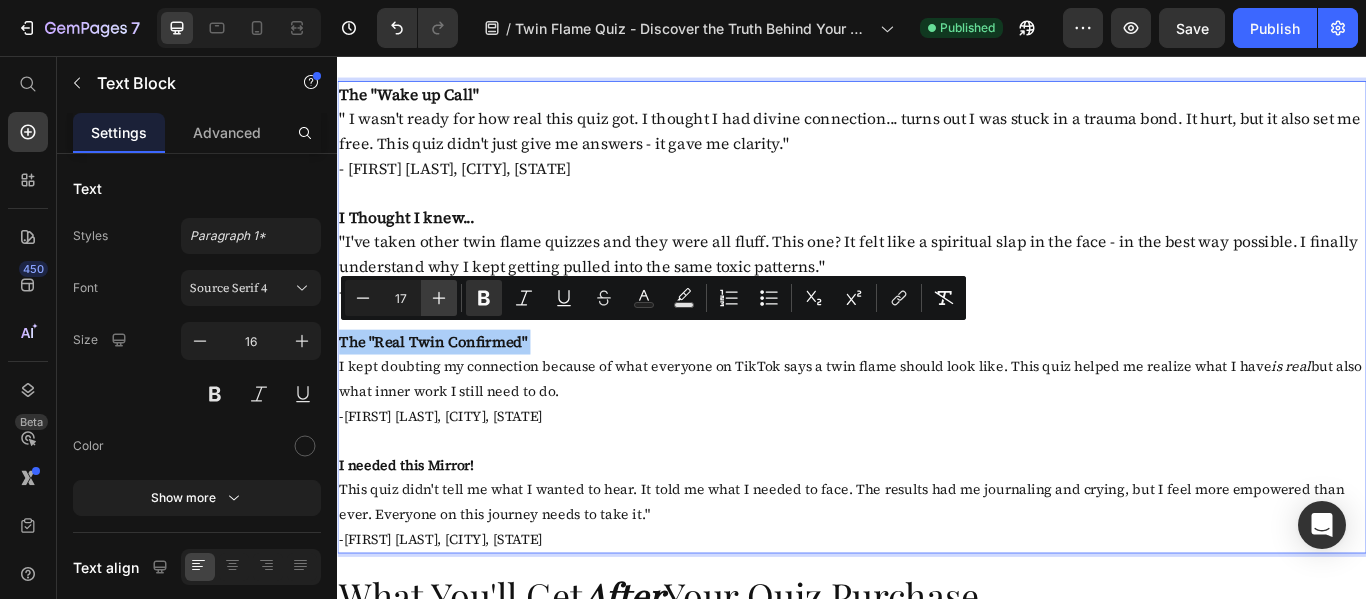 click on "Plus" at bounding box center (439, 298) 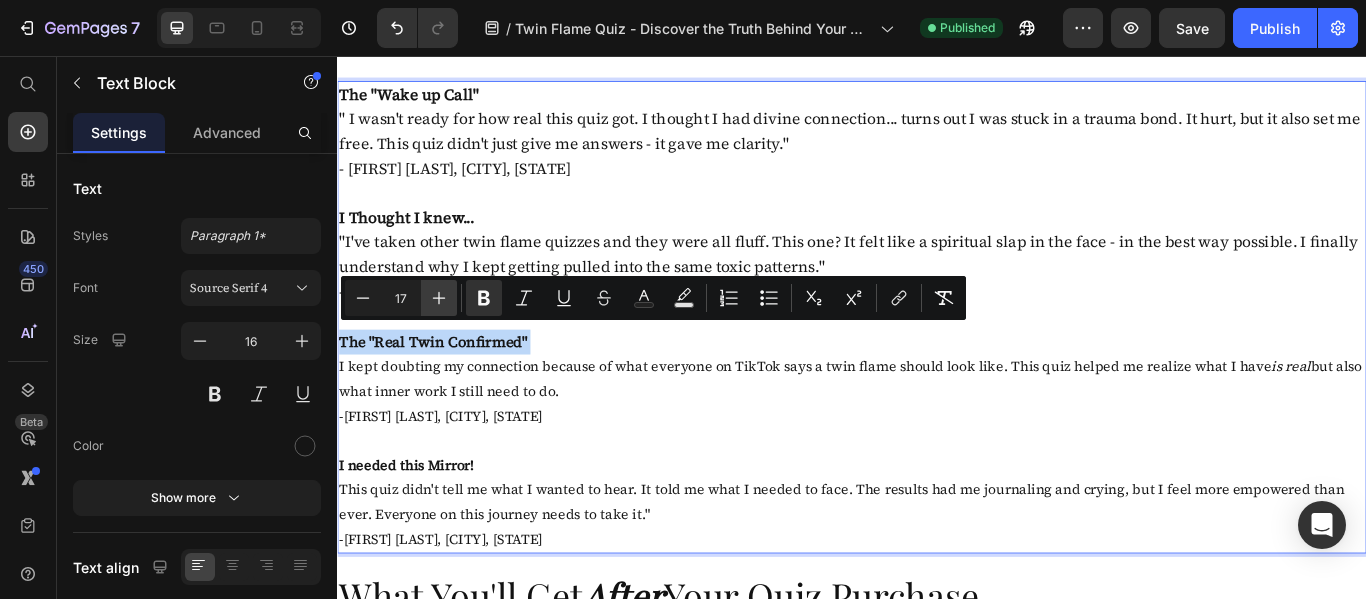 type on "18" 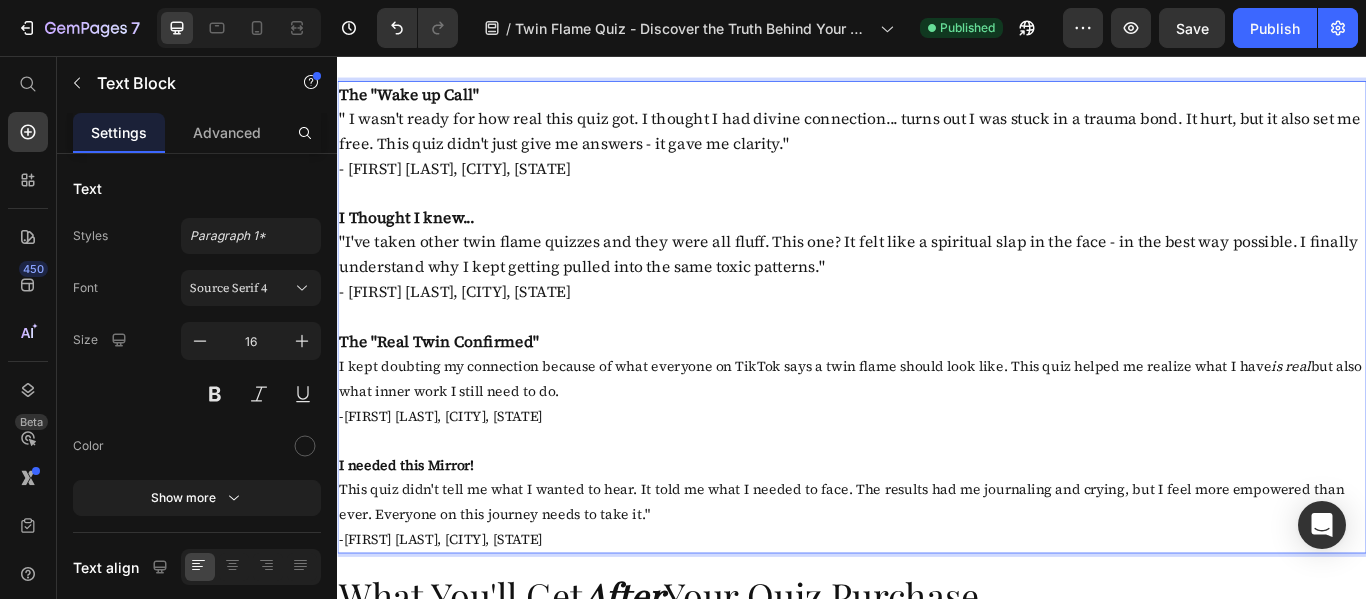 click on "I kept doubting my connection because of what everyone on TikTok says a twin flame should look like. This quiz helped me realize what I have is real - but also what inner work I still need to do." at bounding box center [937, 432] 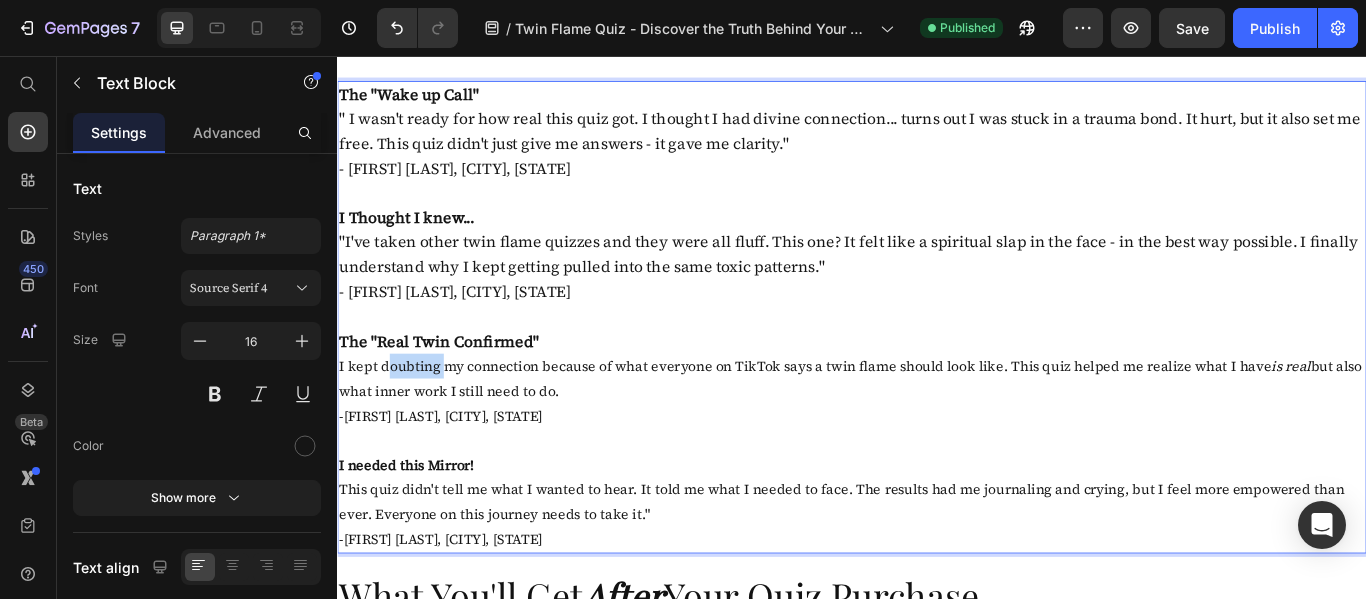 click on "I kept doubting my connection because of what everyone on TikTok says a twin flame should look like. This quiz helped me realize what I have is real - but also what inner work I still need to do." at bounding box center [937, 432] 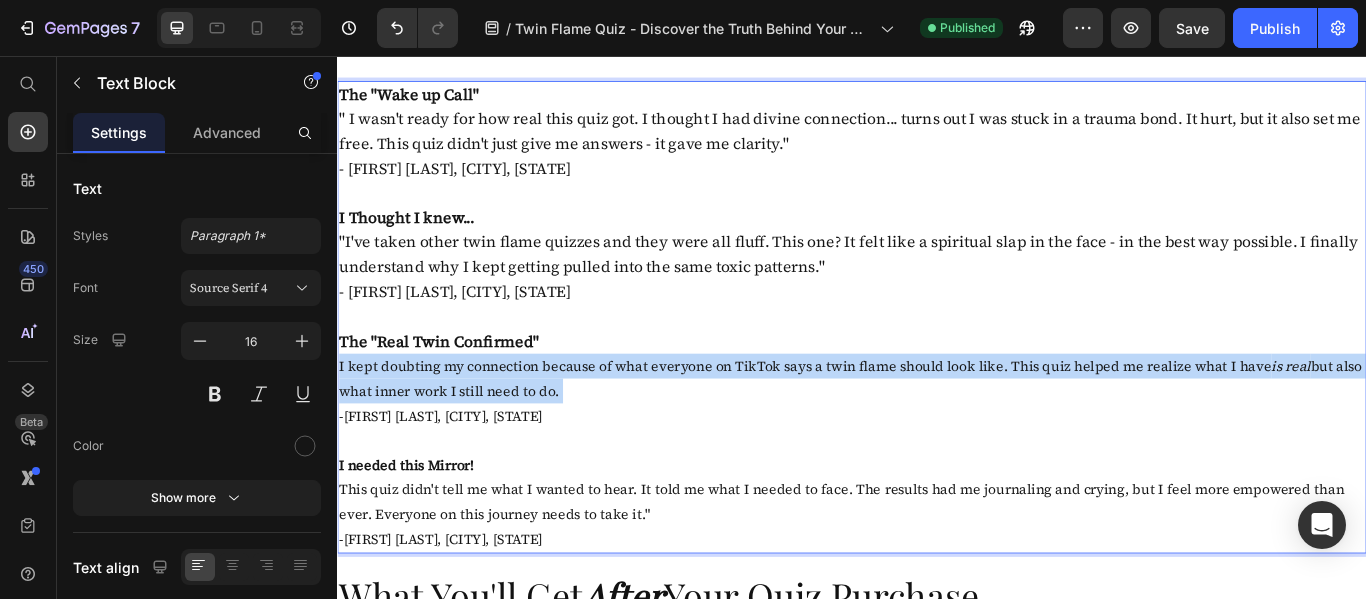 click on "I kept doubting my connection because of what everyone on TikTok says a twin flame should look like. This quiz helped me realize what I have is real - but also what inner work I still need to do." at bounding box center (937, 432) 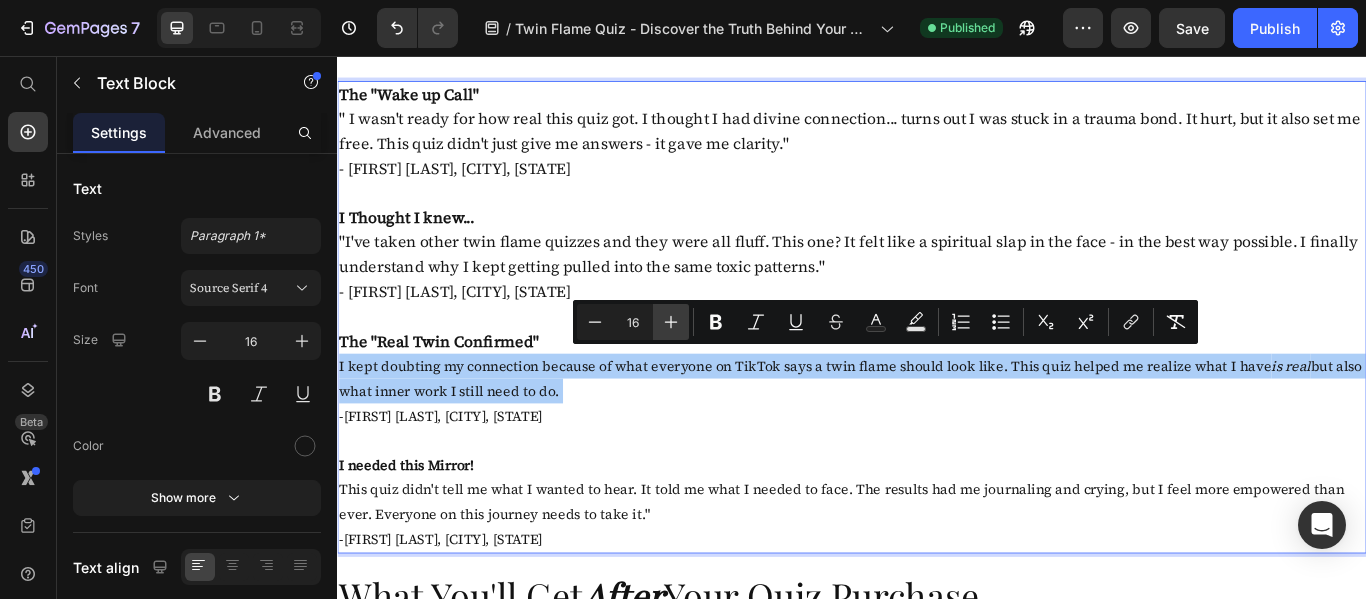 click 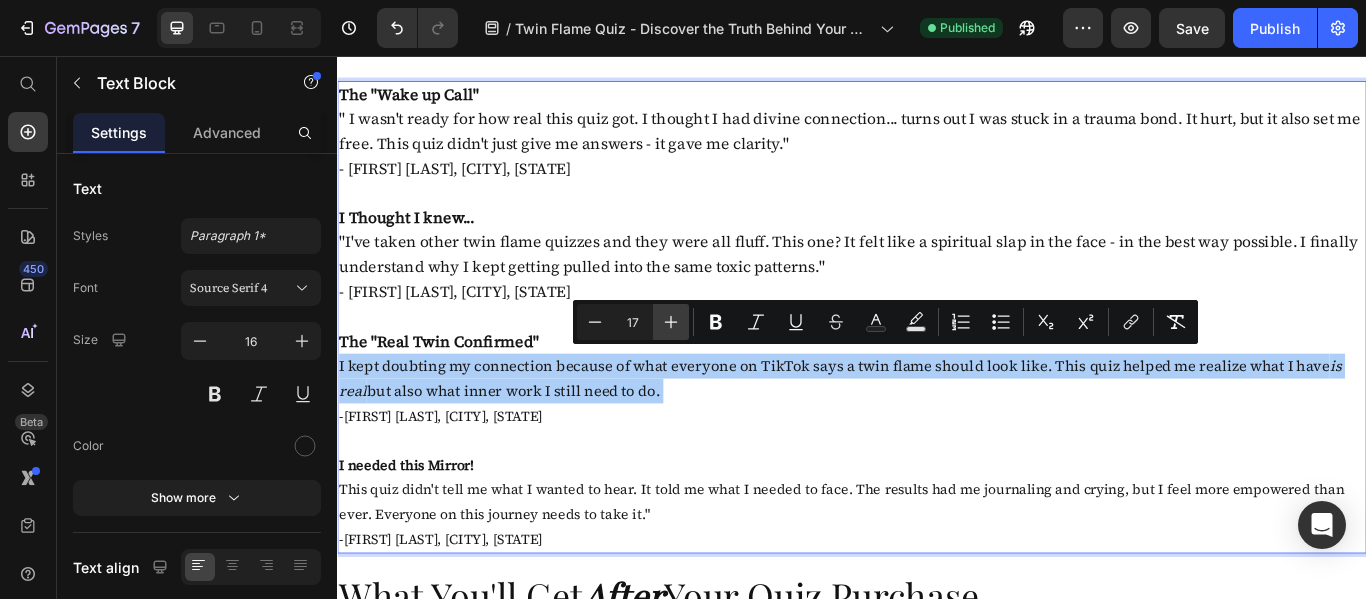 click 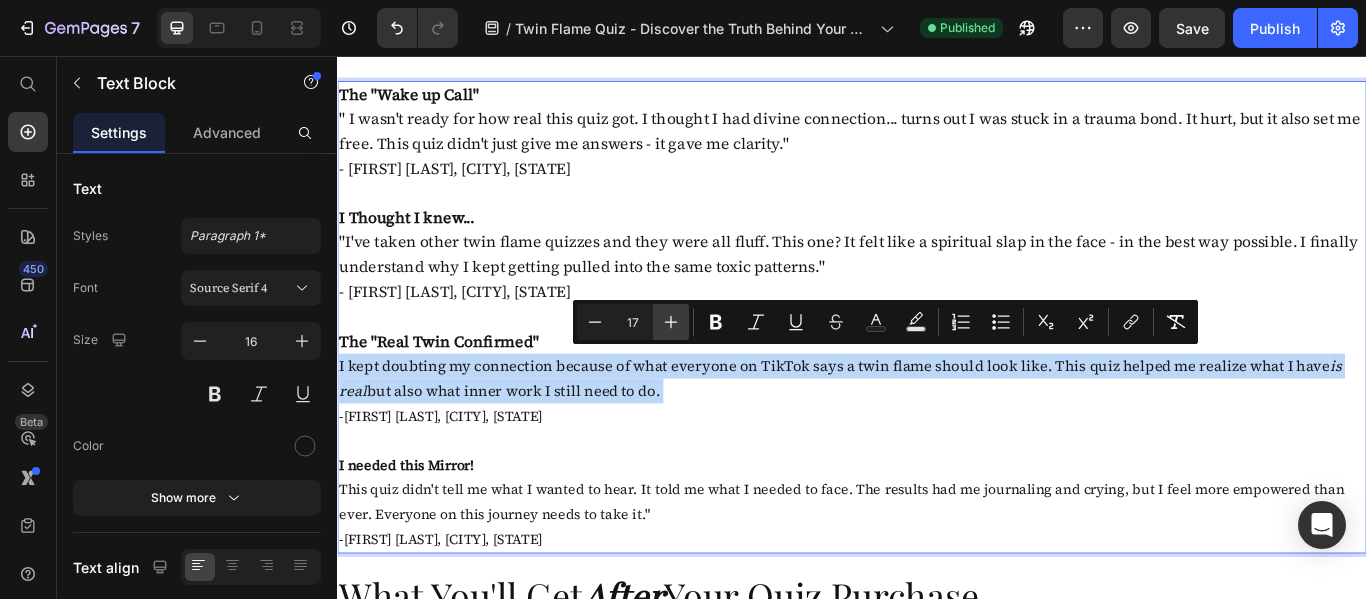 type on "18" 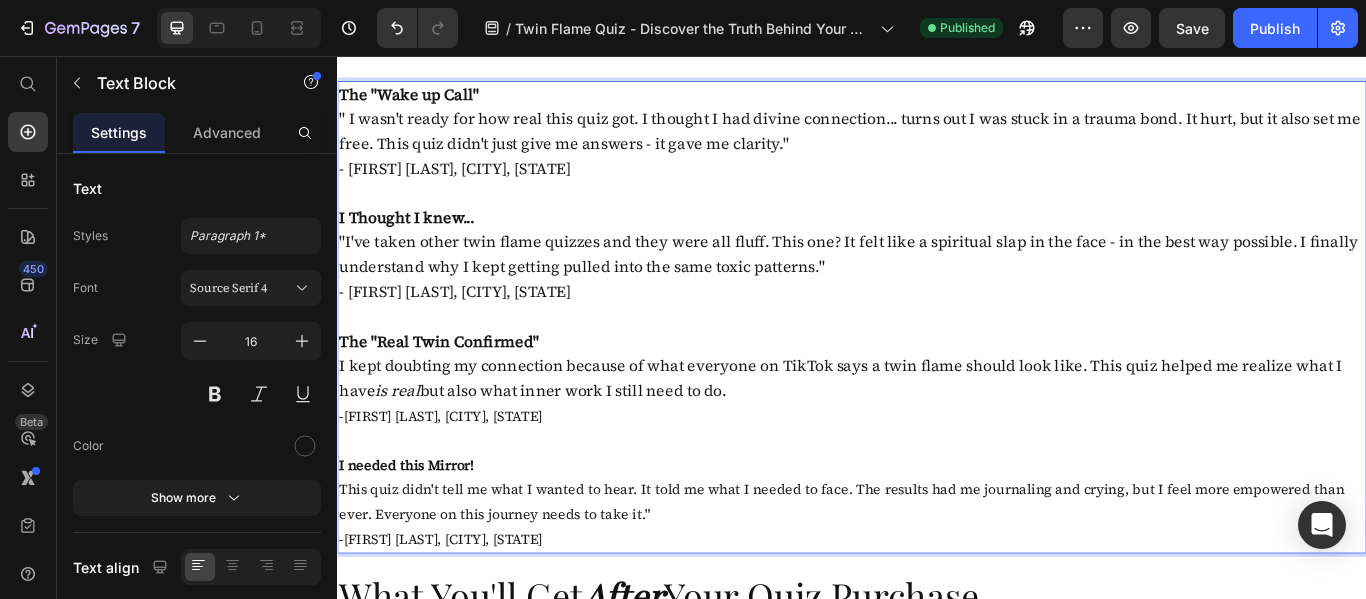 click on "-[FIRST] [LAST], [CITY], [STATE]" at bounding box center [937, 475] 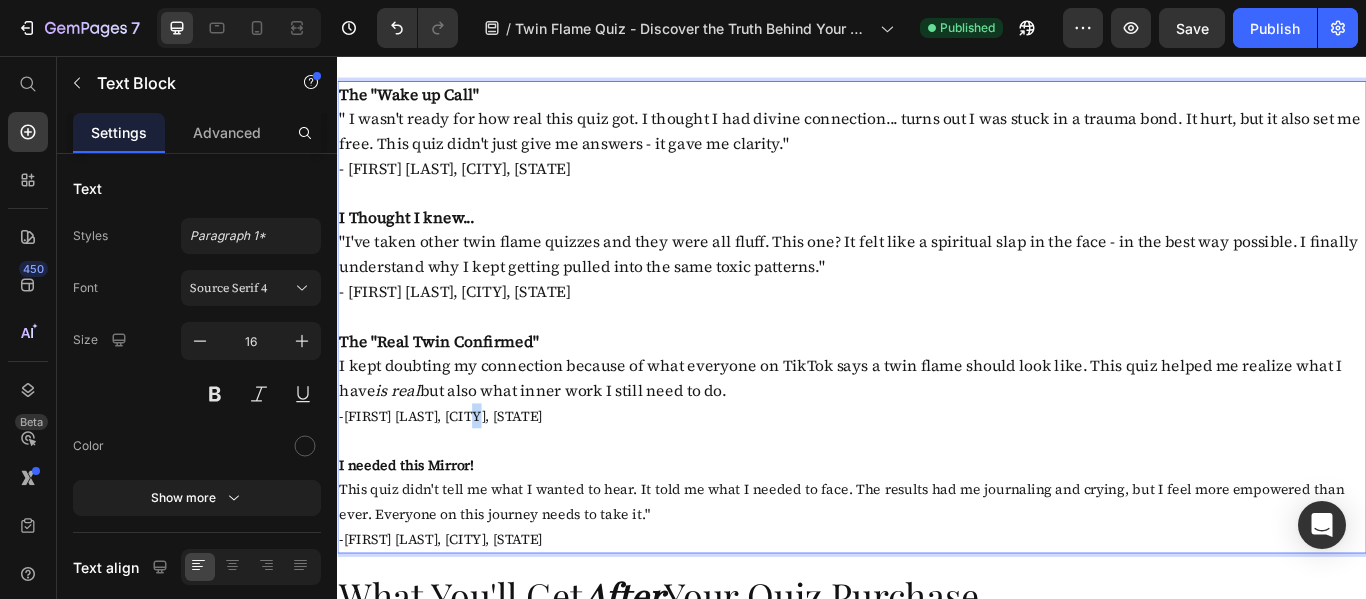 click on "-[FIRST] [LAST], [CITY], [STATE]" at bounding box center [937, 475] 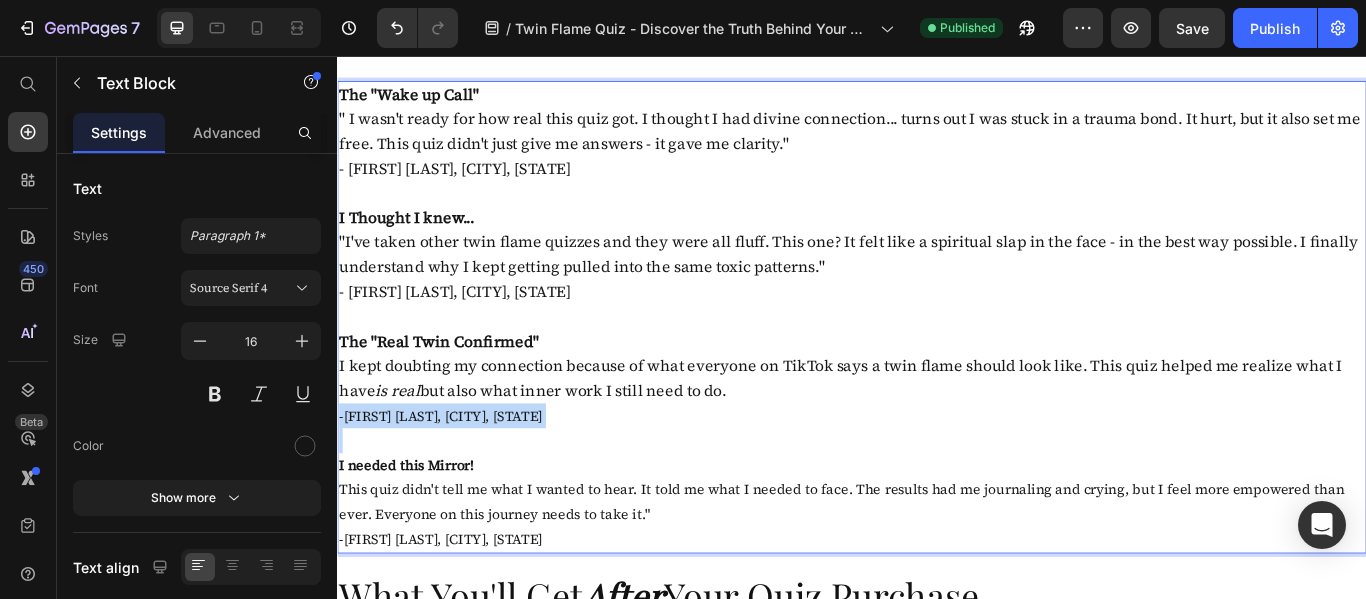 click on "-[FIRST] [LAST], [CITY], [STATE]" at bounding box center [937, 475] 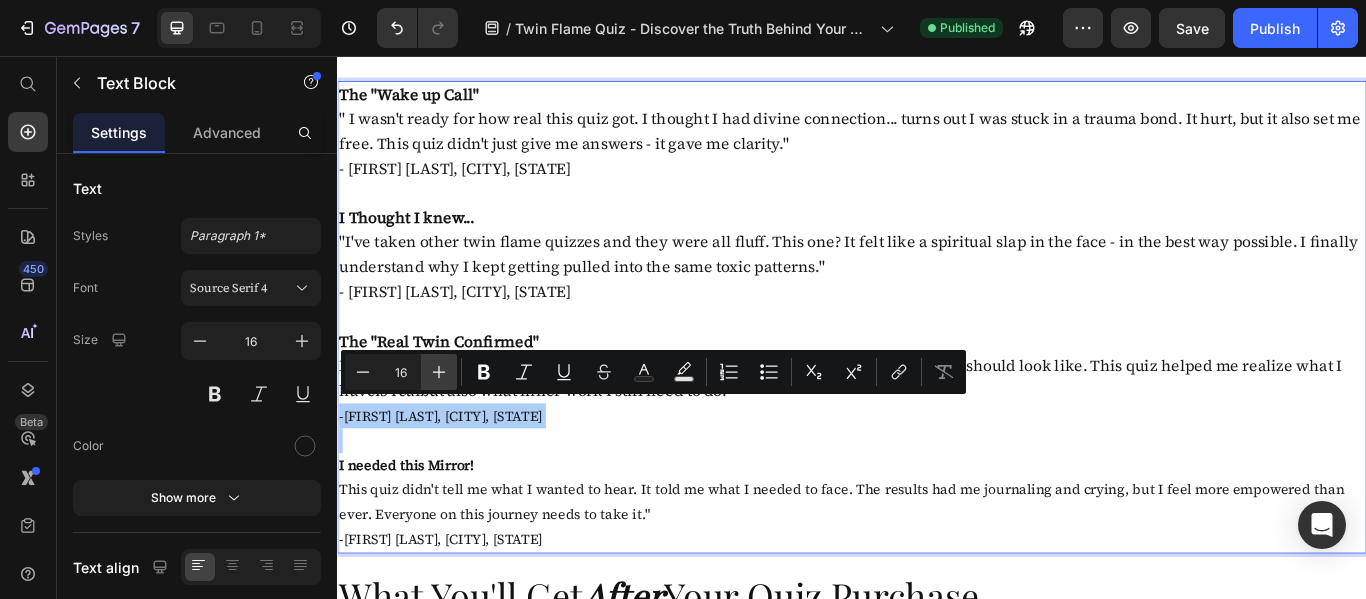 click 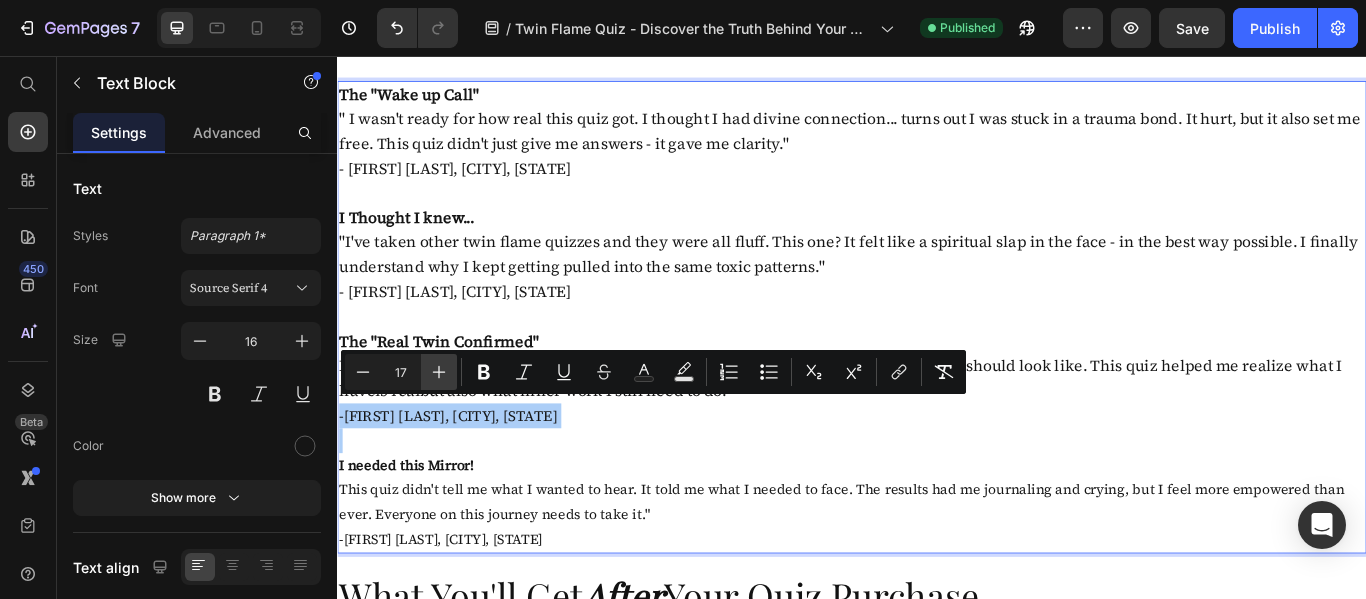 click 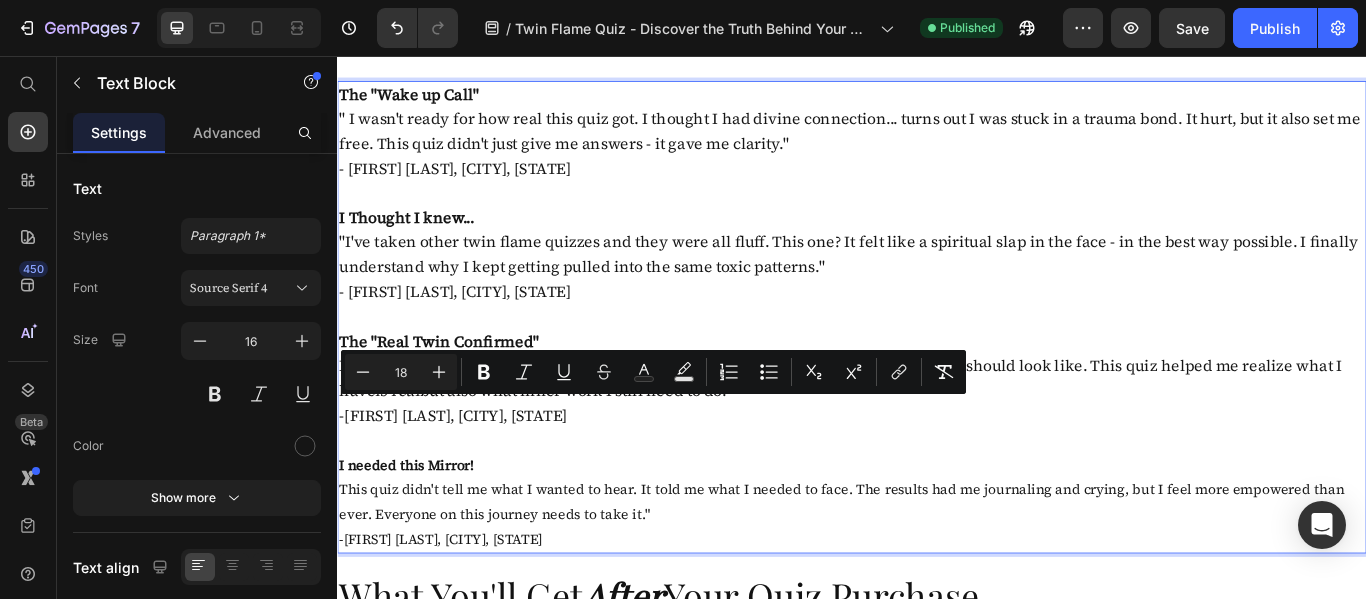 type on "16" 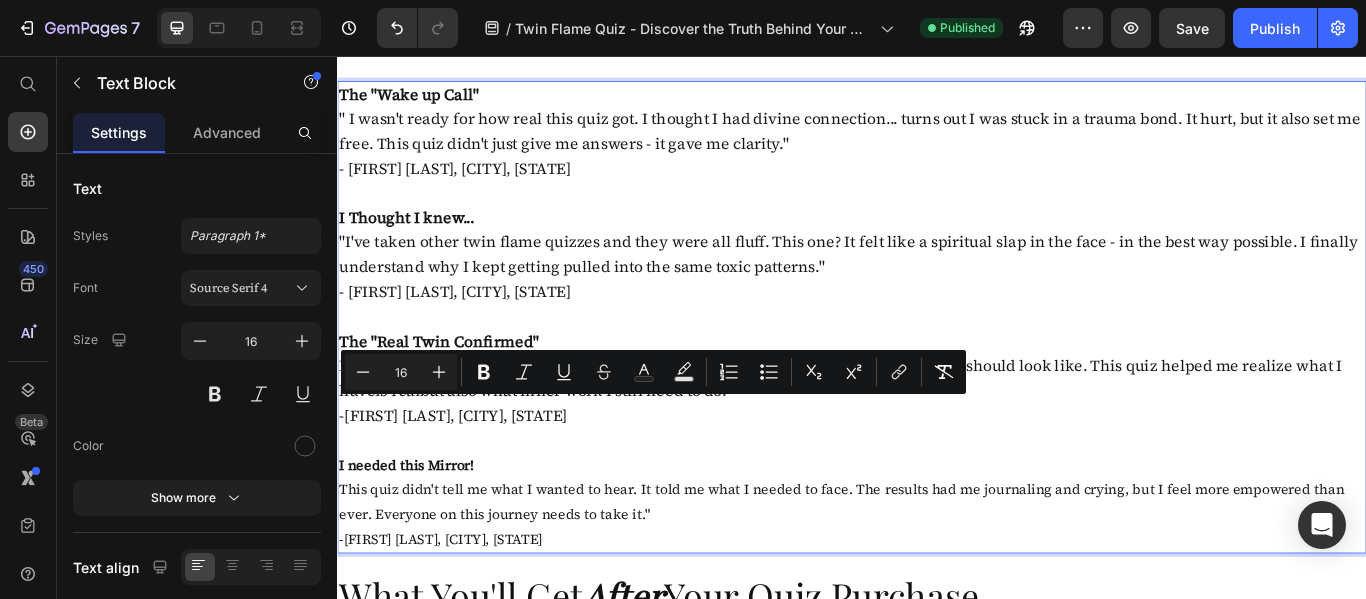 click on "I needed this Mirror!" at bounding box center [418, 533] 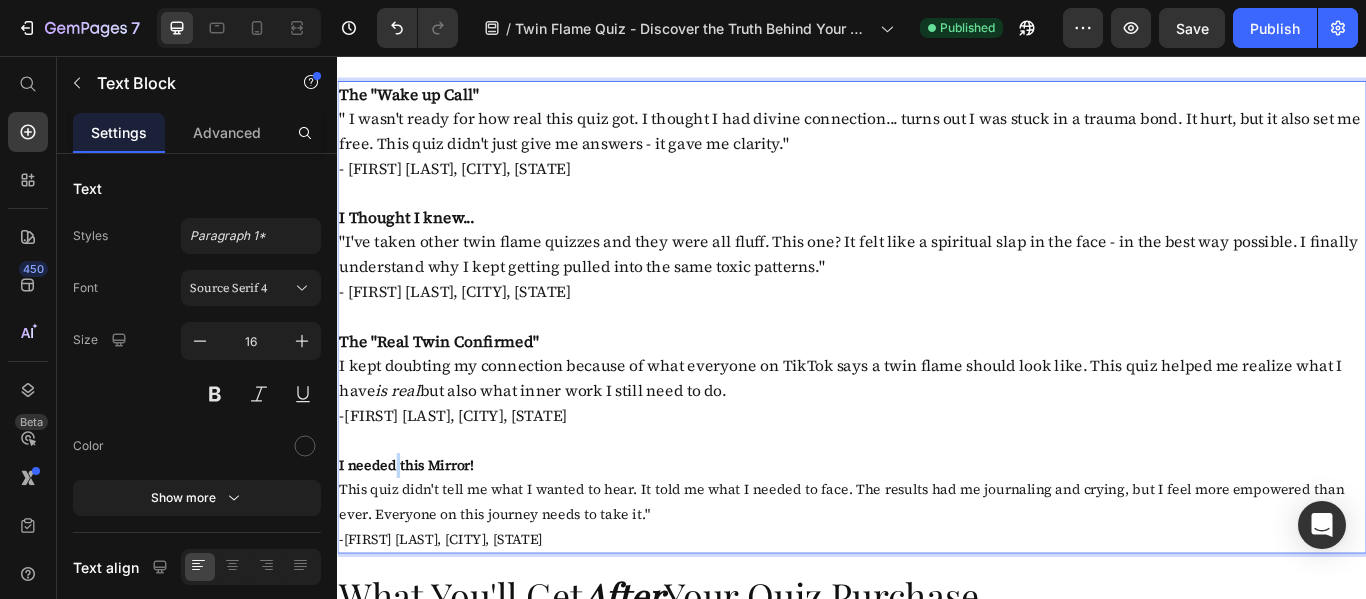 click on "I needed this Mirror!" at bounding box center (418, 533) 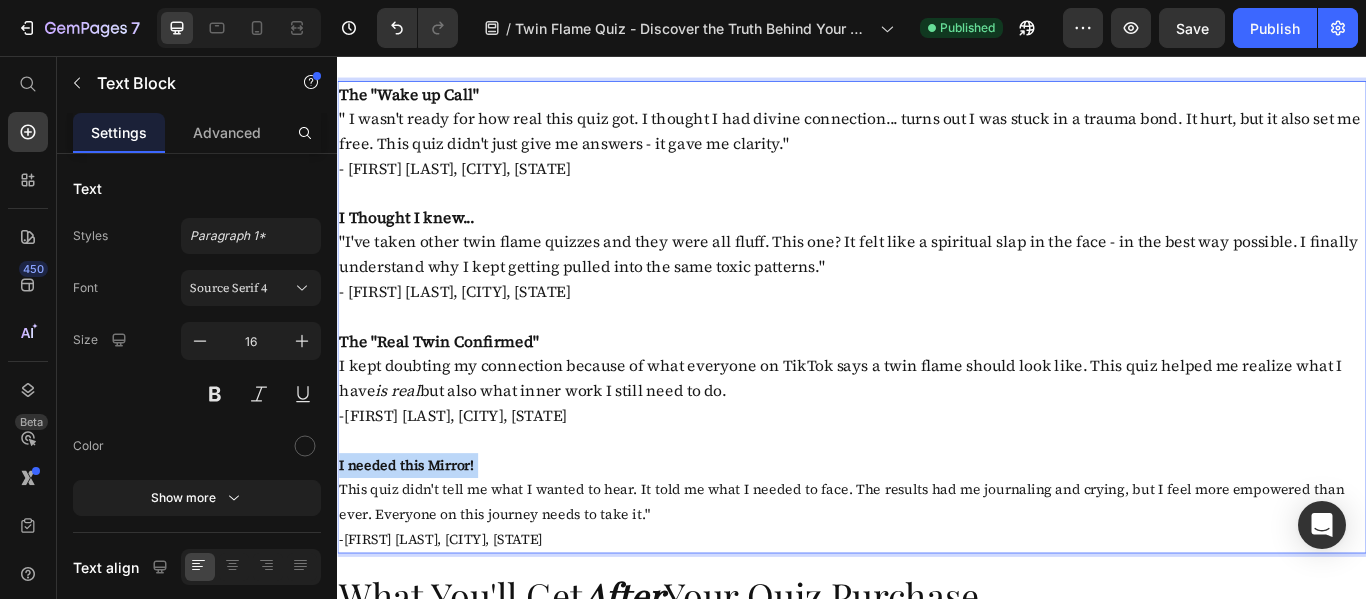 click on "I needed this Mirror!" at bounding box center [418, 533] 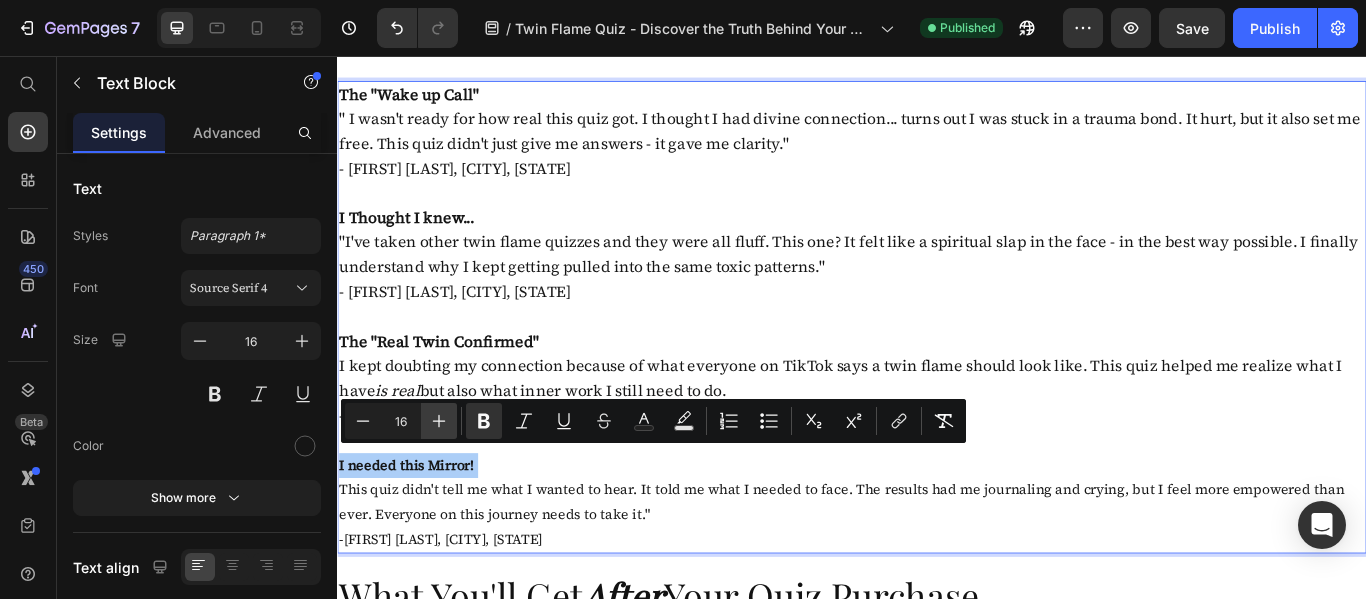 click 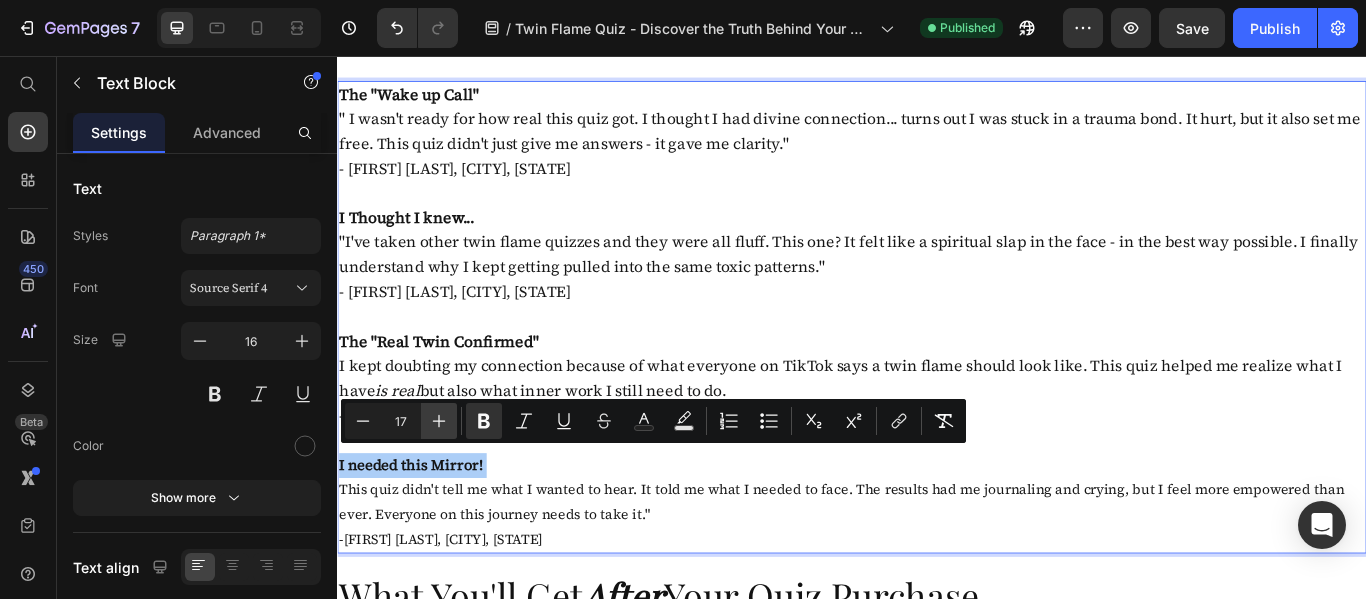 click 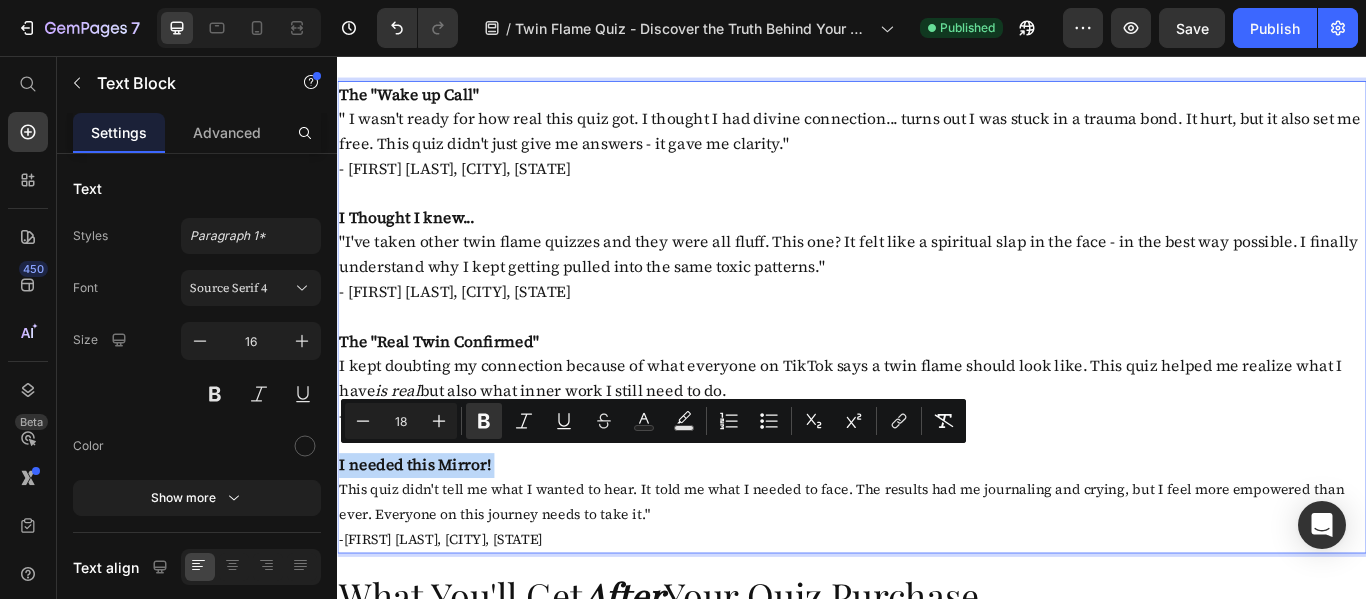 type on "16" 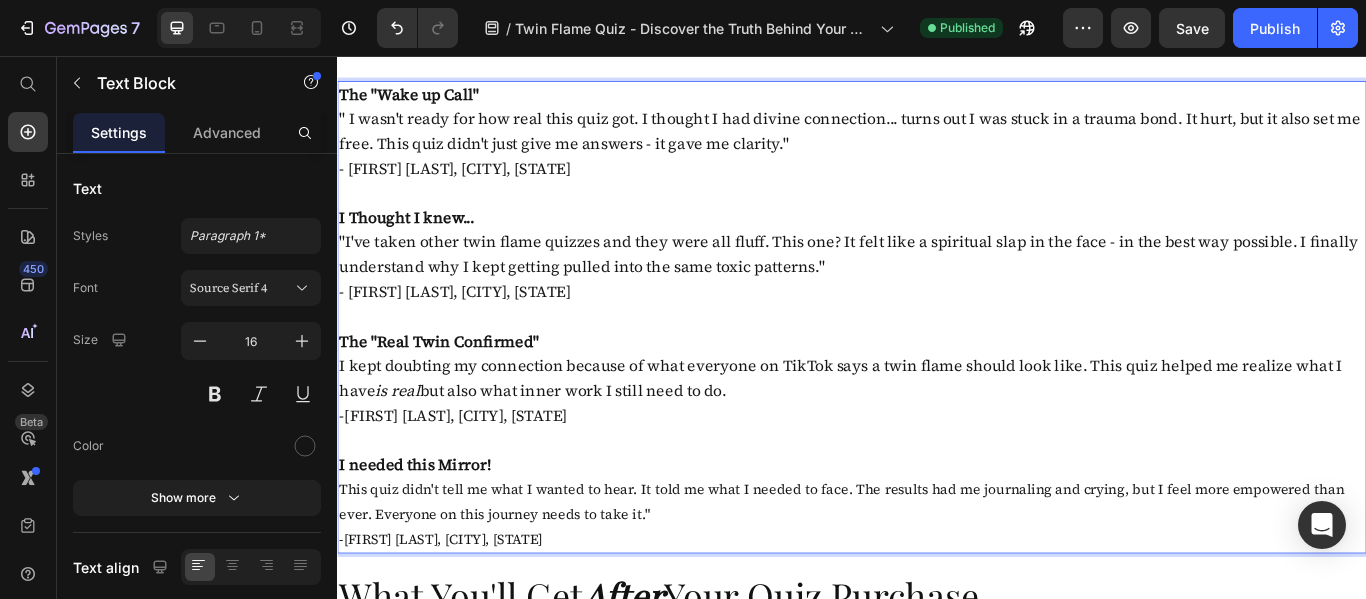 click on "This quiz didn't tell me what I wanted to hear. It told me what I needed to face. The results had me journaling and crying, but I feel more empowered than ever. Everyone on this journey needs to take it."" at bounding box center (937, 576) 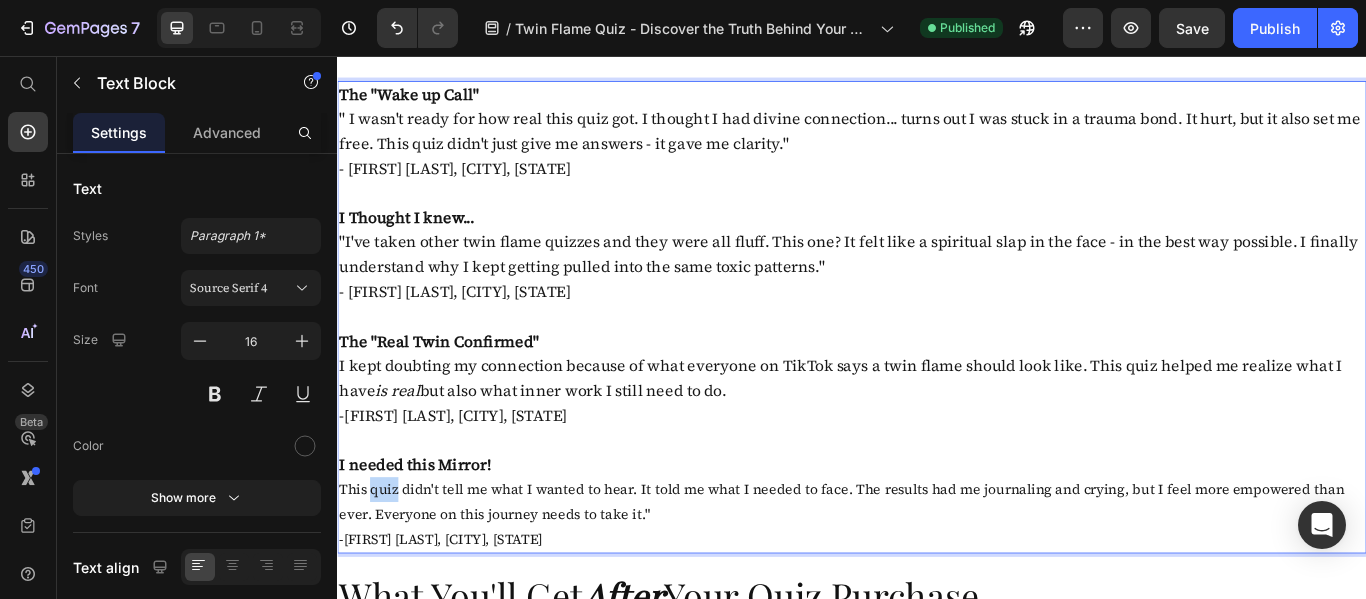 click on "This quiz didn't tell me what I wanted to hear. It told me what I needed to face. The results had me journaling and crying, but I feel more empowered than ever. Everyone on this journey needs to take it."" at bounding box center (937, 576) 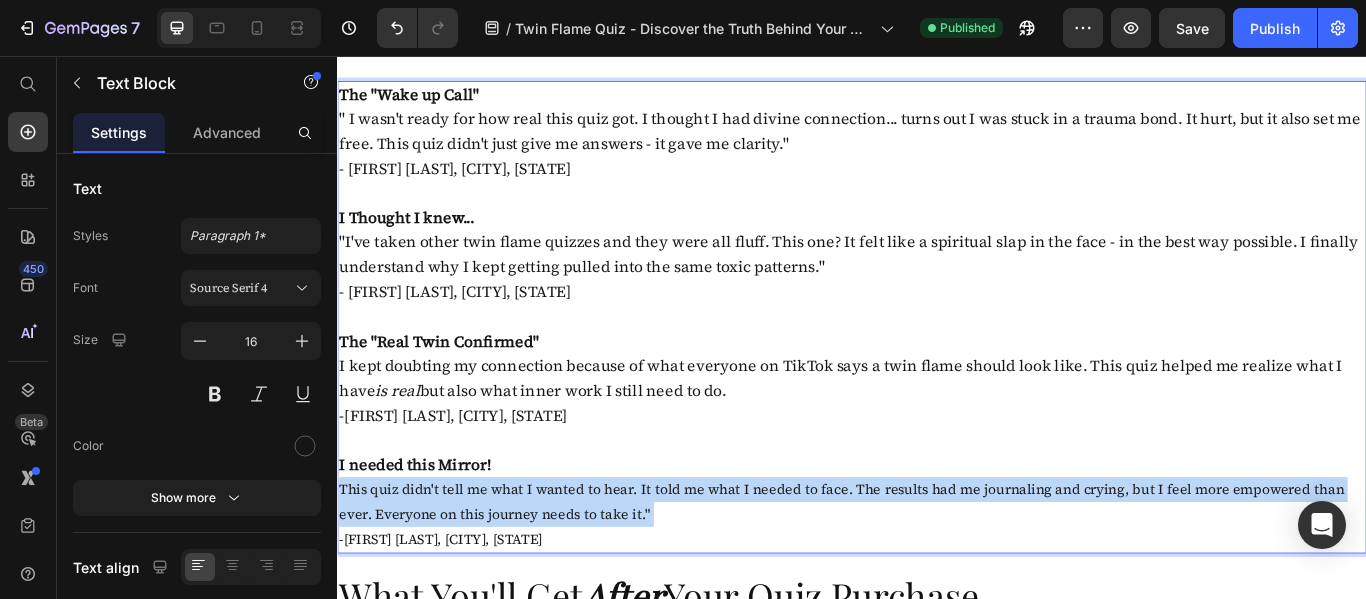 click on "This quiz didn't tell me what I wanted to hear. It told me what I needed to face. The results had me journaling and crying, but I feel more empowered than ever. Everyone on this journey needs to take it."" at bounding box center (937, 576) 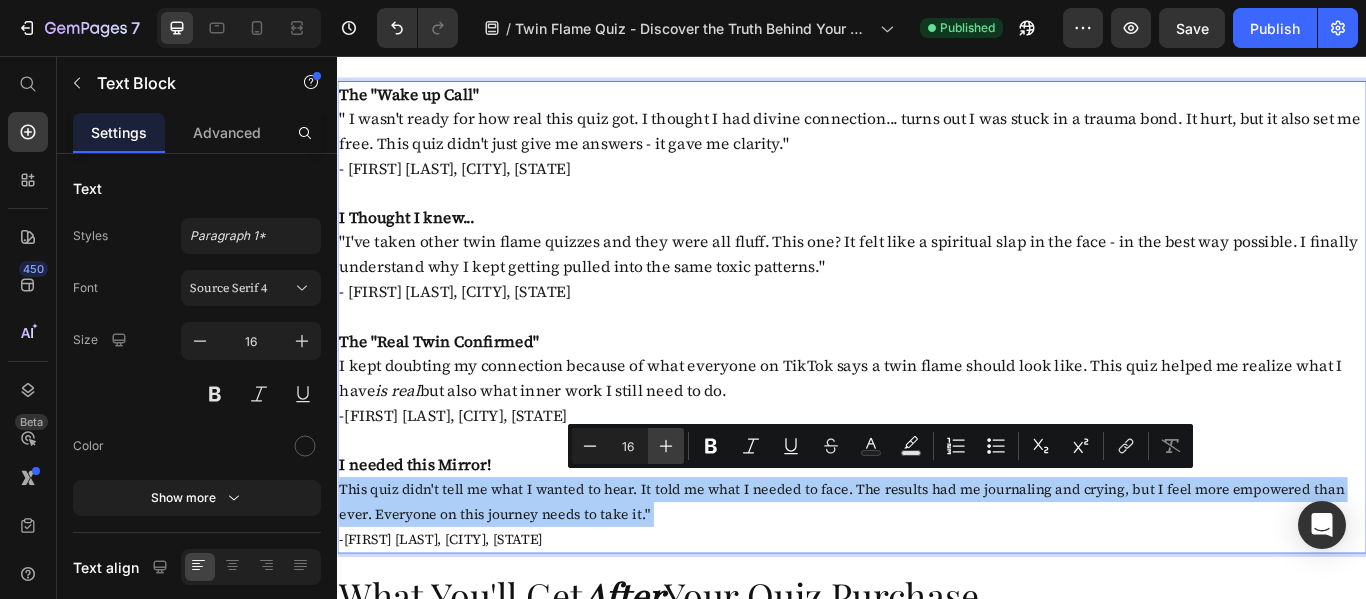 click 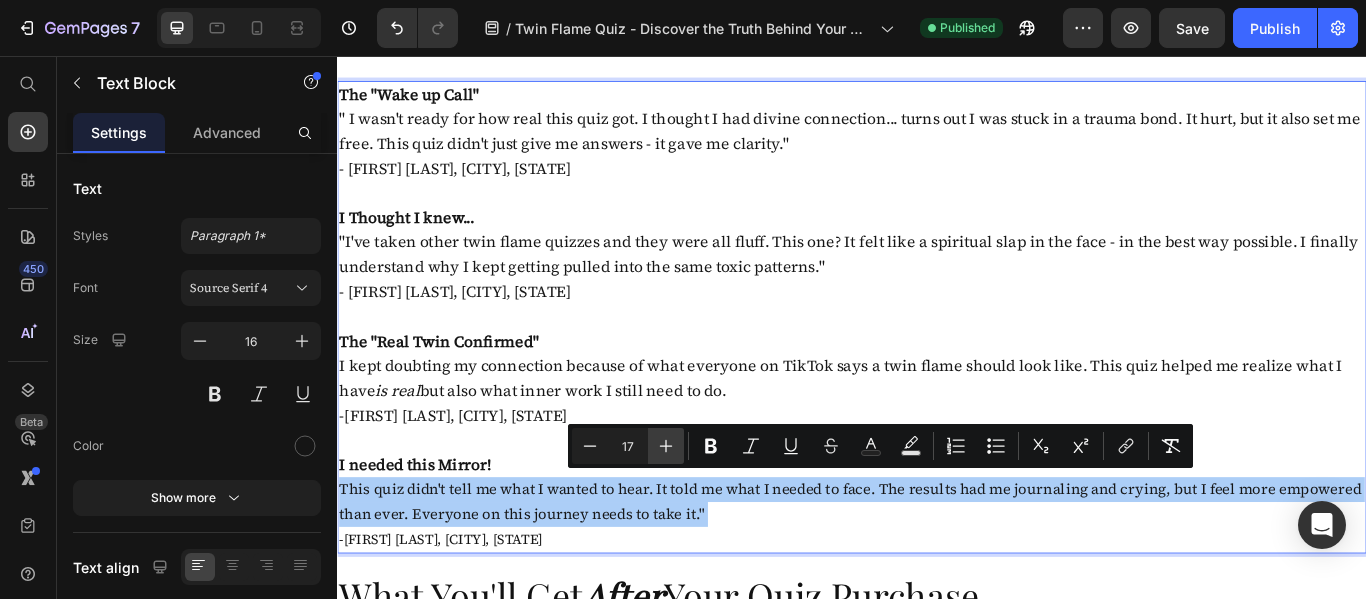 click 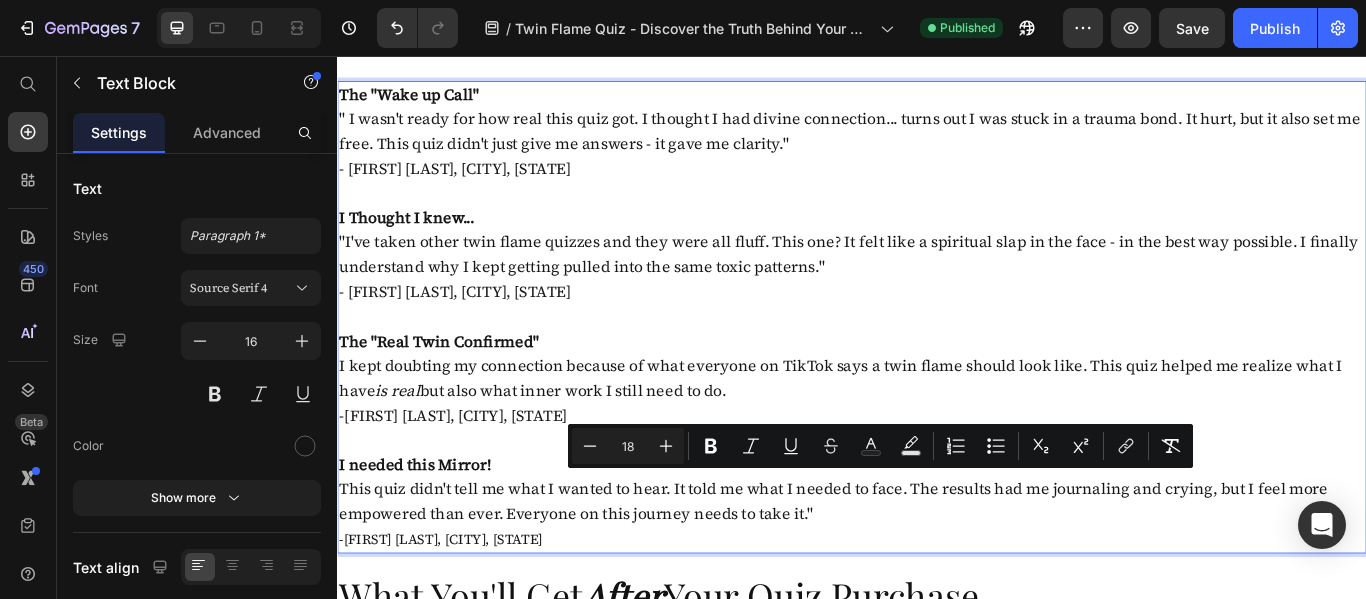 type on "16" 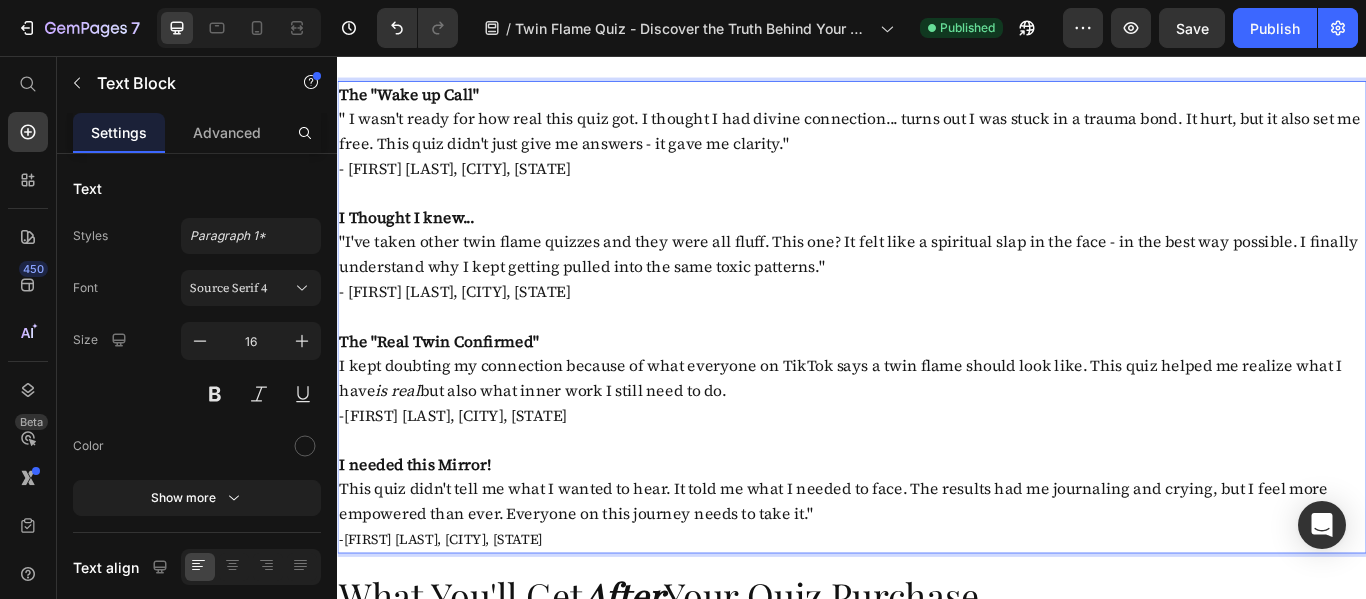 click on "-[FIRST] [LAST], [CITY], [STATE]" at bounding box center (937, 619) 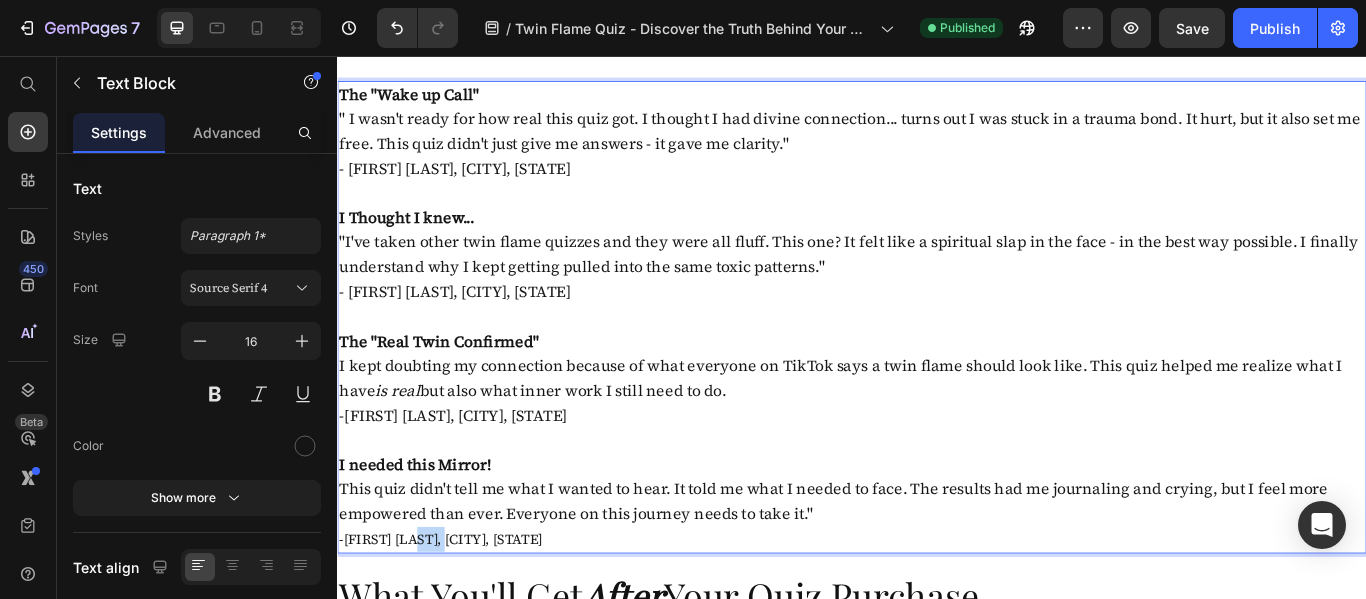 click on "-[FIRST] [LAST], [CITY], [STATE]" at bounding box center (937, 619) 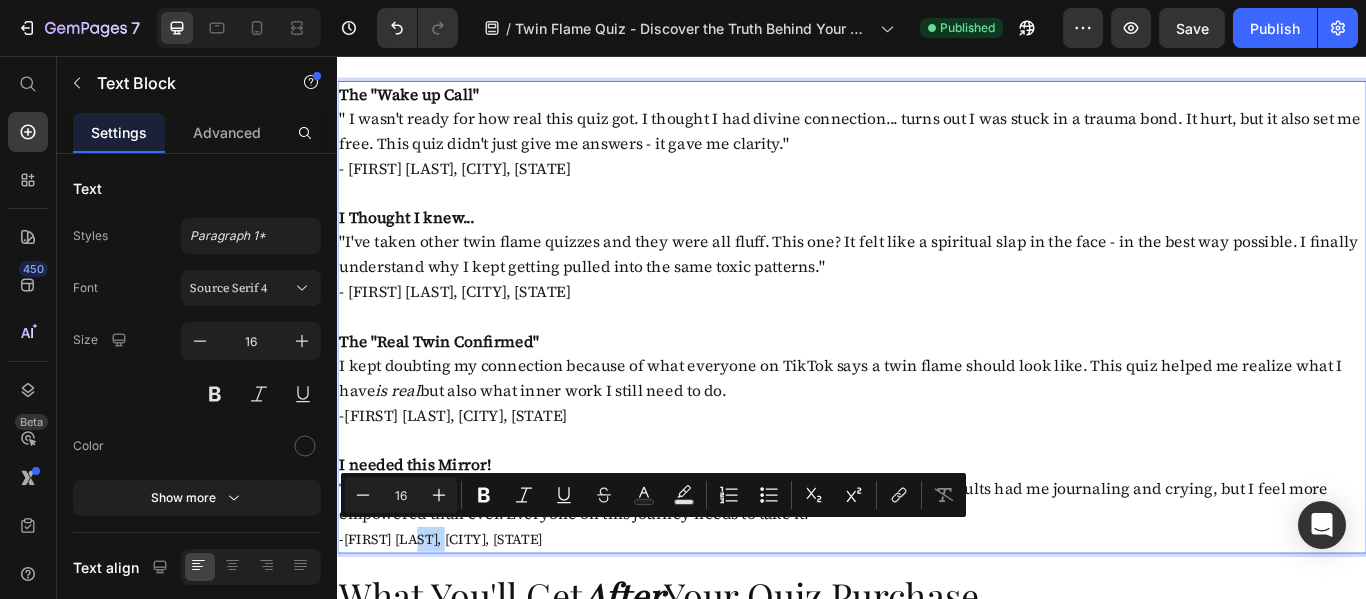 click on "-[FIRST] [LAST], [CITY], [STATE]" at bounding box center (937, 619) 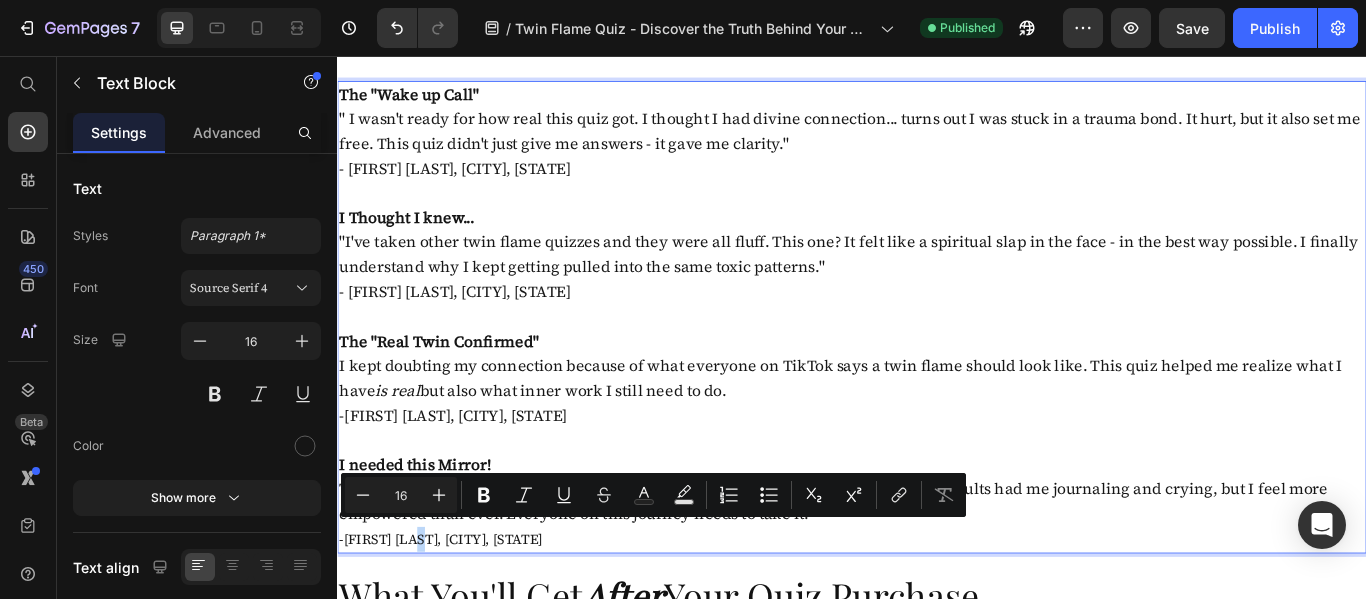 click on "-[FIRST] [LAST], [CITY], [STATE]" at bounding box center (937, 619) 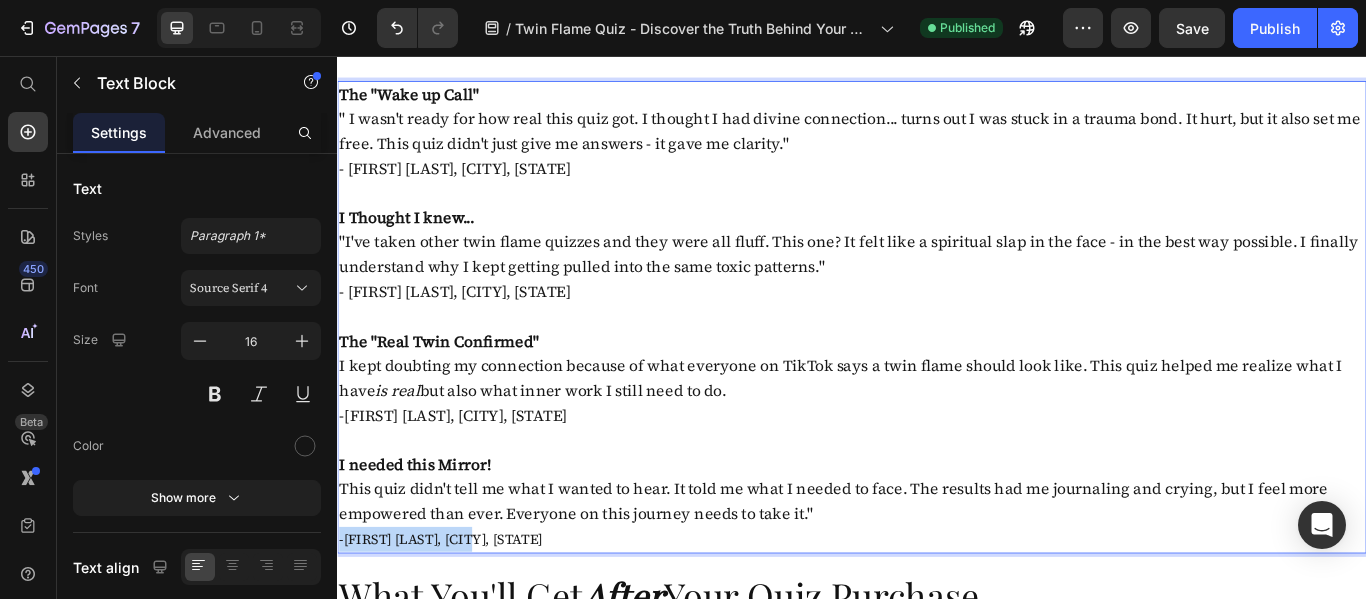 click on "-[FIRST] [LAST], [CITY], [STATE]" at bounding box center [937, 619] 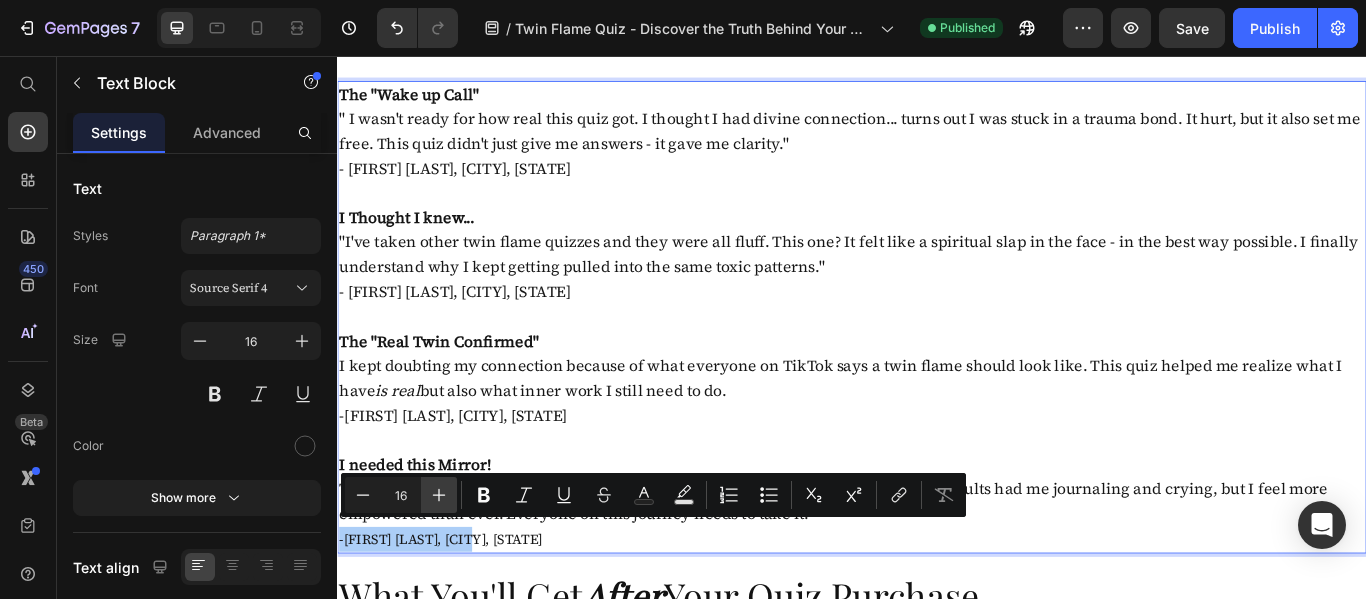 click 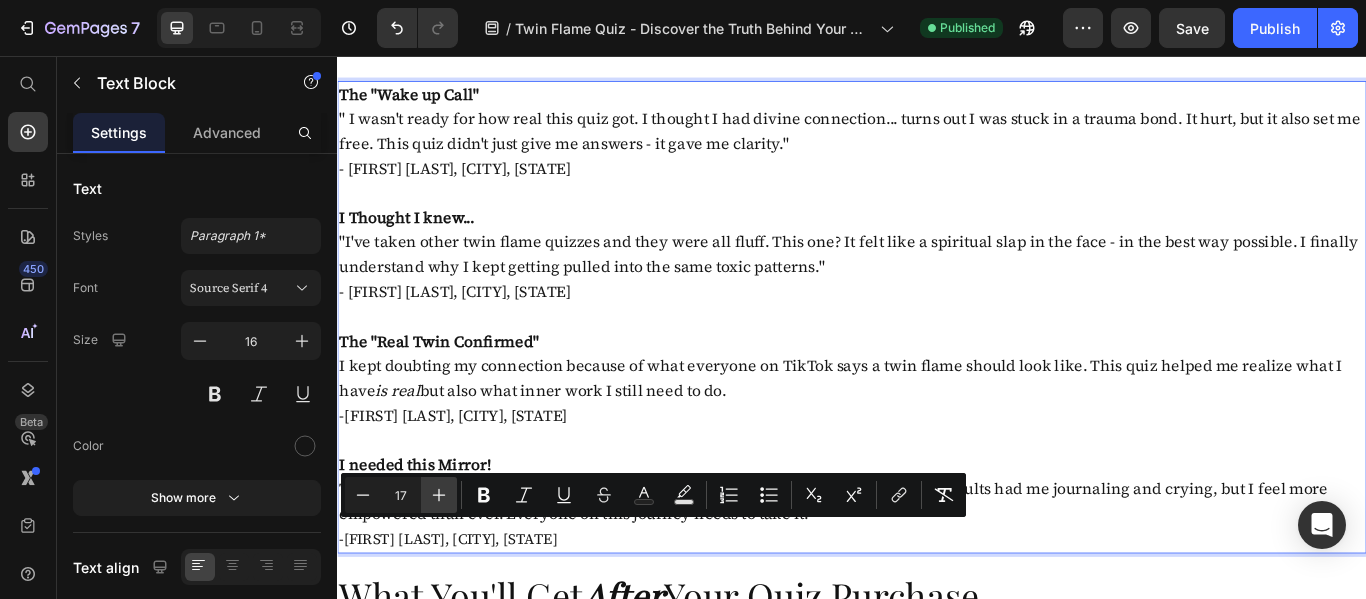 click 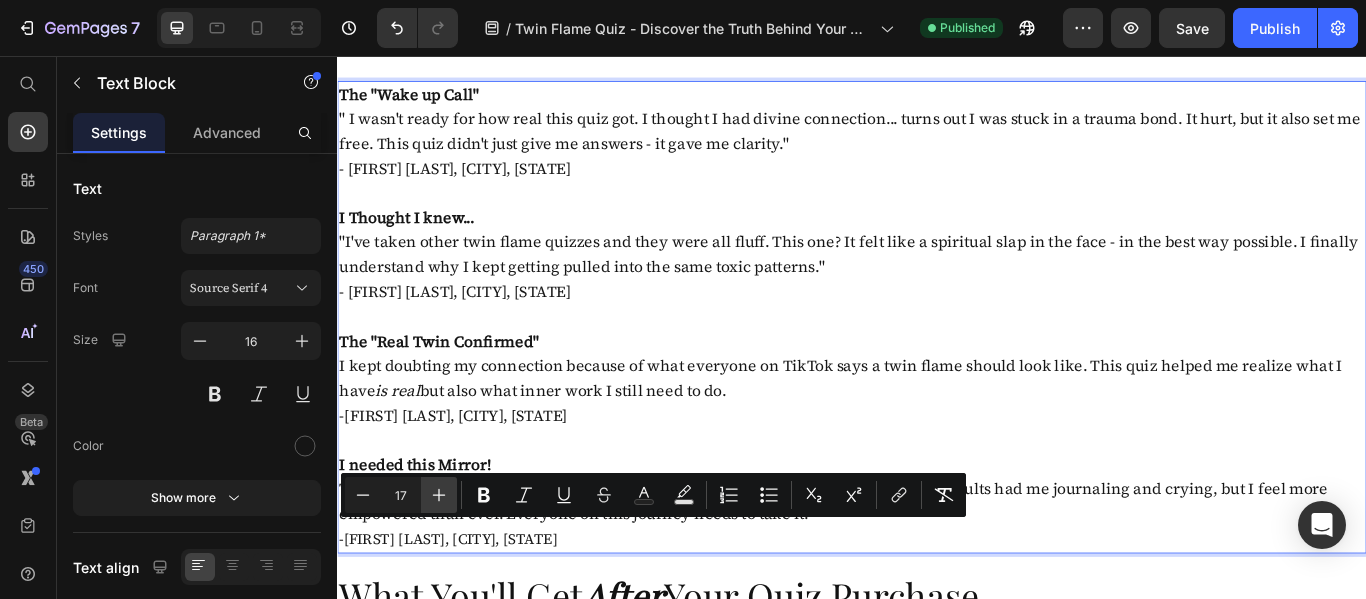 type on "18" 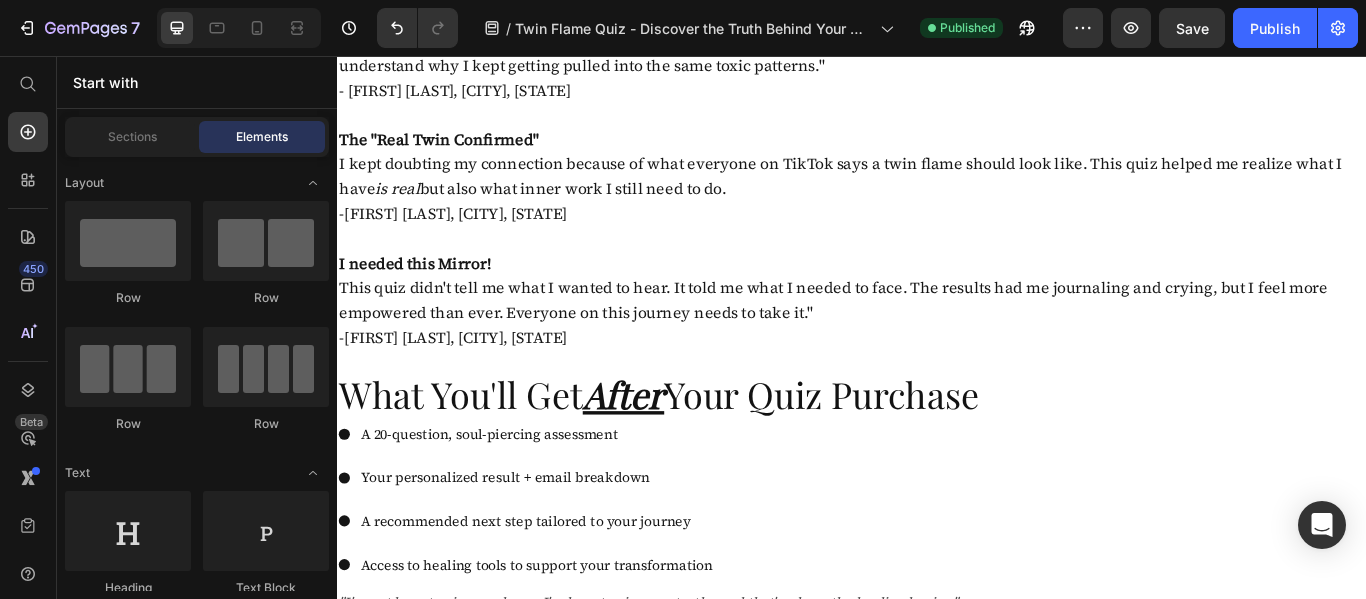 scroll, scrollTop: 2762, scrollLeft: 0, axis: vertical 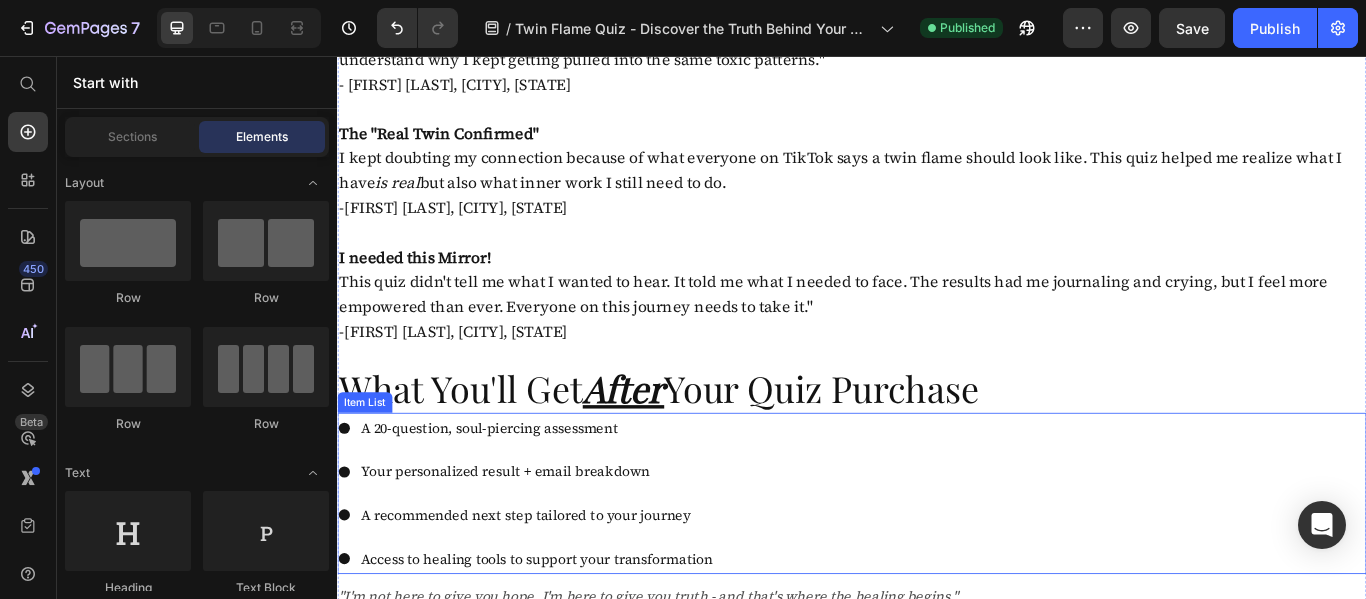 click on "A 20-question, soul-piercing assessment" at bounding box center [569, 489] 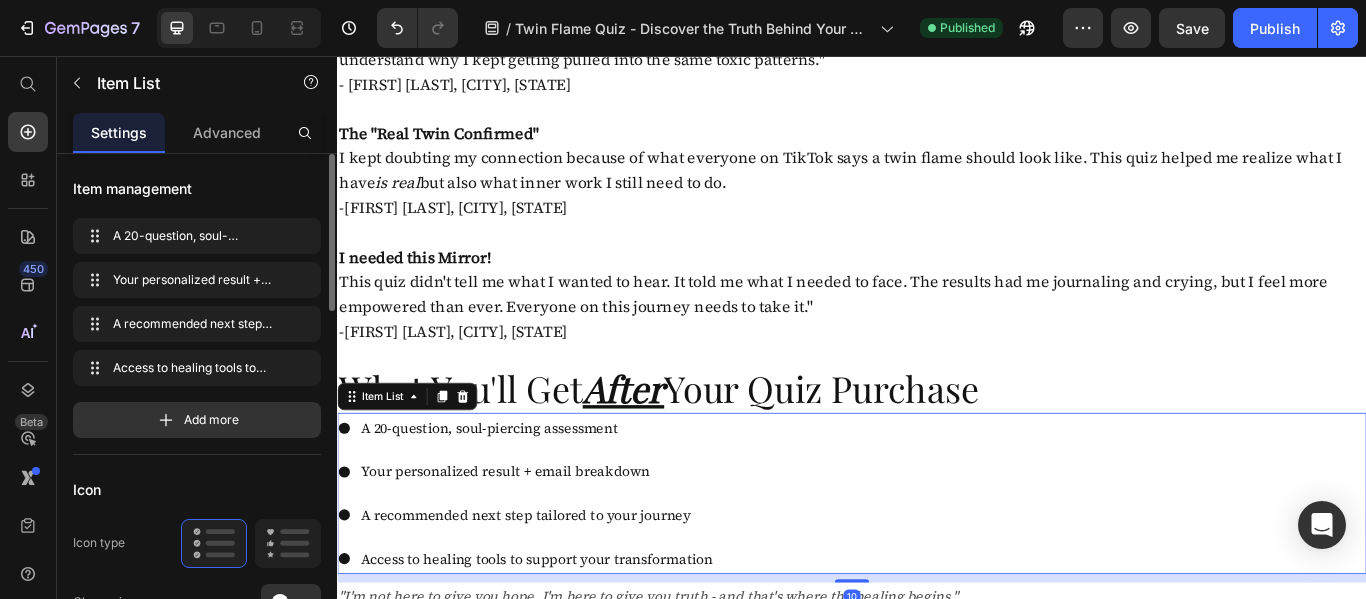 click on "Icon" at bounding box center (197, 489) 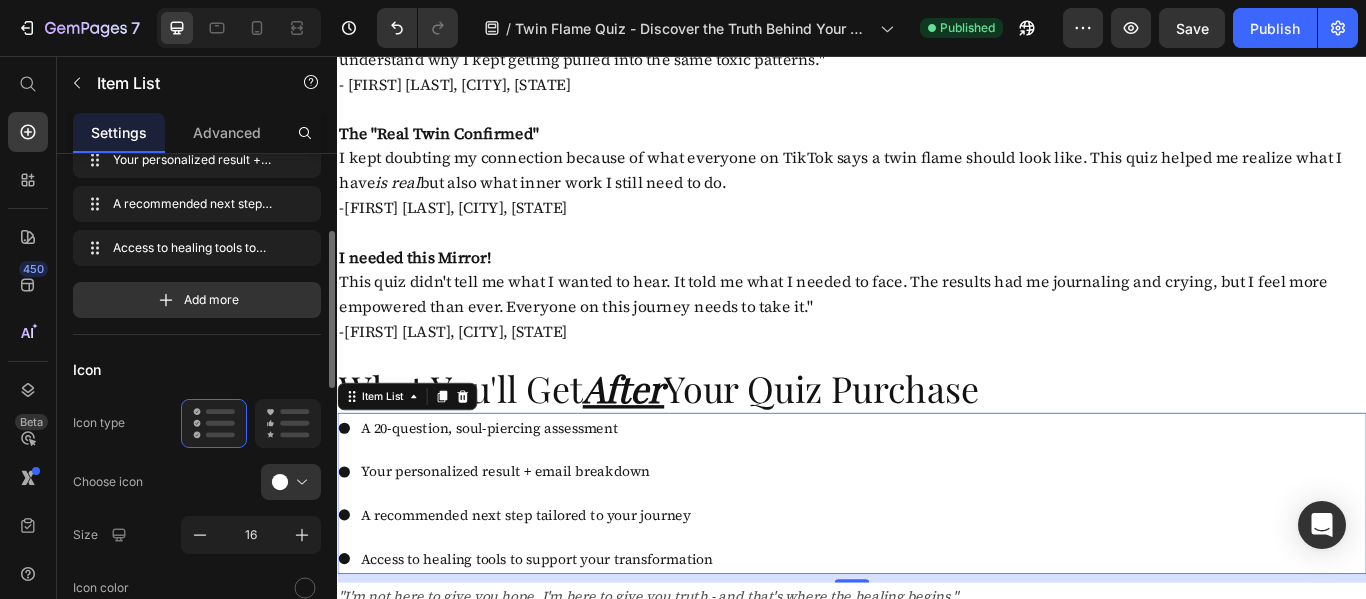 scroll, scrollTop: 150, scrollLeft: 0, axis: vertical 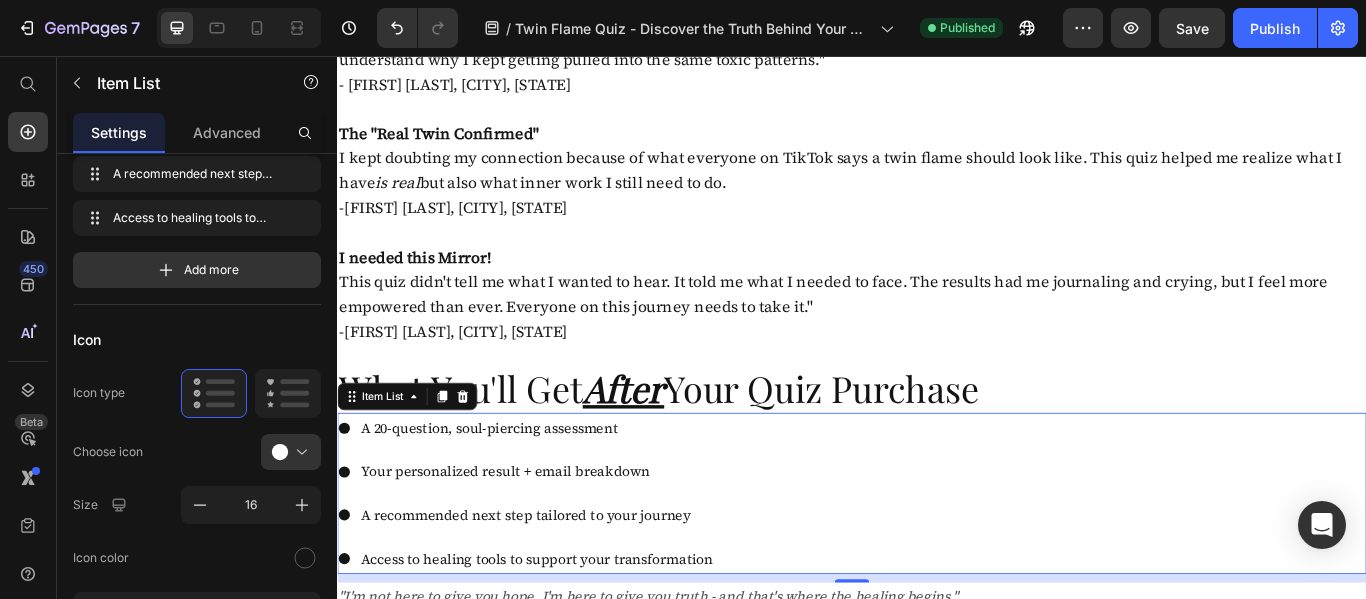 click on "A 20-question, soul-piercing assessment" at bounding box center (569, 489) 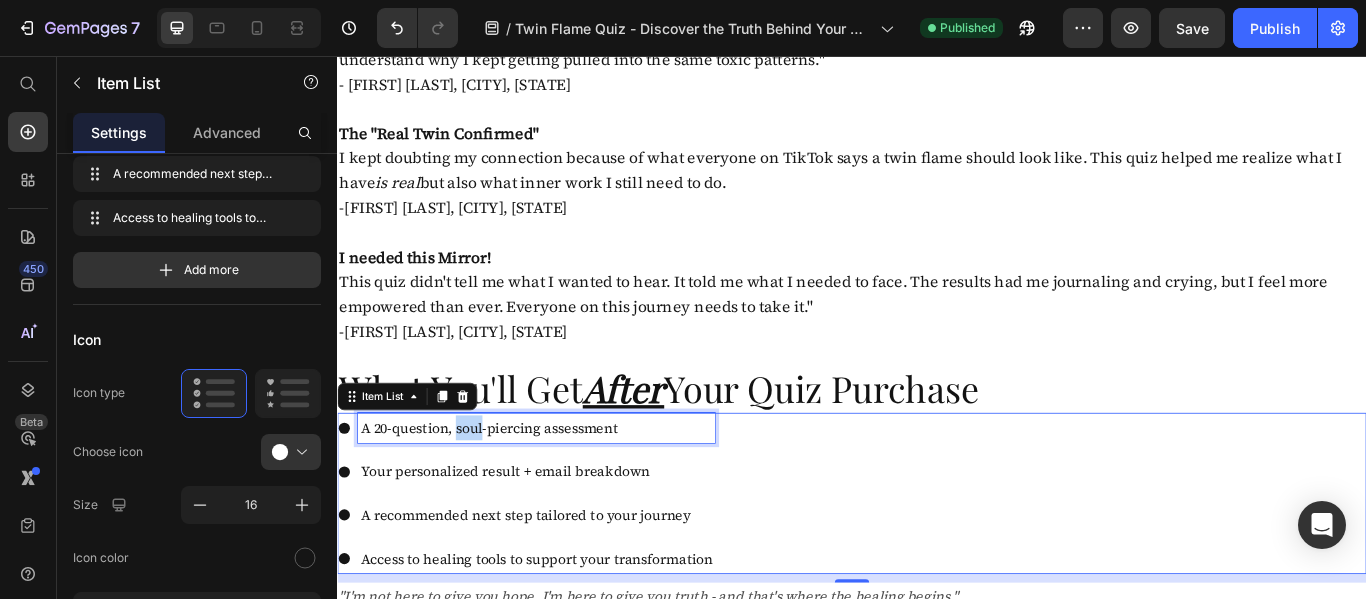 click on "A 20-question, soul-piercing assessment" at bounding box center [569, 489] 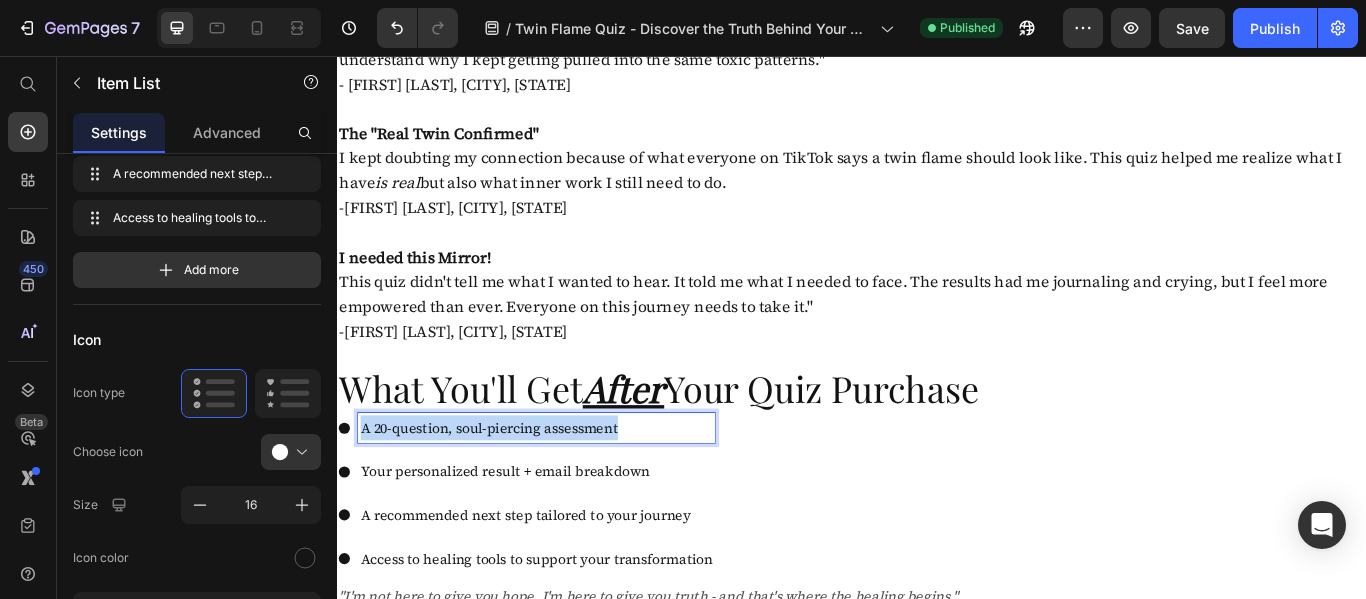 click on "A 20-question, soul-piercing assessment" at bounding box center (569, 489) 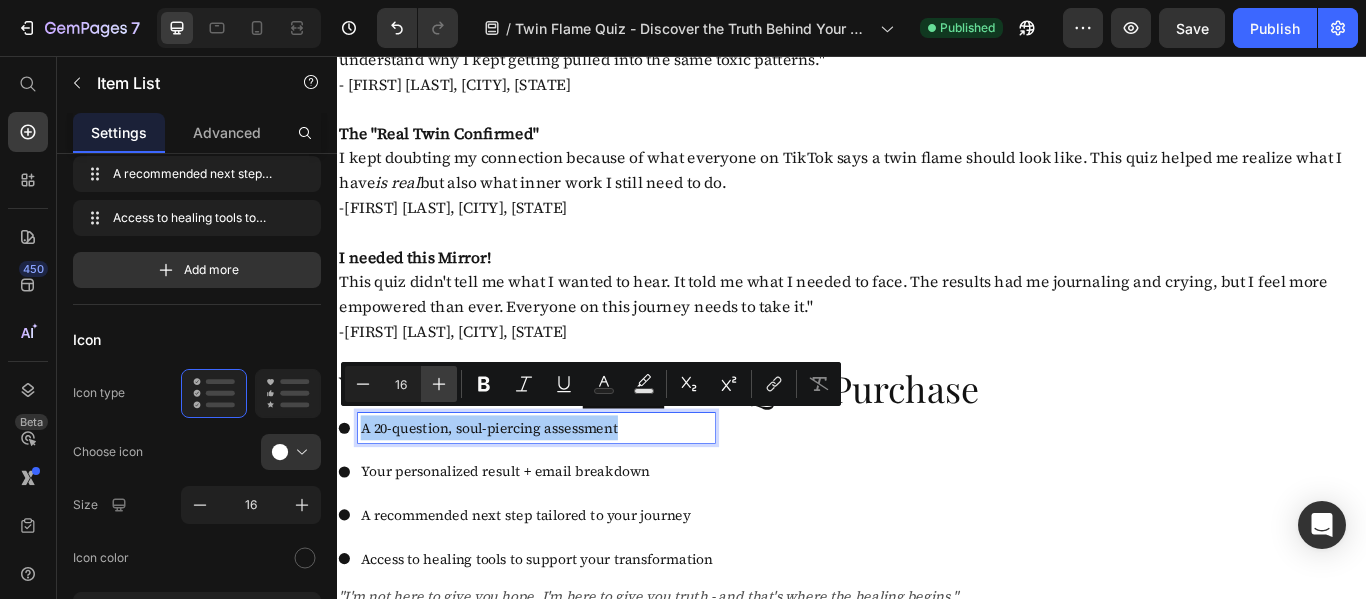 click 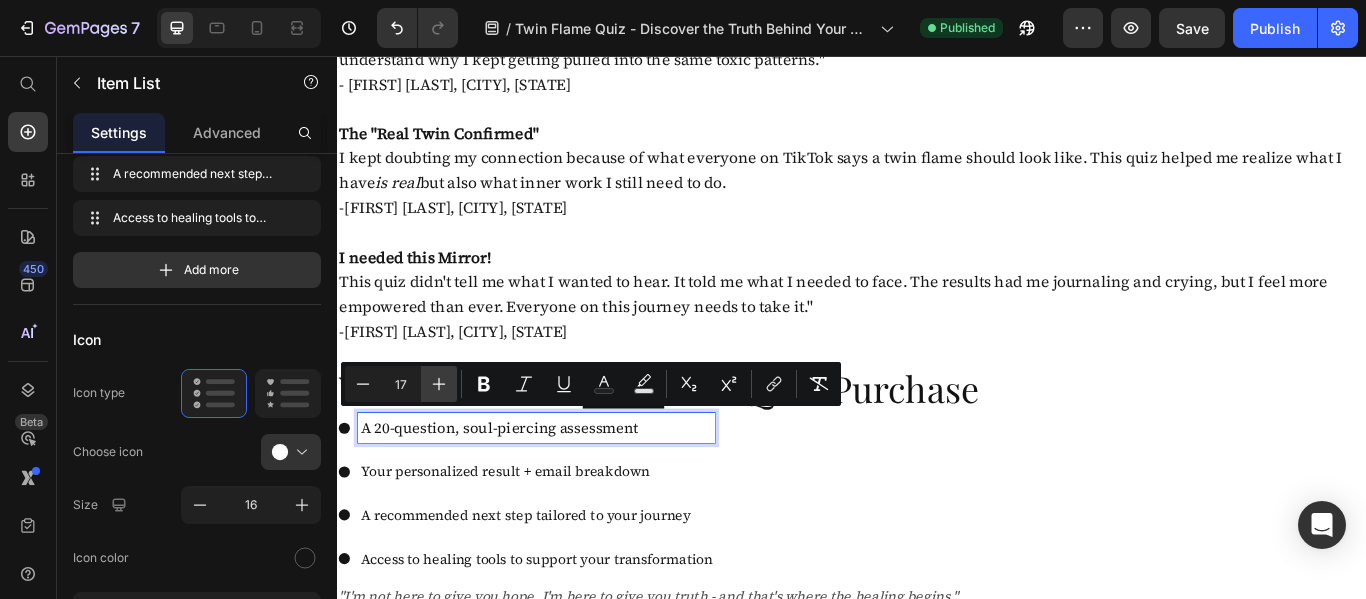click 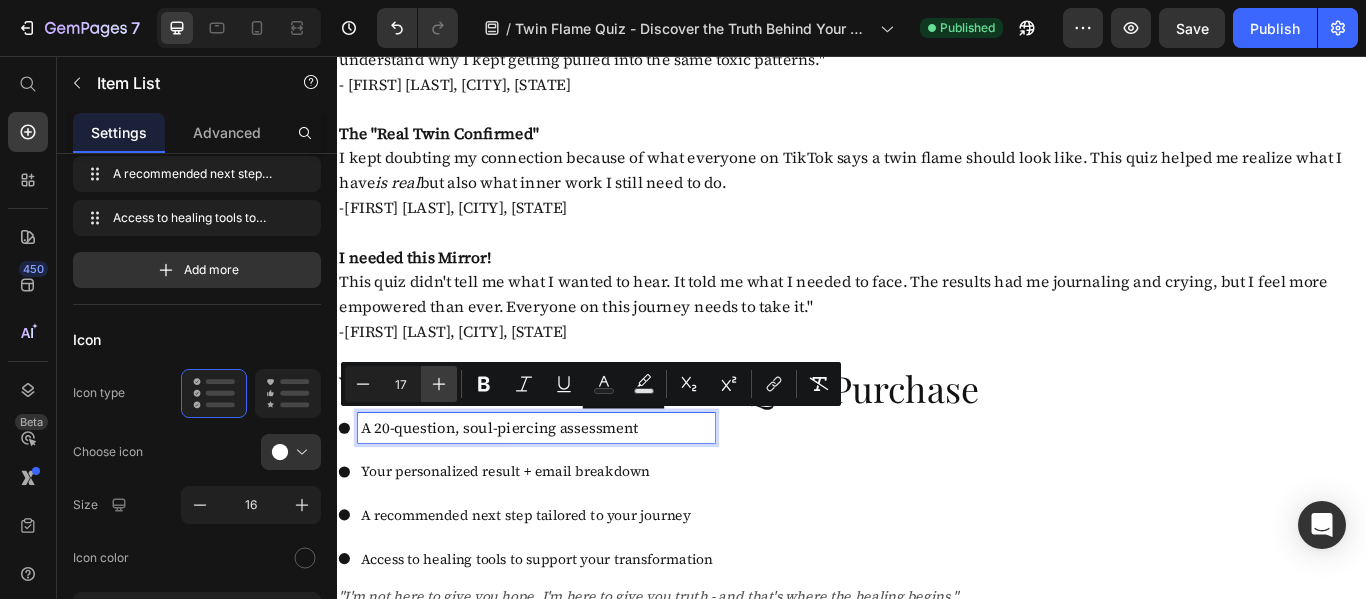 type on "18" 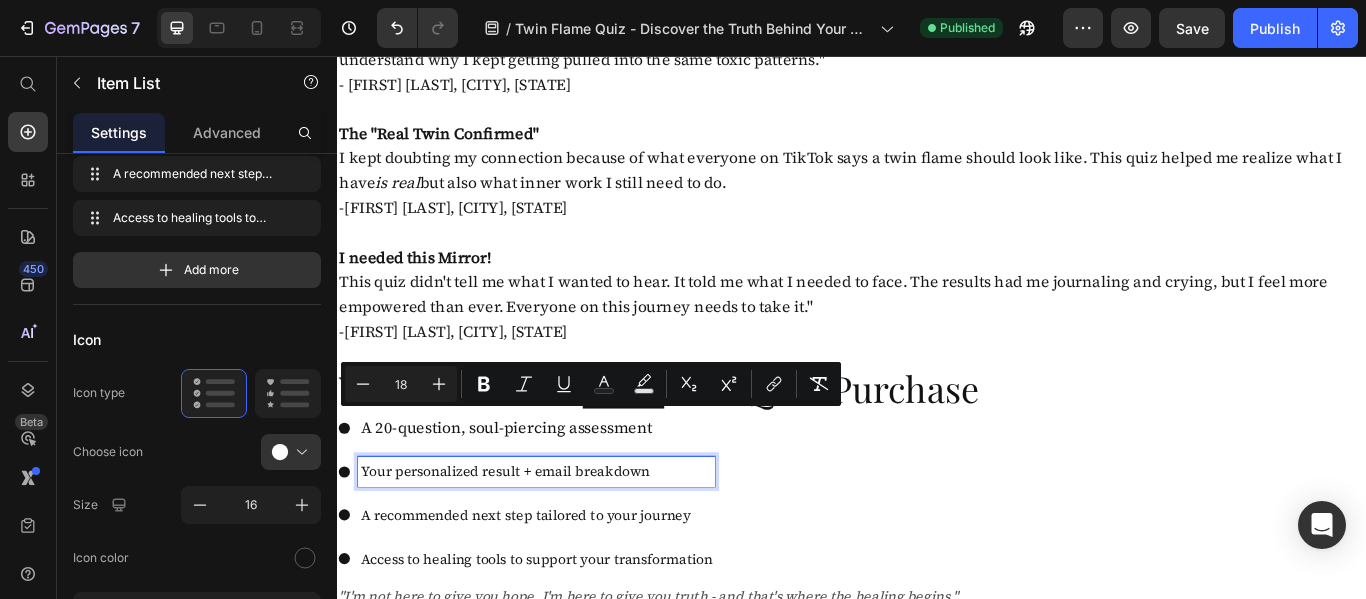 click on "Your personalized result + email breakdown" at bounding box center (569, 540) 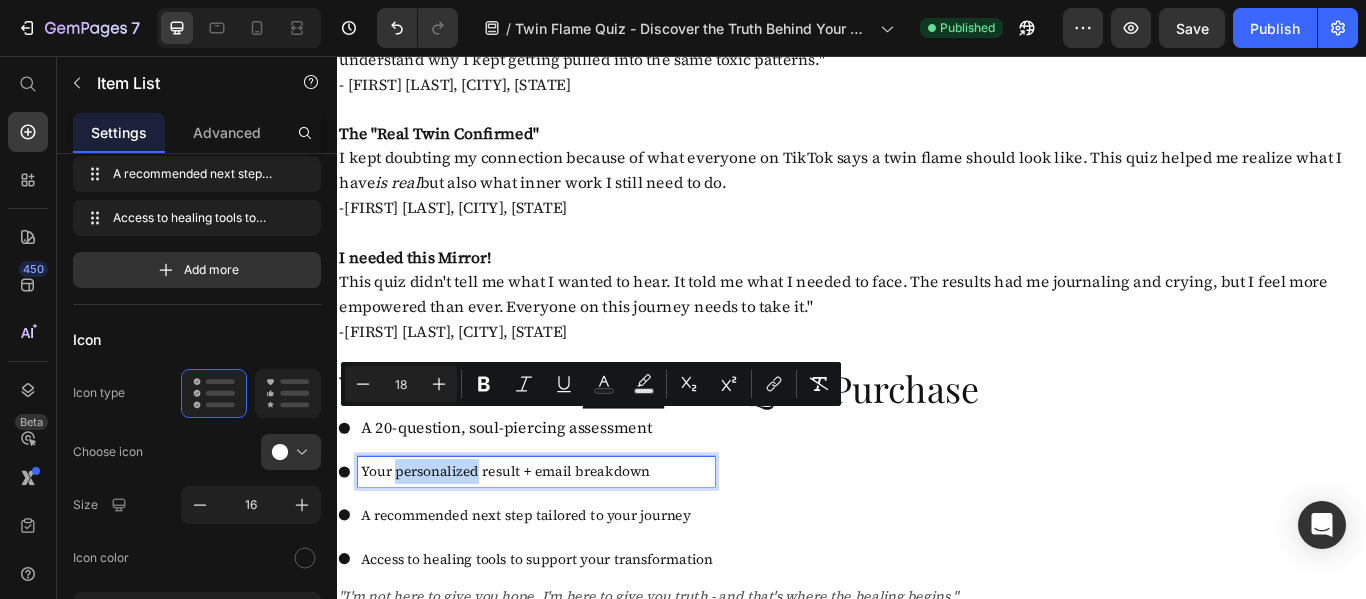 click on "Your personalized result + email breakdown" at bounding box center (569, 540) 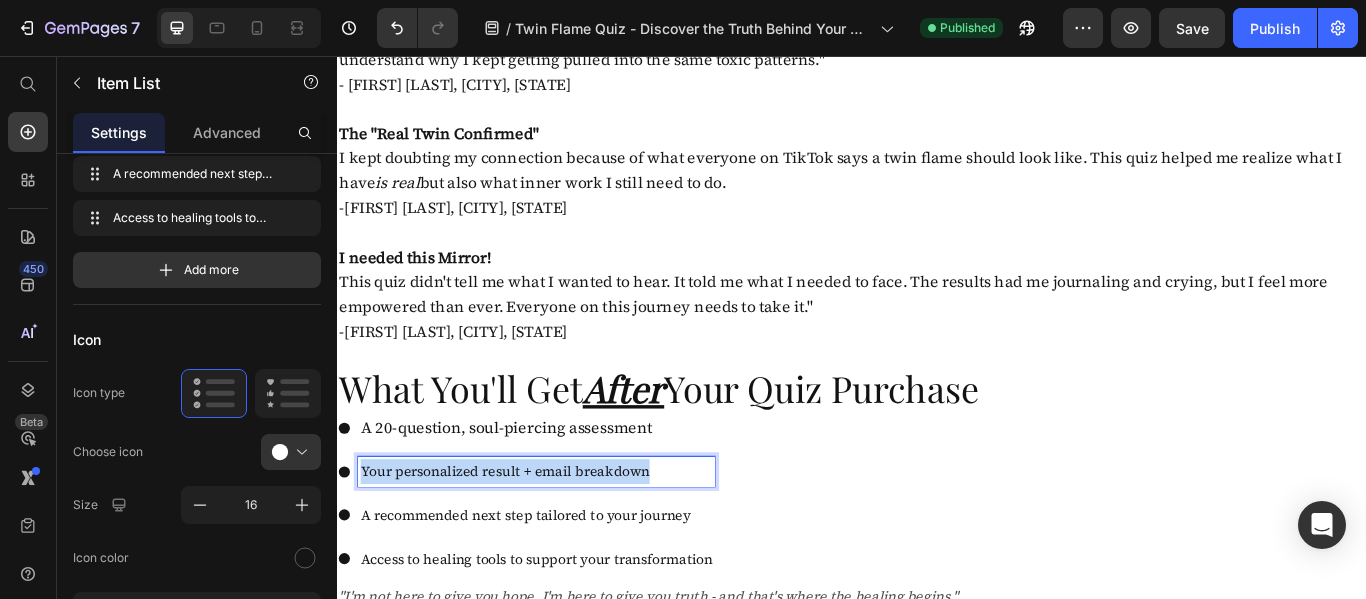 click on "Your personalized result + email breakdown" at bounding box center (569, 540) 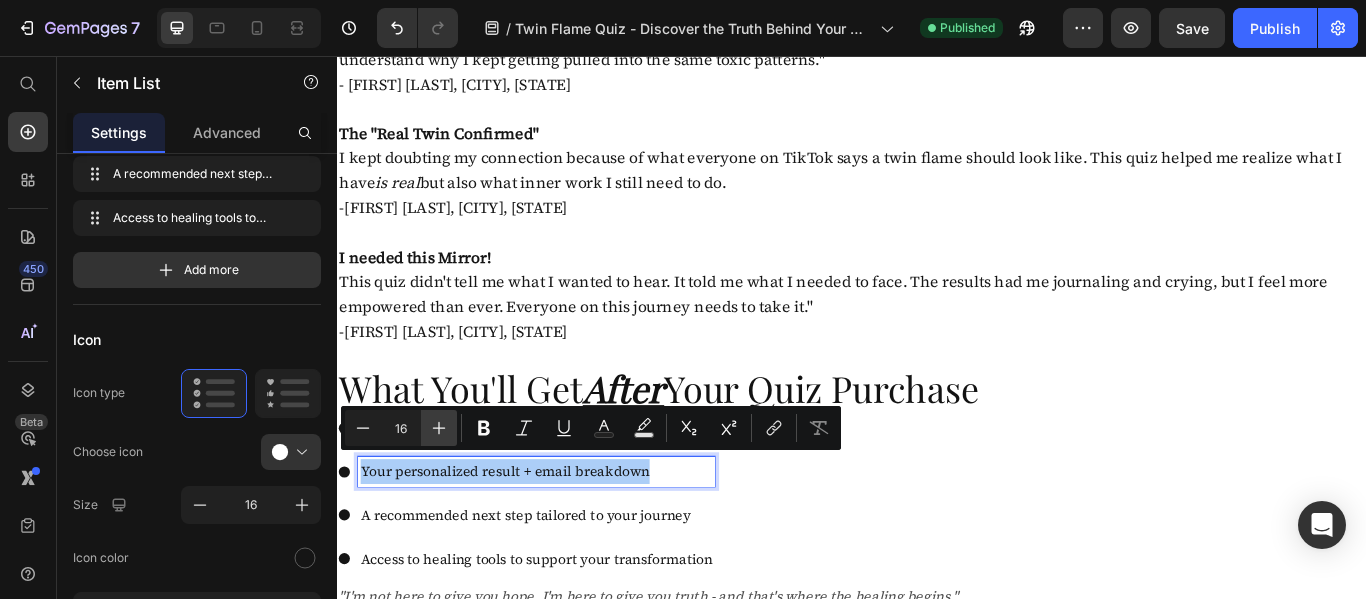 click 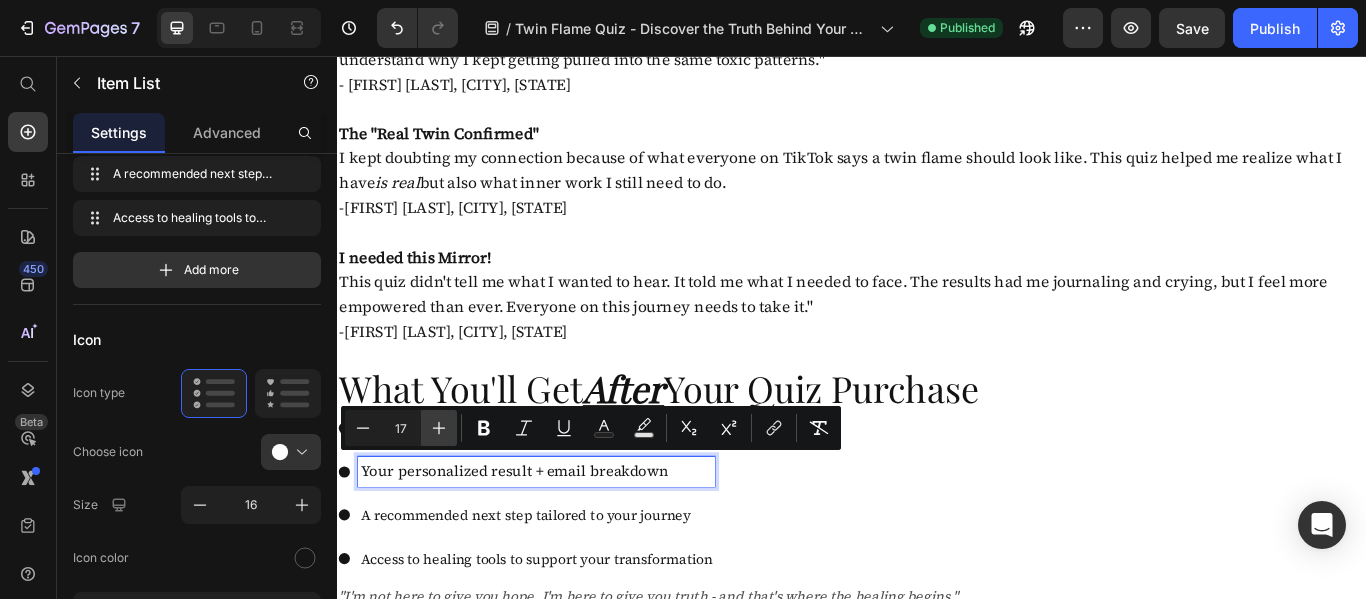 click 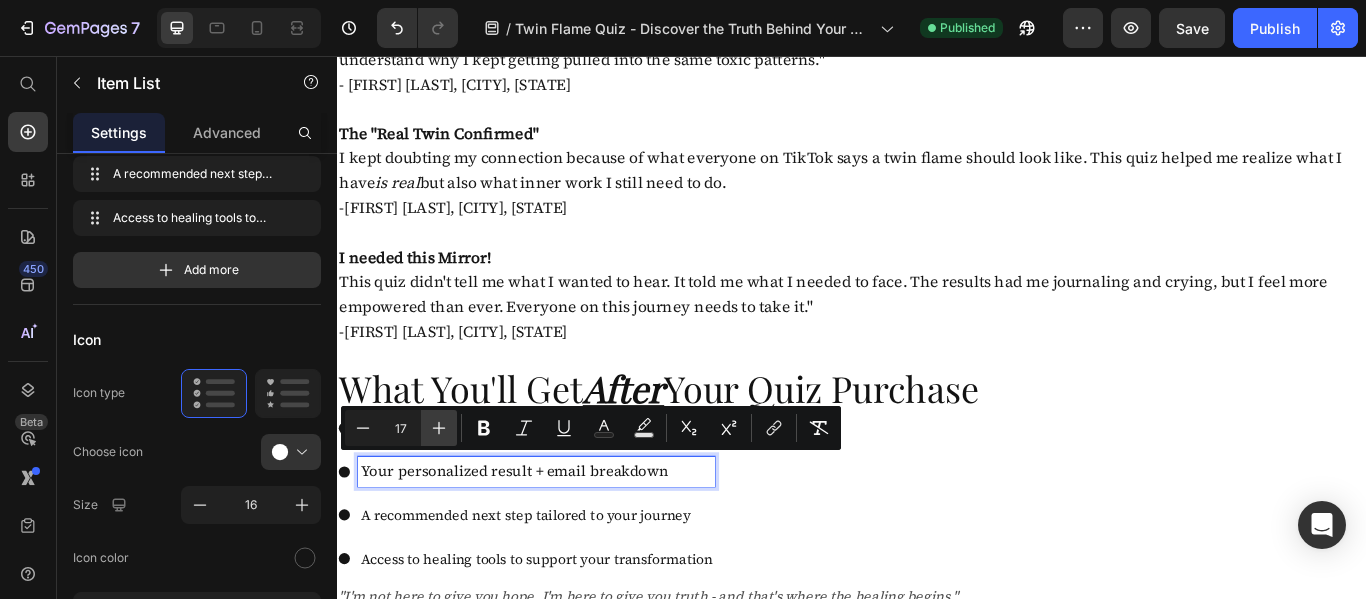 type on "18" 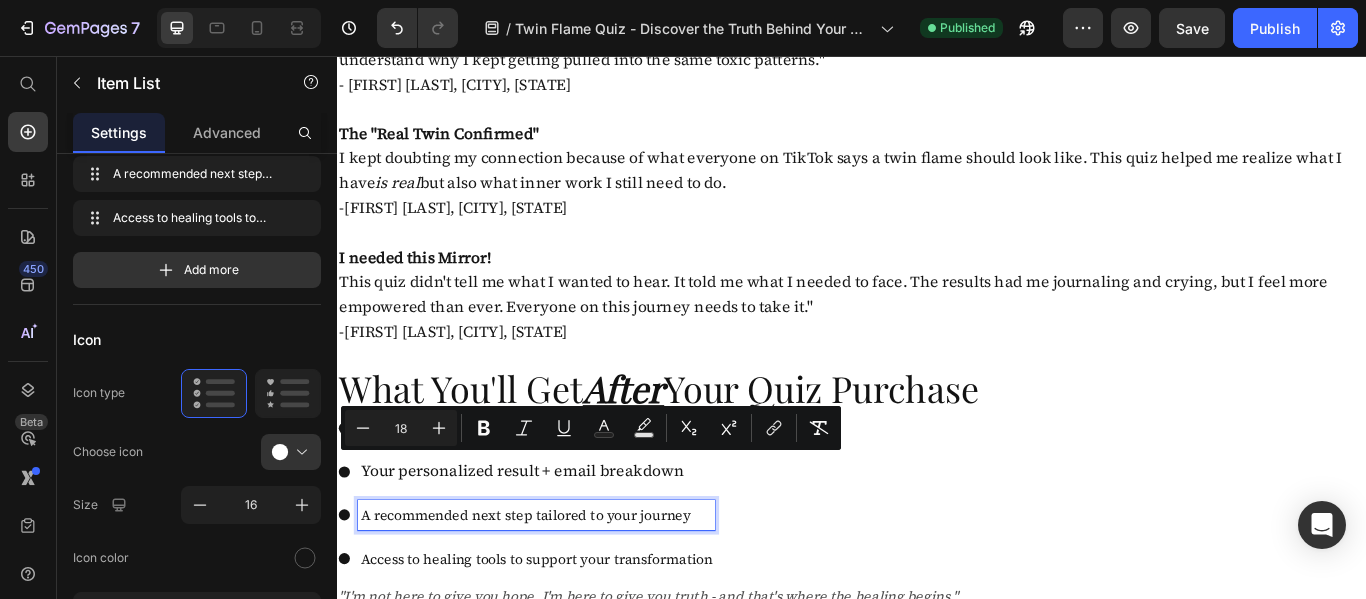 click on "A recommended next step tailored to your journey" at bounding box center [569, 591] 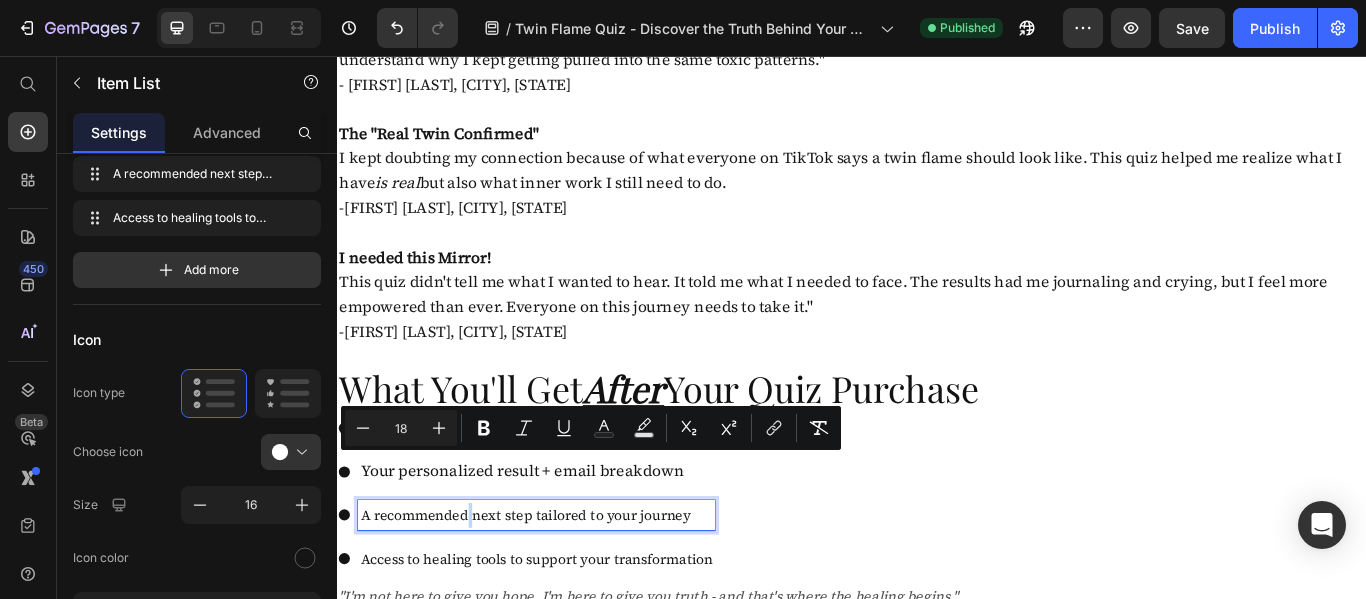 click on "A recommended next step tailored to your journey" at bounding box center [569, 591] 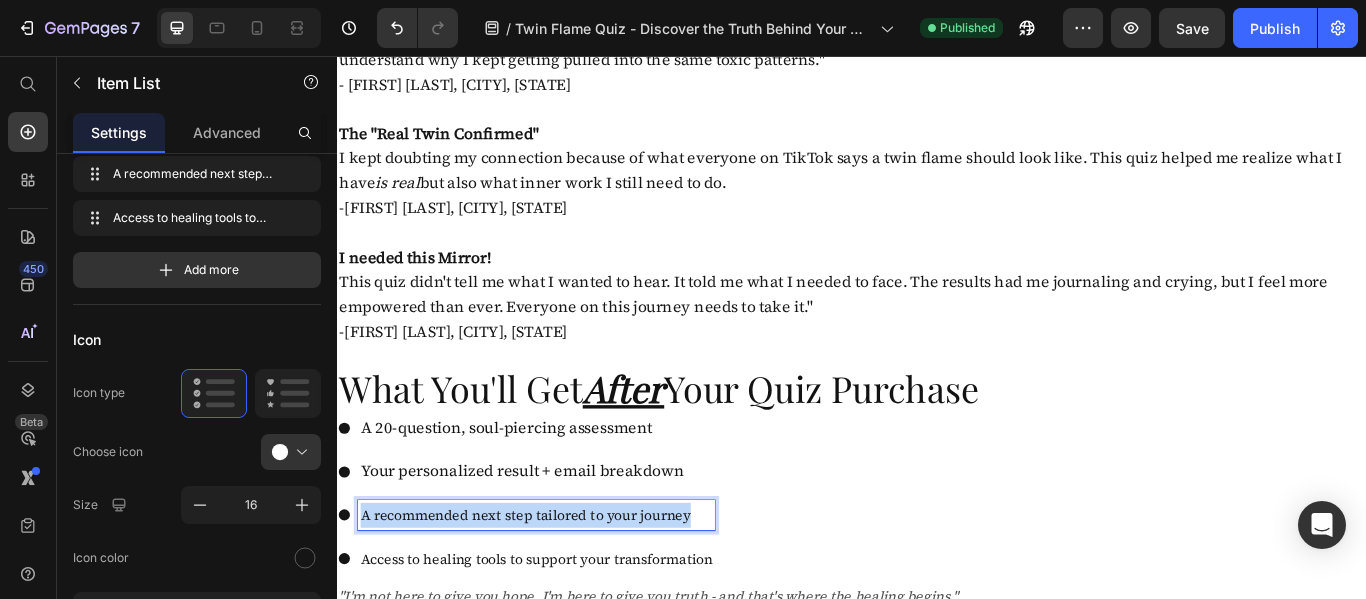 click on "A recommended next step tailored to your journey" at bounding box center [569, 591] 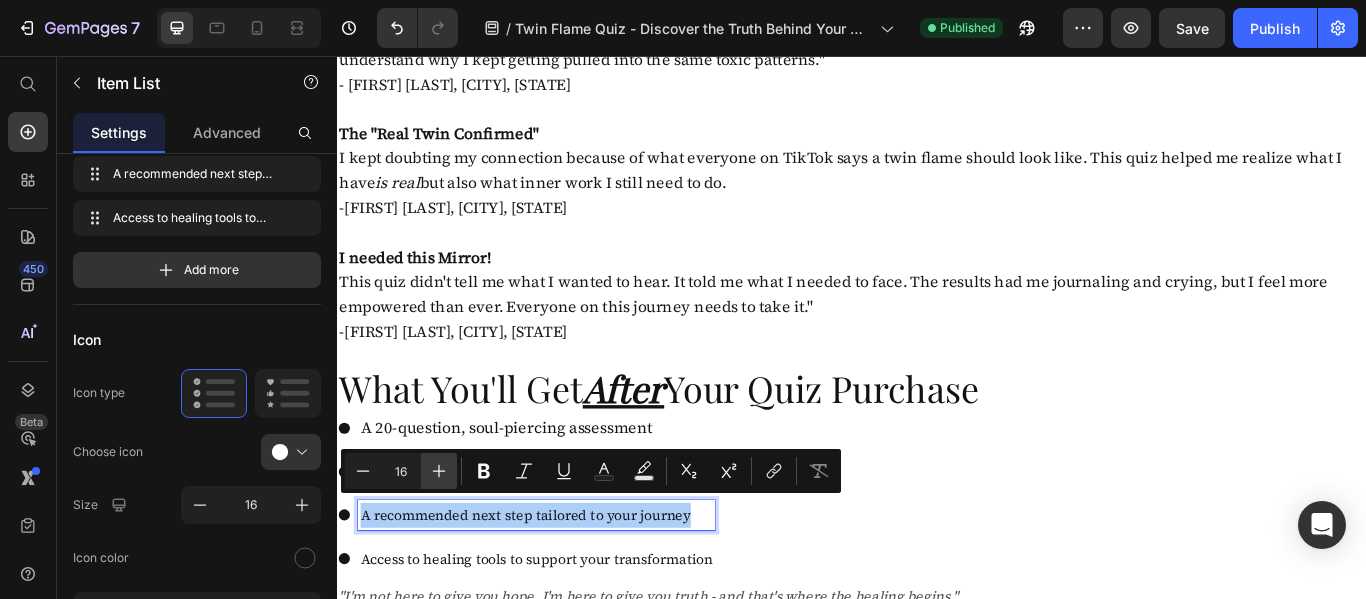 click 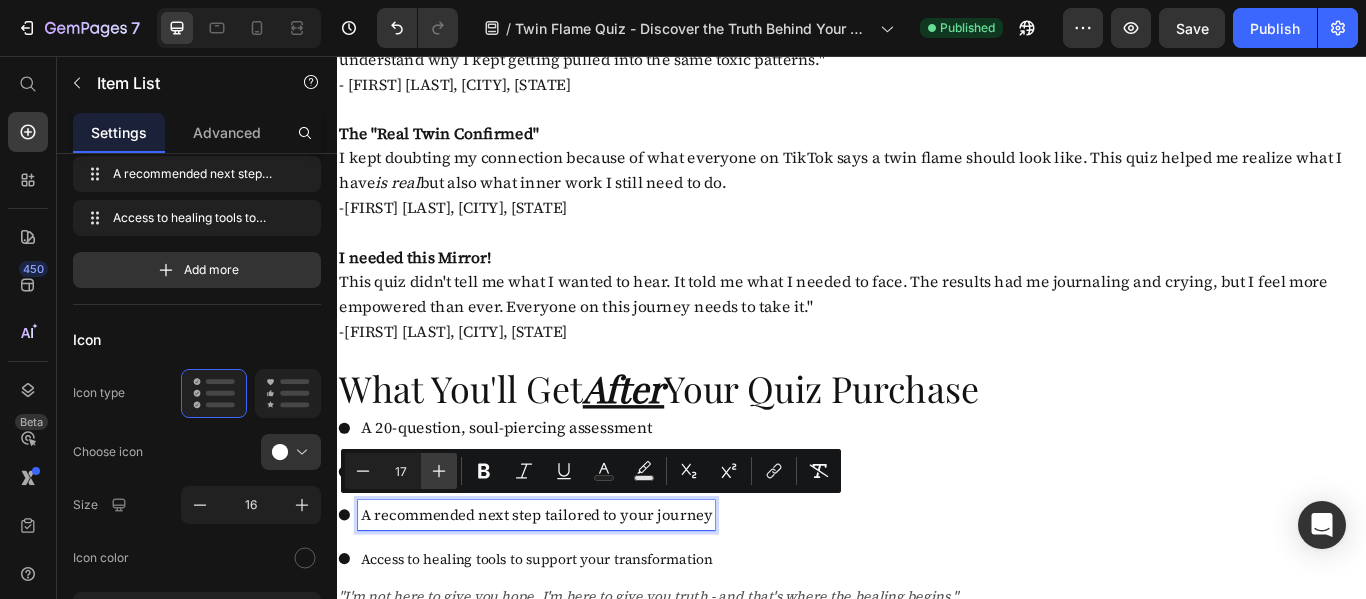 click 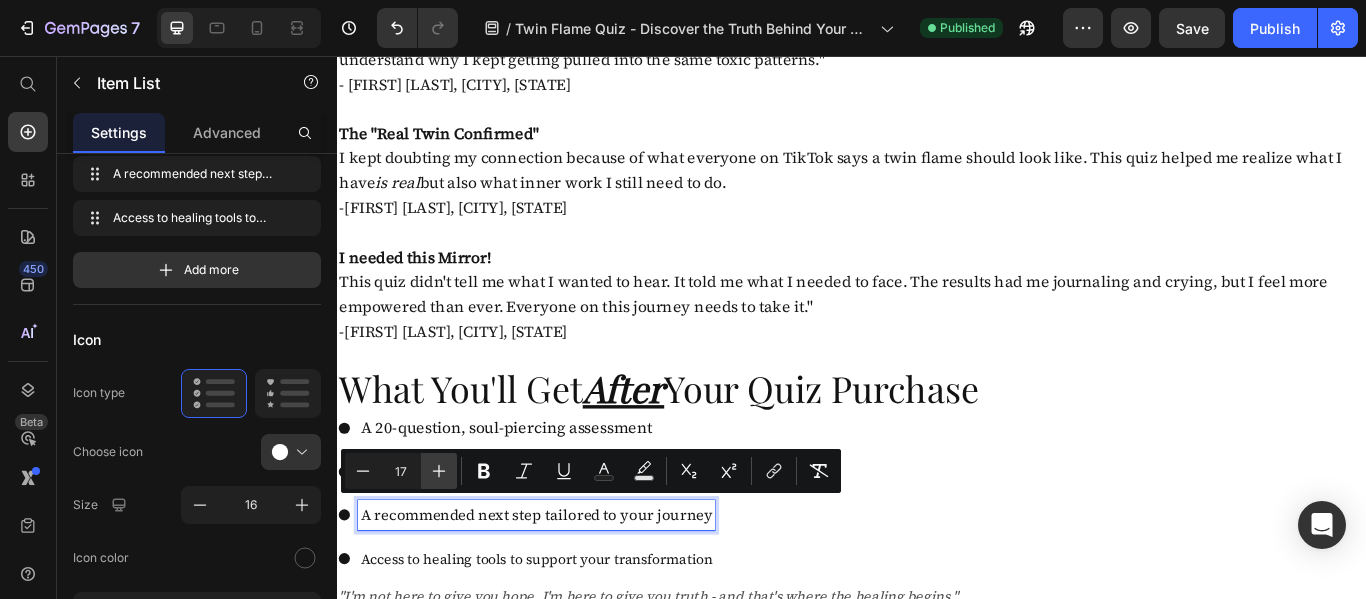 type on "18" 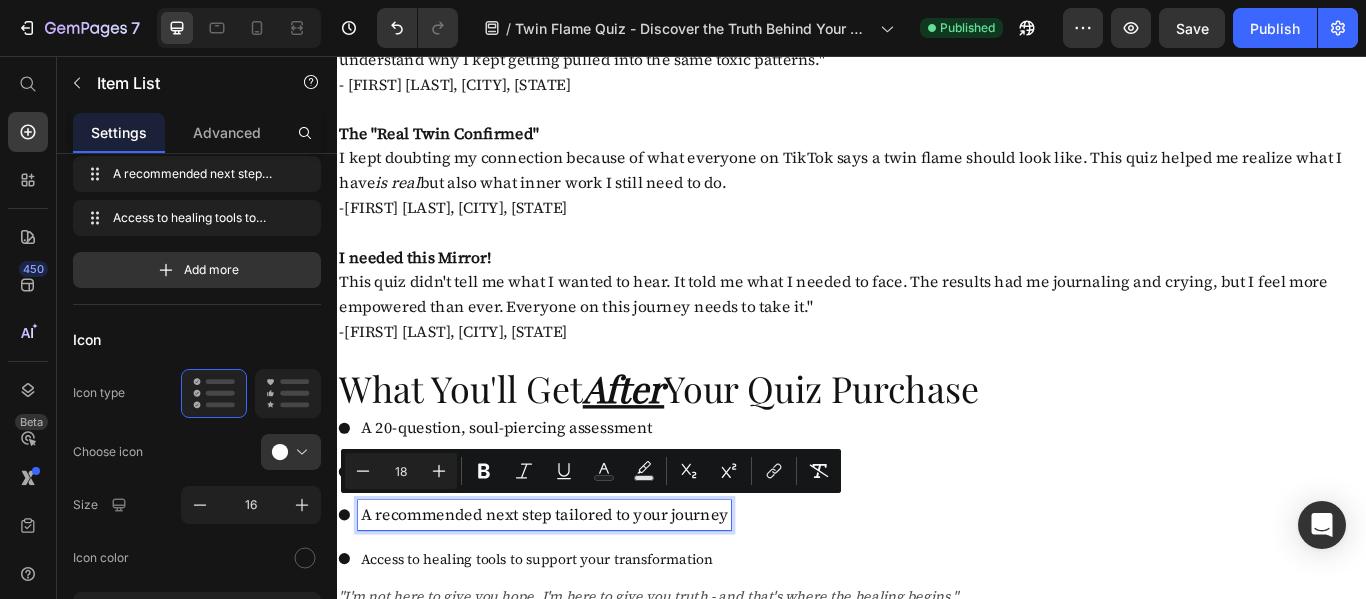 click on "Access to healing tools to support your transformation" at bounding box center (578, 642) 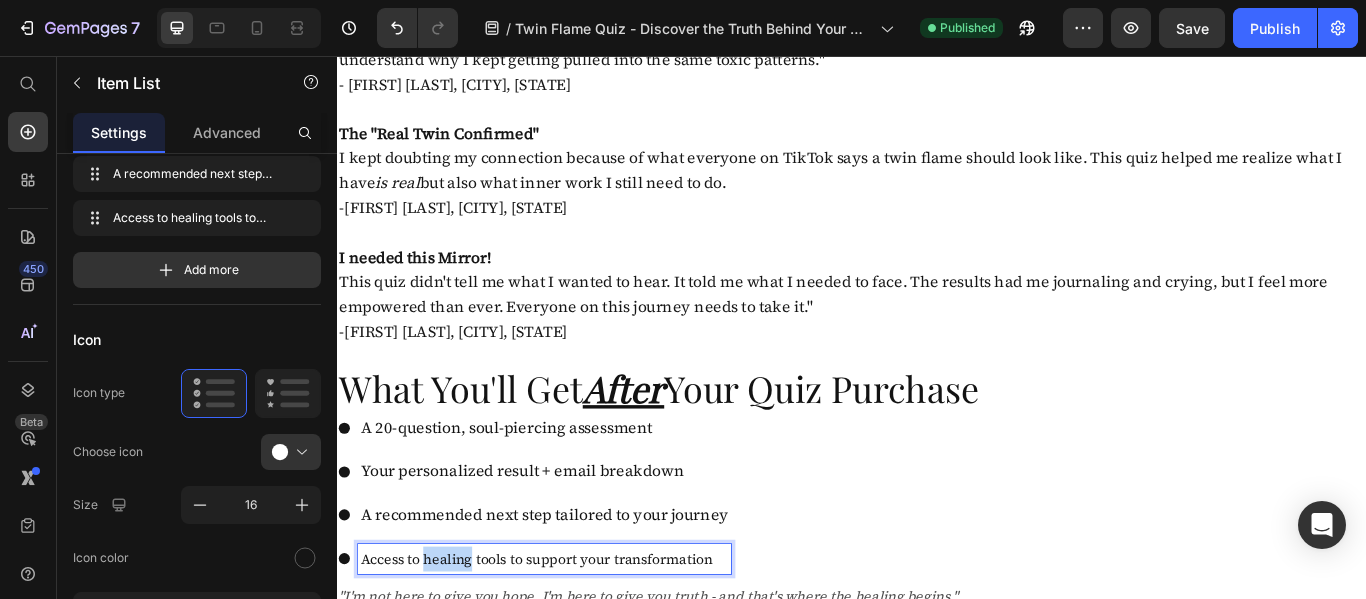 click on "Access to healing tools to support your transformation" at bounding box center [578, 642] 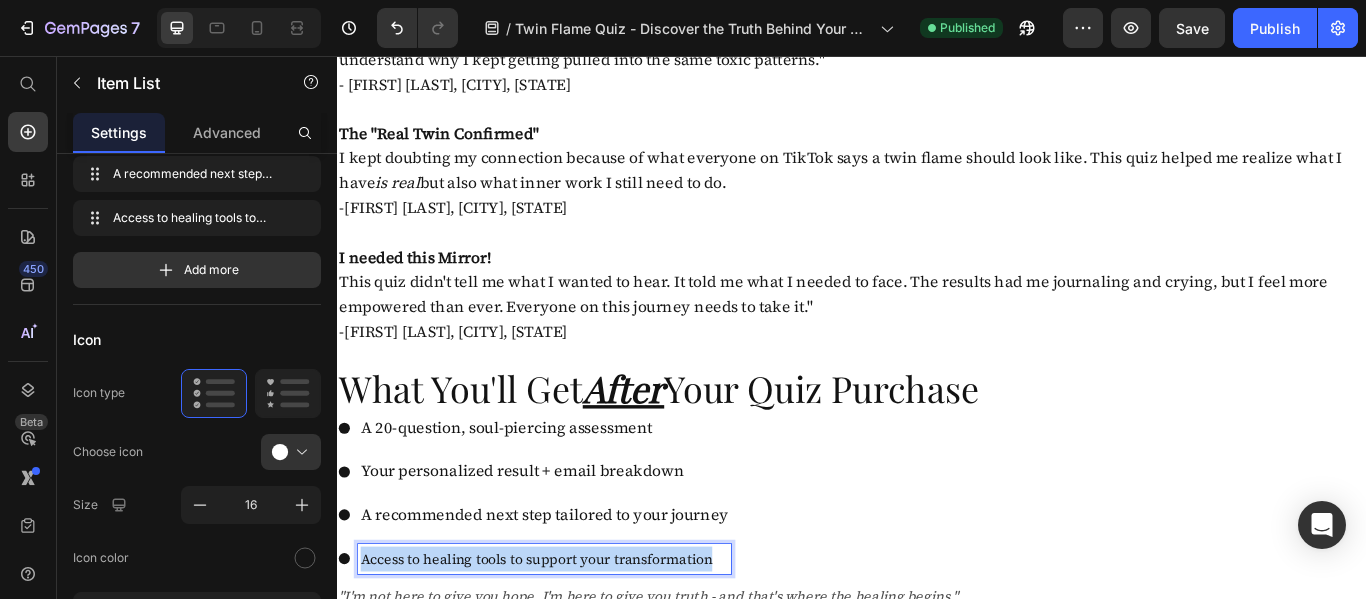 click on "Access to healing tools to support your transformation" at bounding box center (578, 642) 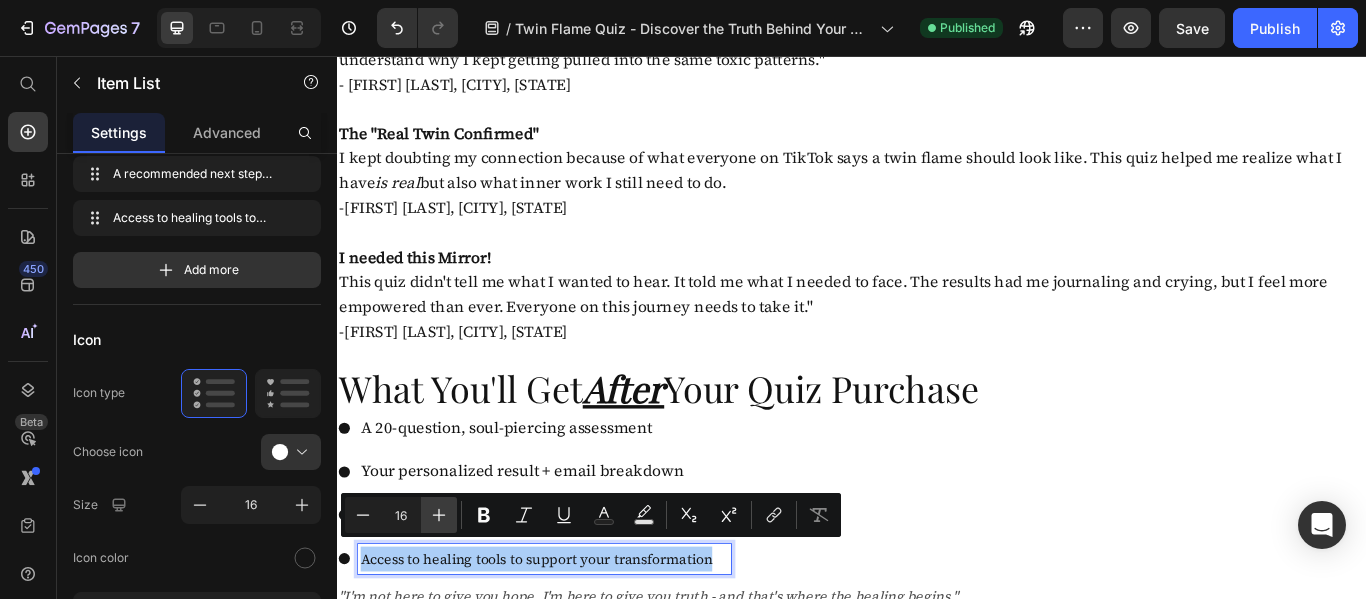 click 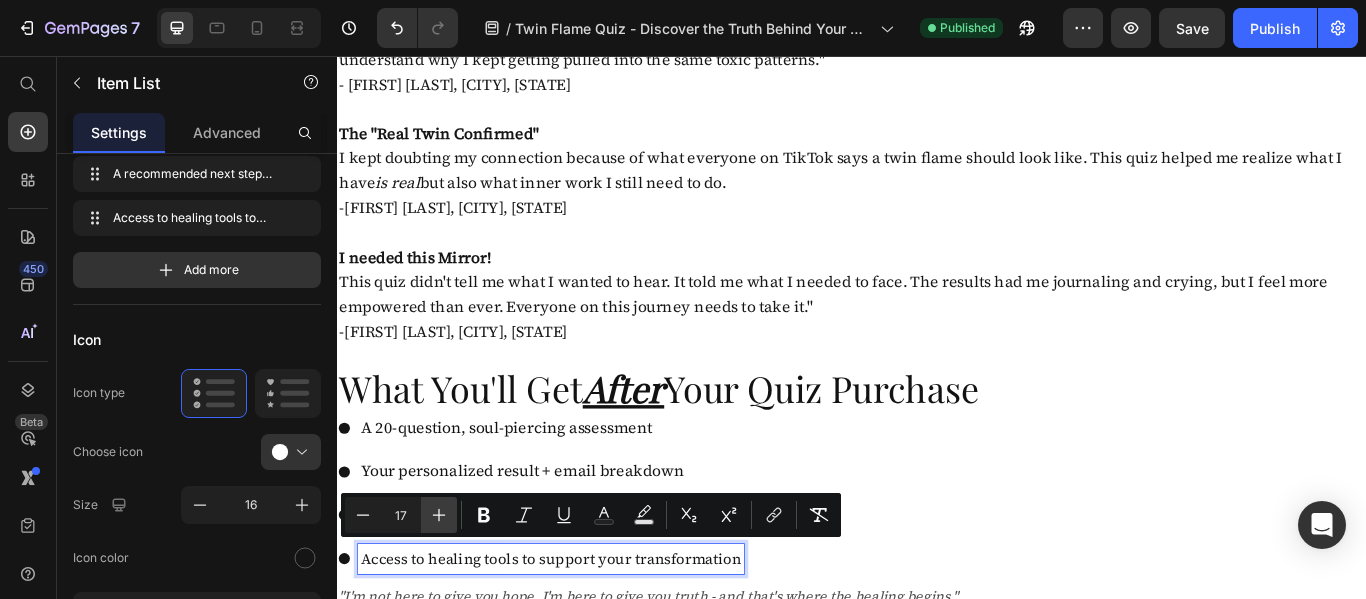 drag, startPoint x: 429, startPoint y: 506, endPoint x: 328, endPoint y: 459, distance: 111.40018 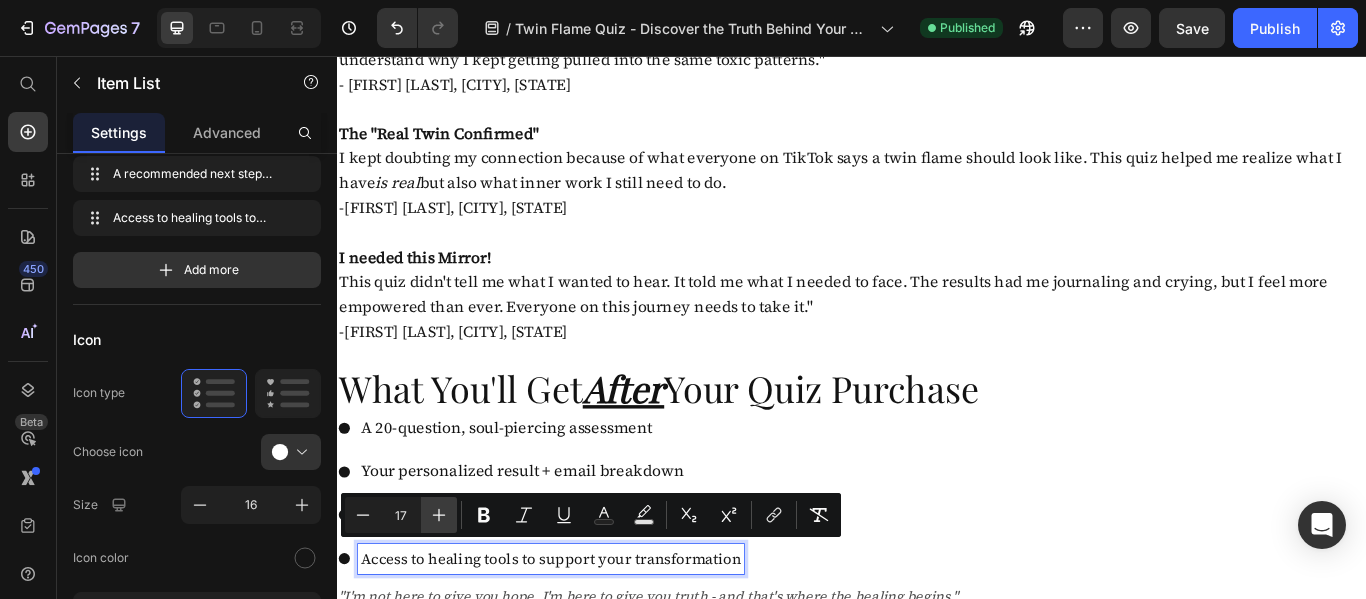 click 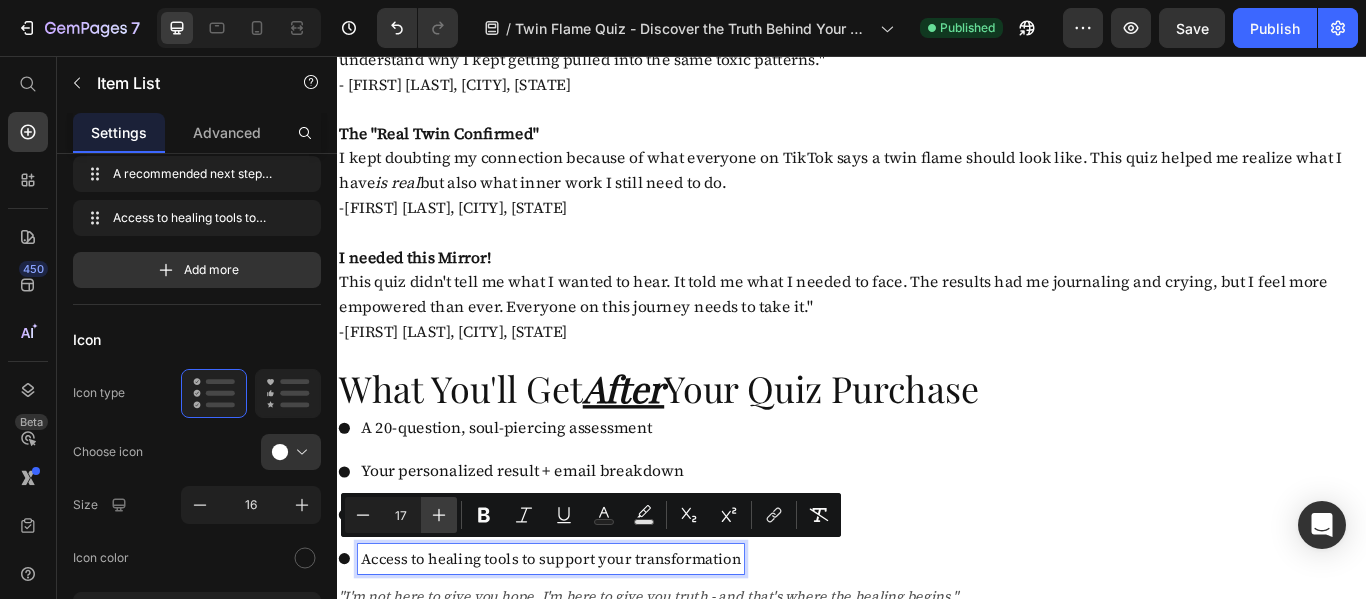 type on "18" 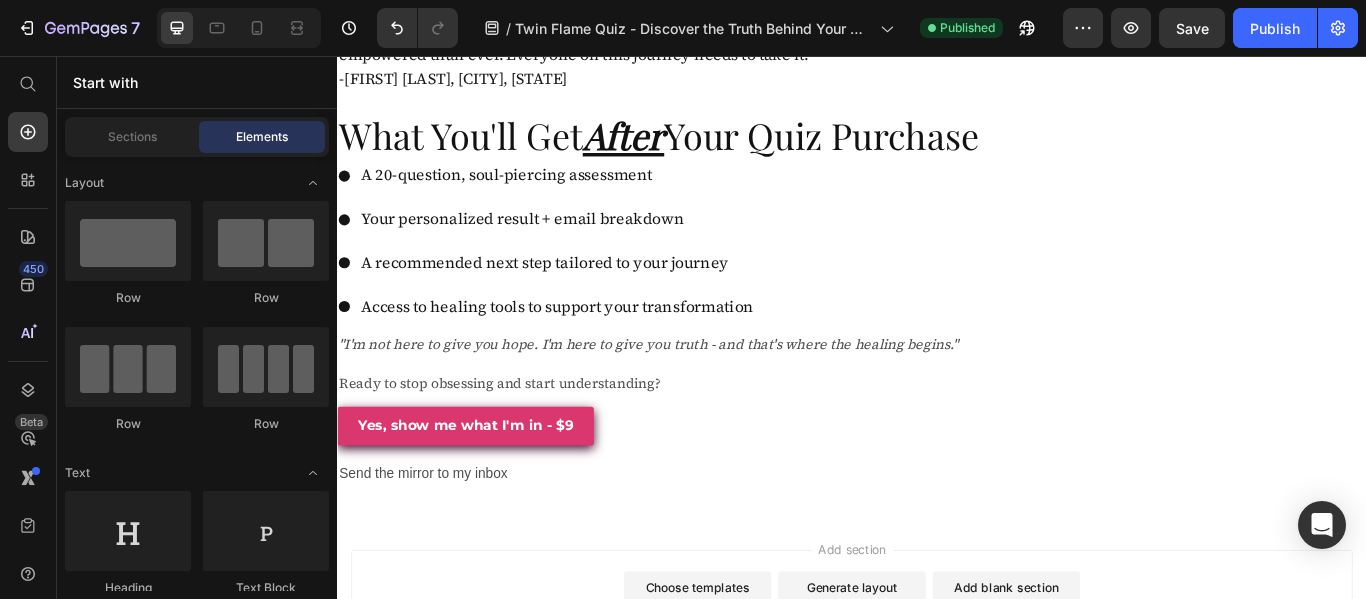 scroll, scrollTop: 3134, scrollLeft: 0, axis: vertical 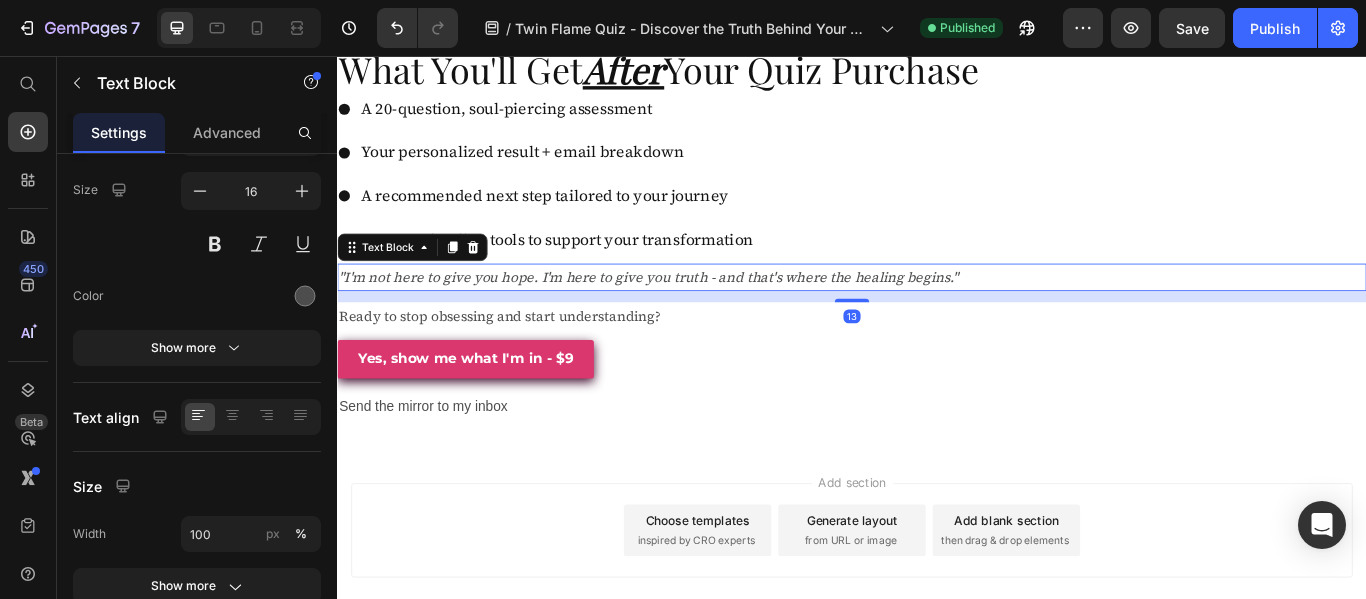 click on ""I'm not here to give you hope. I'm here to give you truth - and that's where the healing begins."" at bounding box center (700, 314) 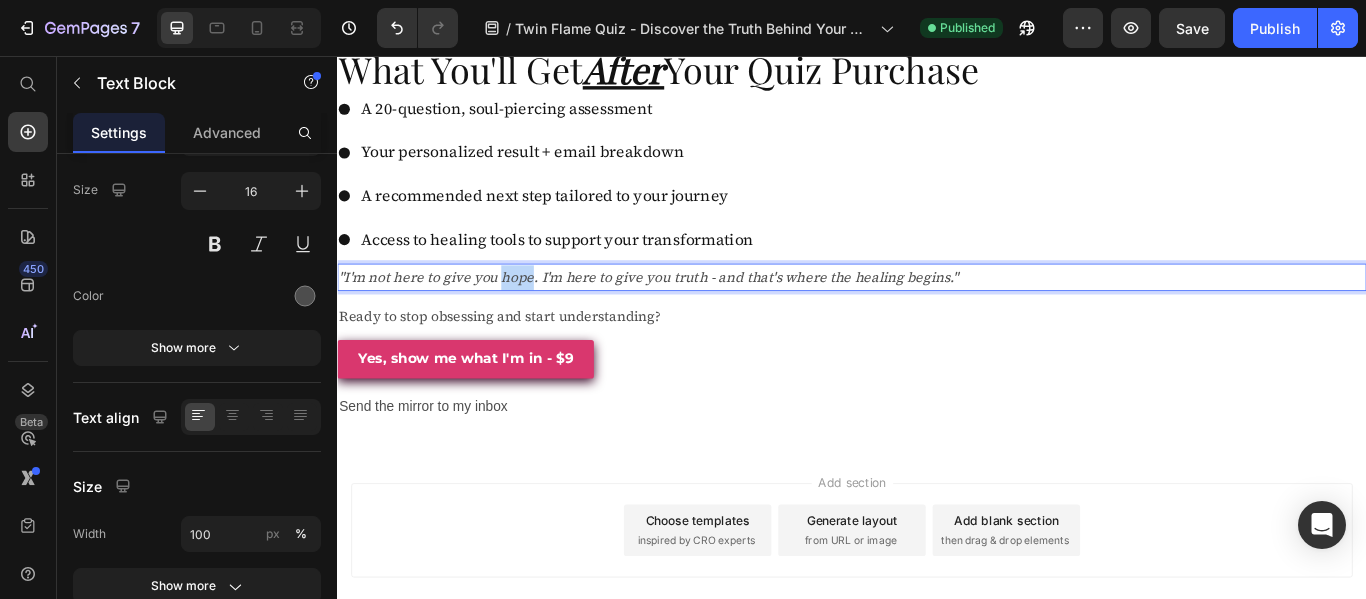 scroll, scrollTop: 0, scrollLeft: 0, axis: both 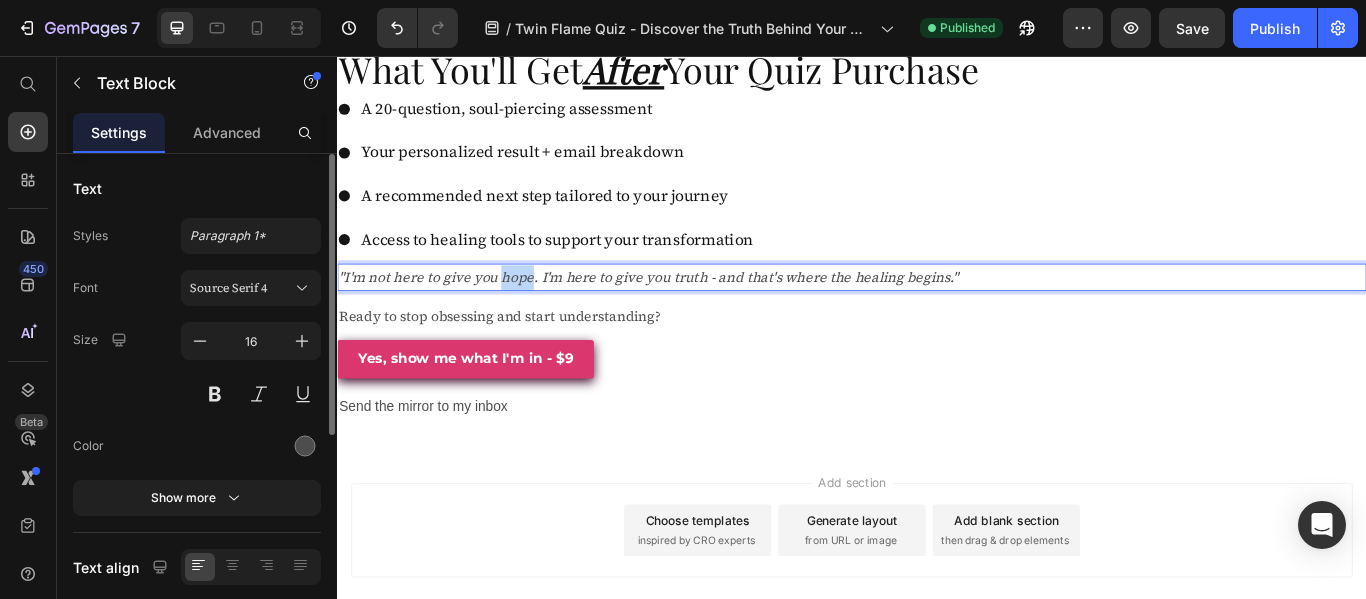 click on ""I'm not here to give you hope. I'm here to give you truth - and that's where the healing begins."" at bounding box center (700, 314) 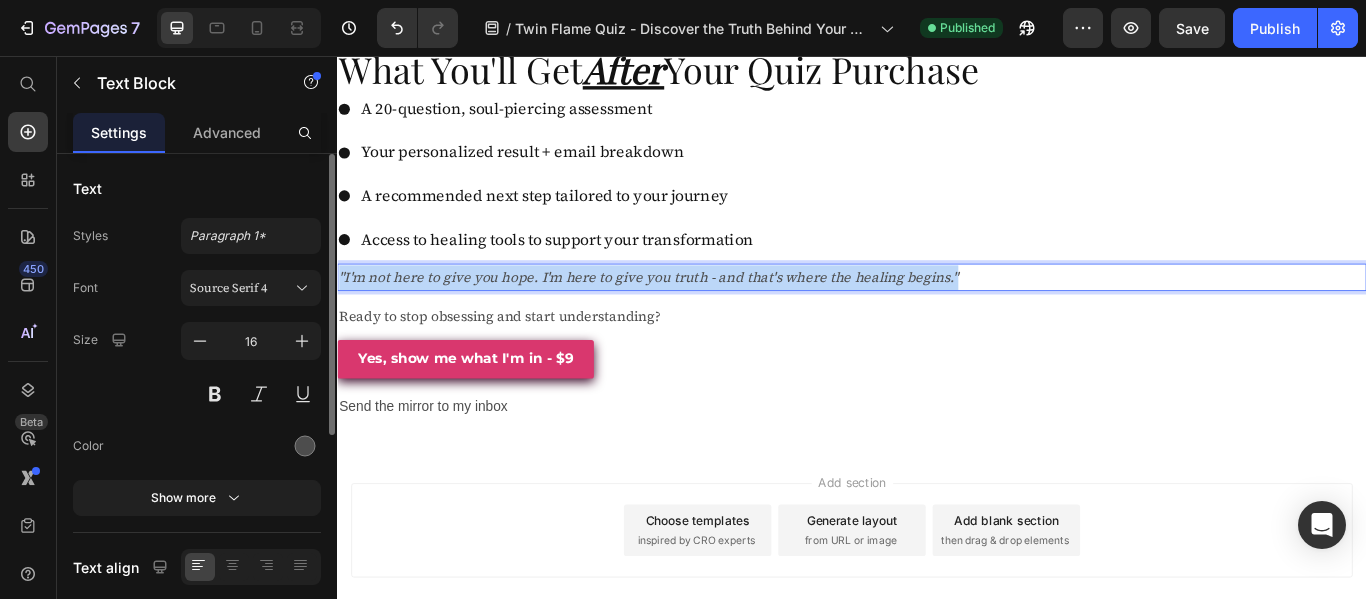 click on ""I'm not here to give you hope. I'm here to give you truth - and that's where the healing begins."" at bounding box center (700, 314) 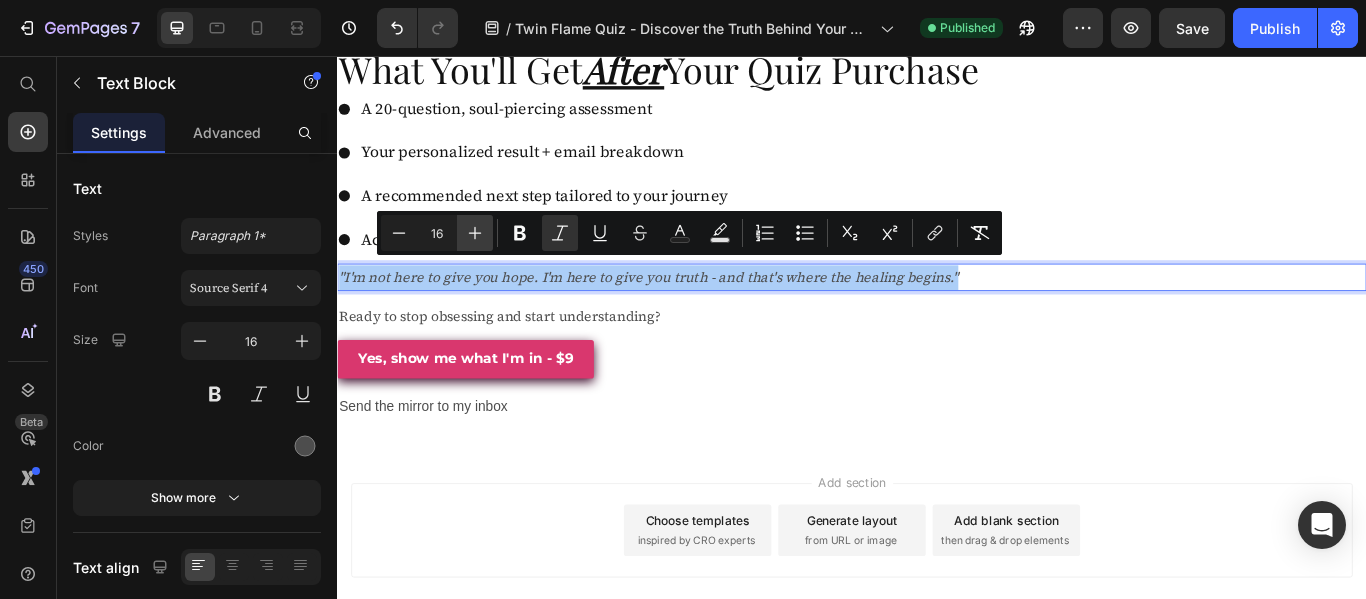 click 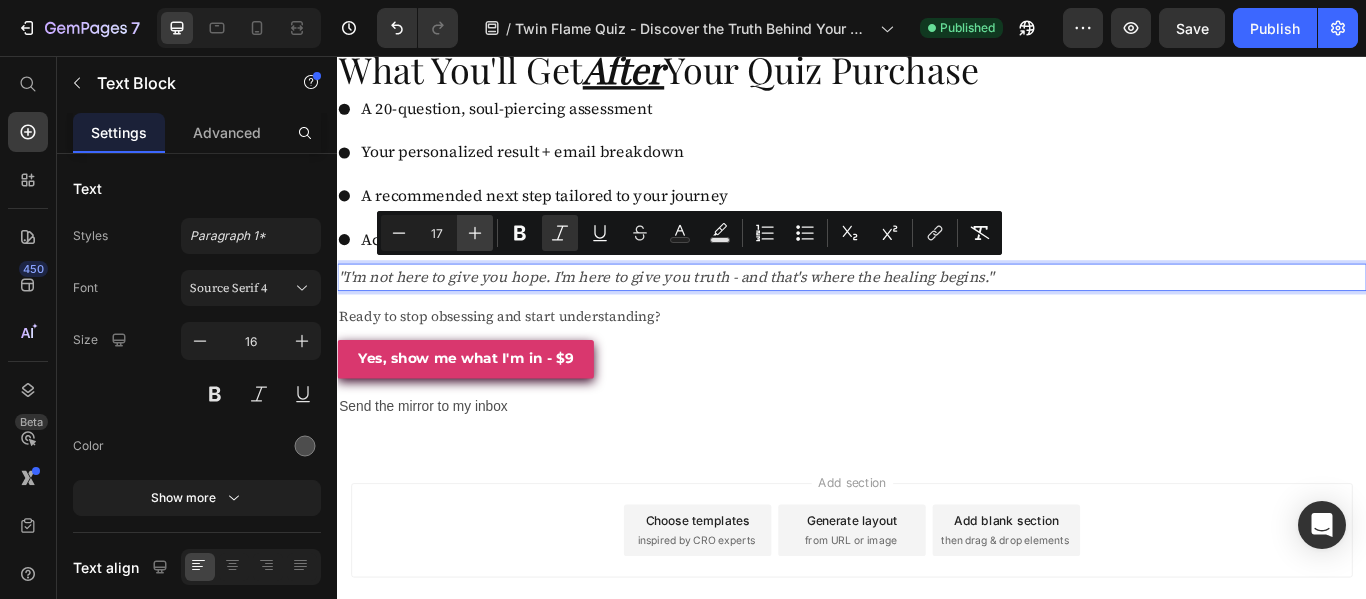 click 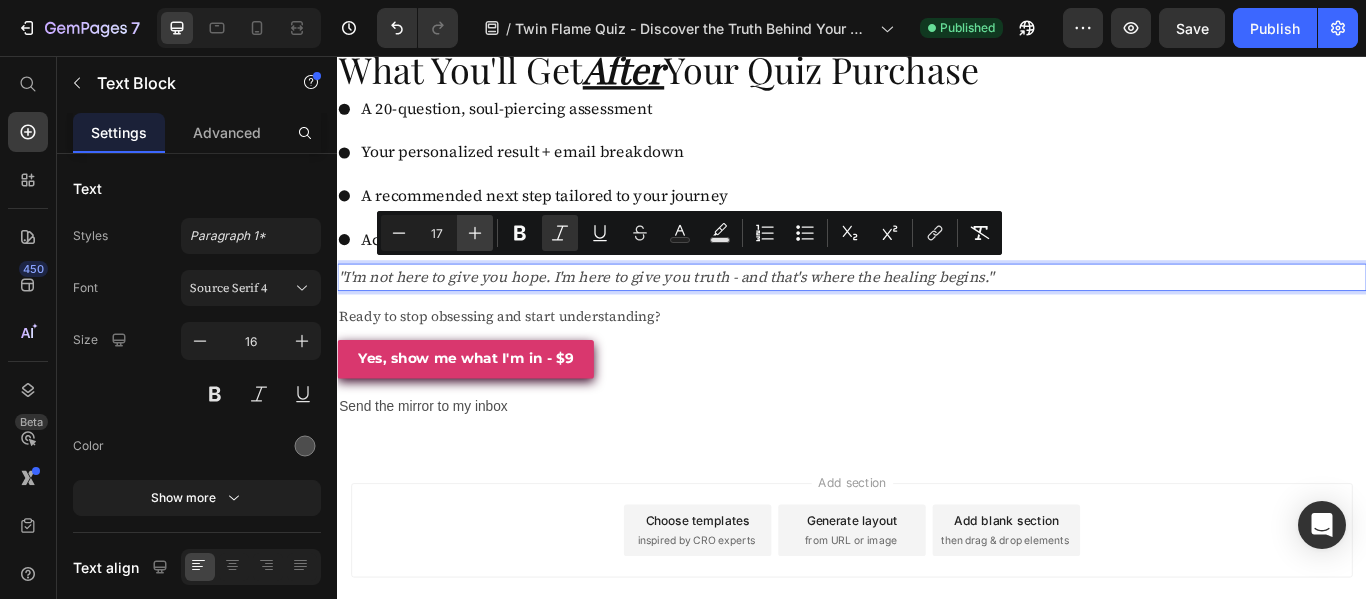 type on "18" 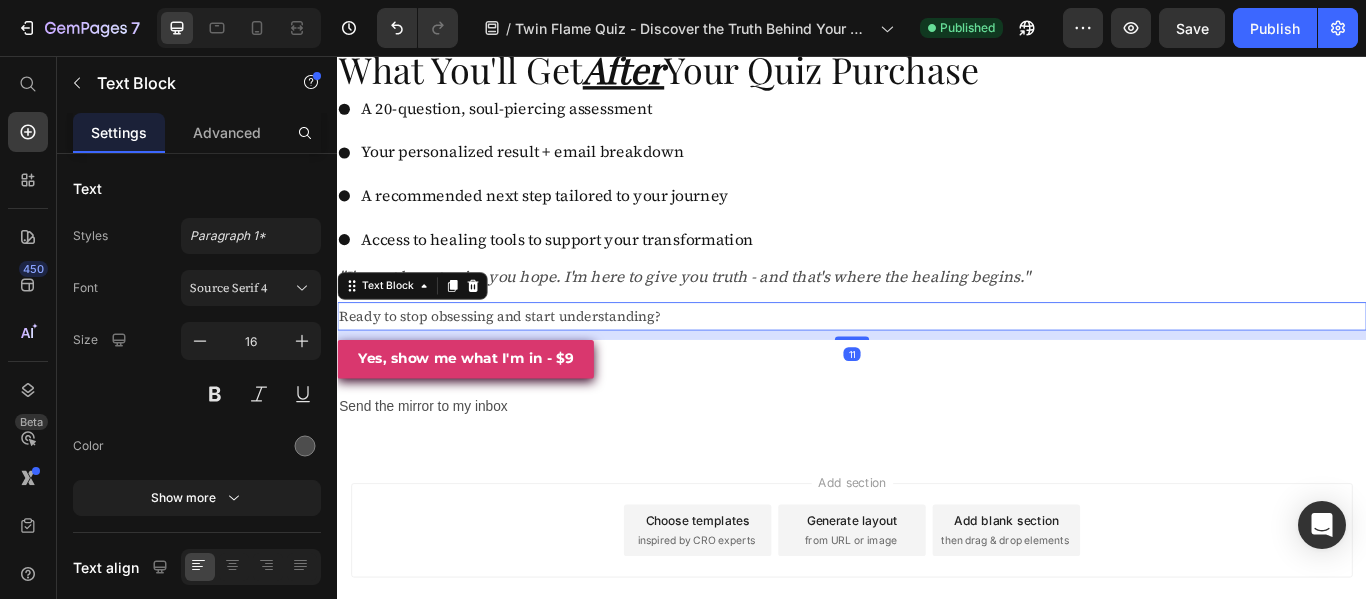click on "Ready to stop obsessing and start understanding?" at bounding box center (937, 359) 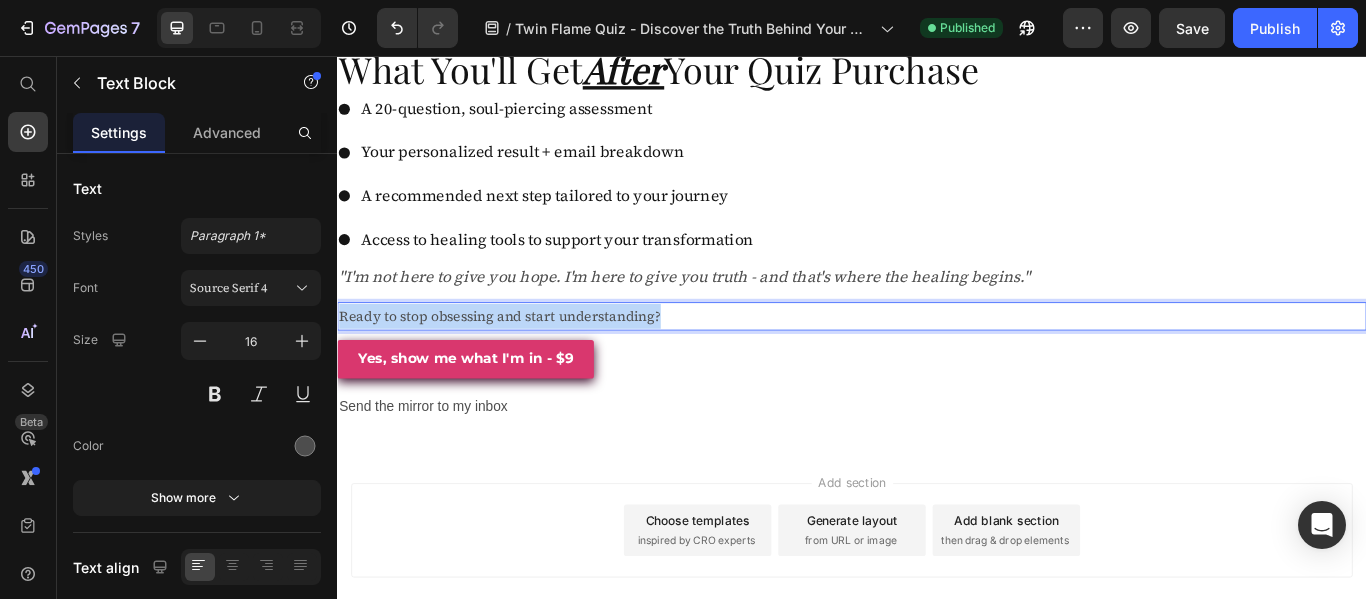 click on "Ready to stop obsessing and start understanding?" at bounding box center (937, 359) 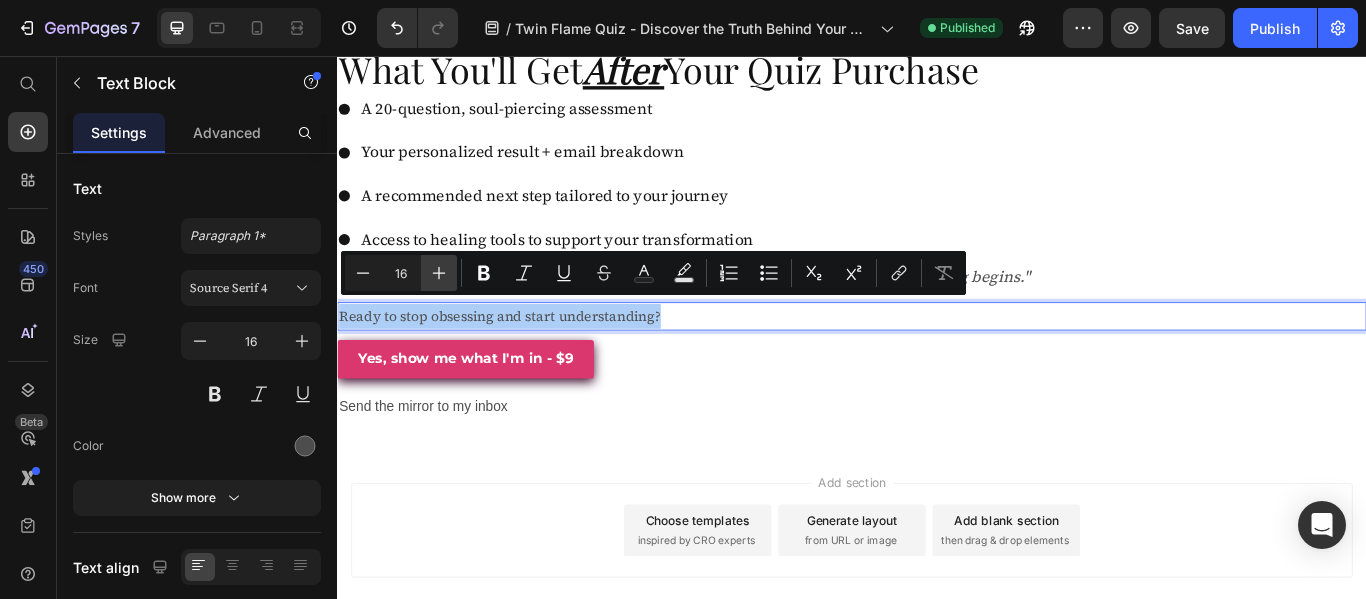 click on "Plus" at bounding box center (439, 273) 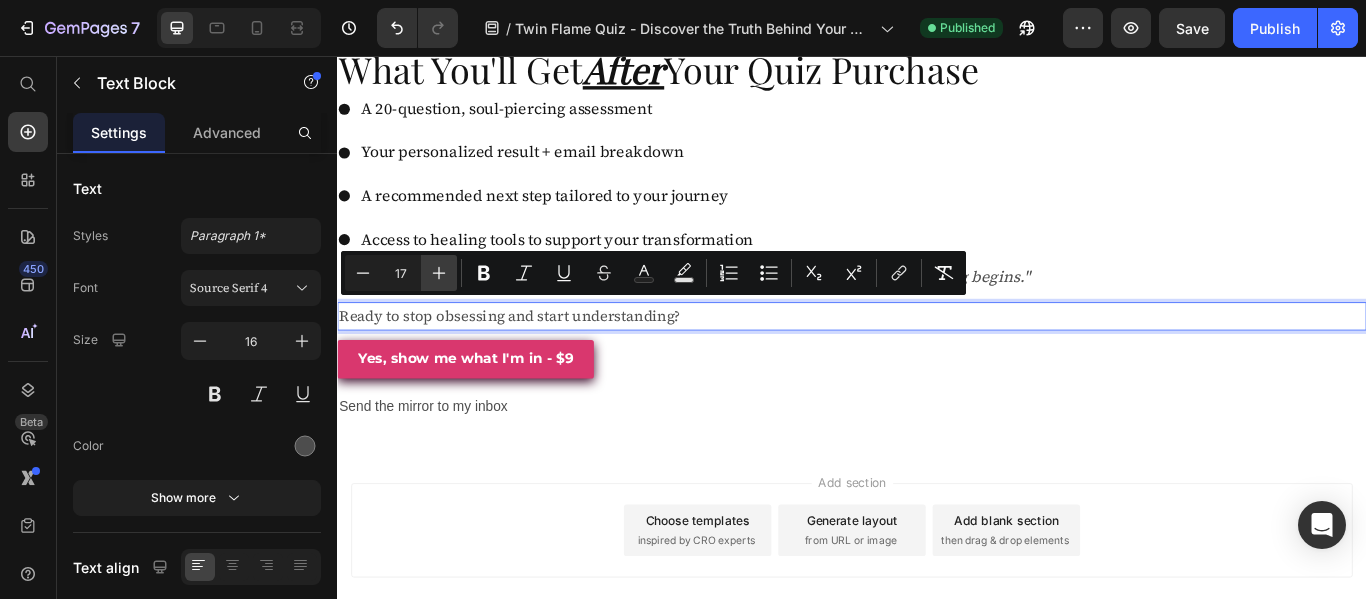 click on "Plus" at bounding box center [439, 273] 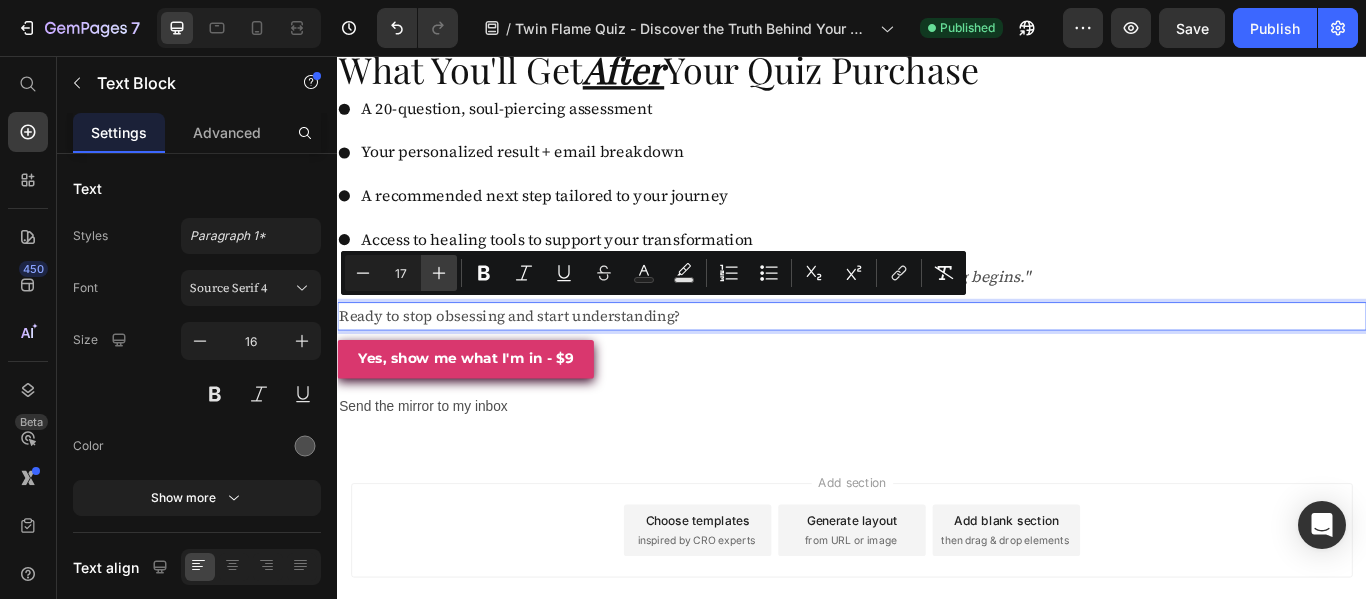 type on "18" 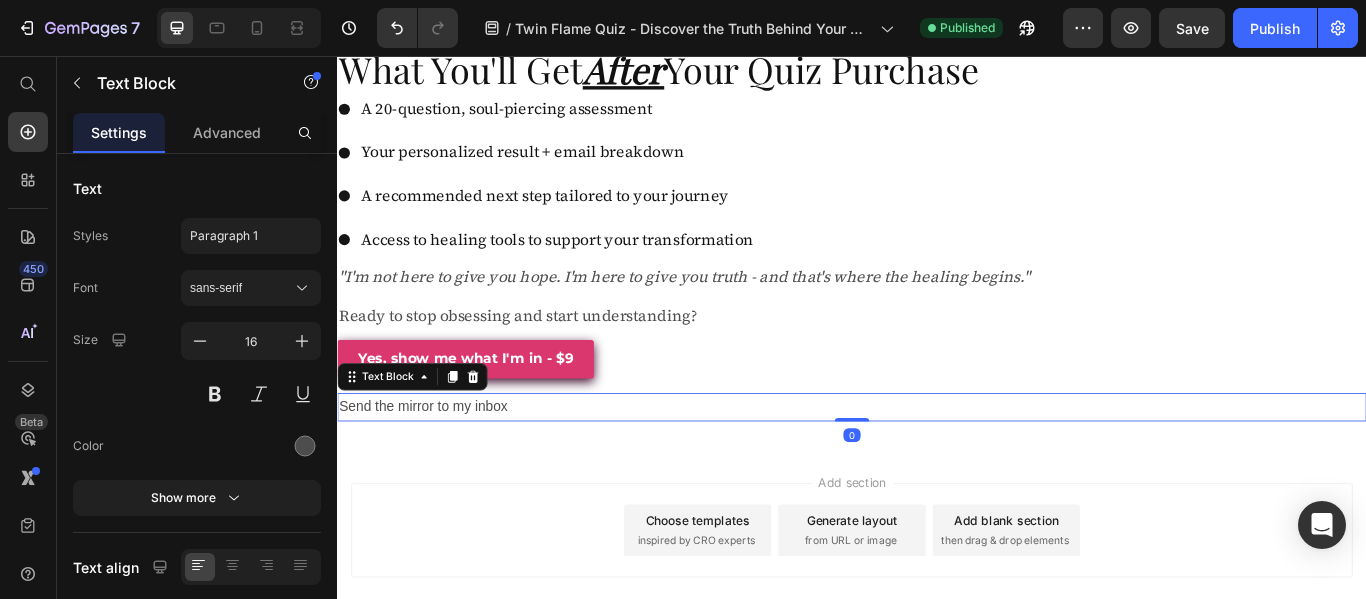 click on "Send the mirror to my inbox" at bounding box center [937, 465] 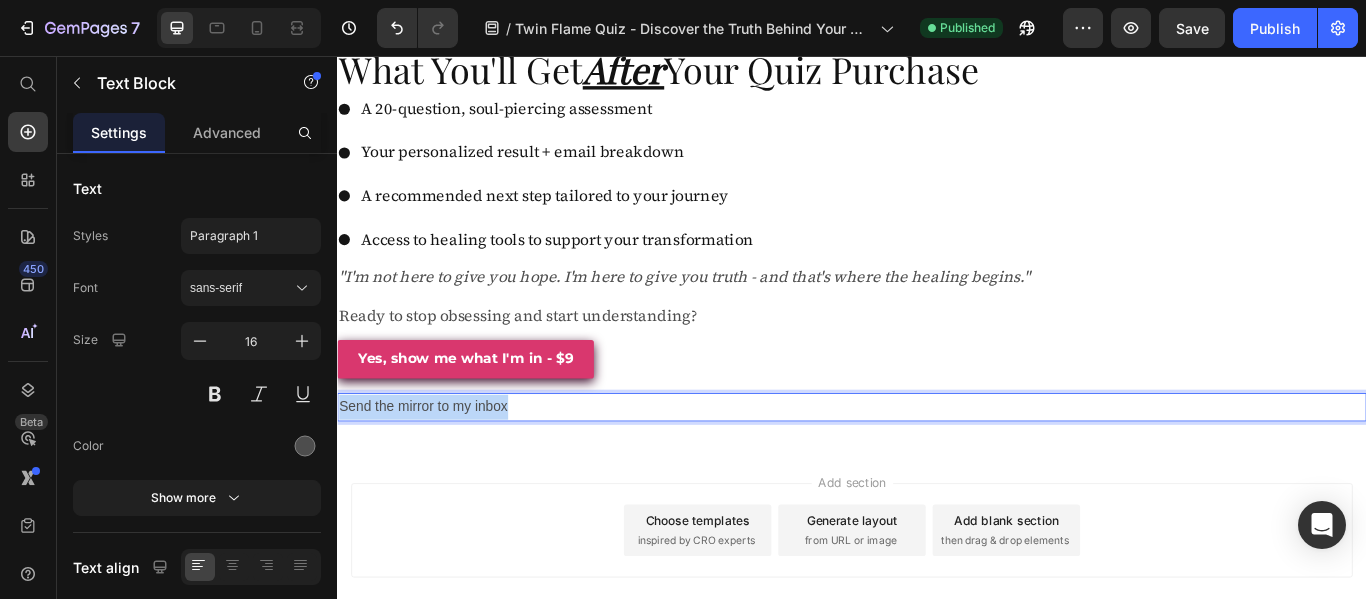 click on "Send the mirror to my inbox" at bounding box center [937, 465] 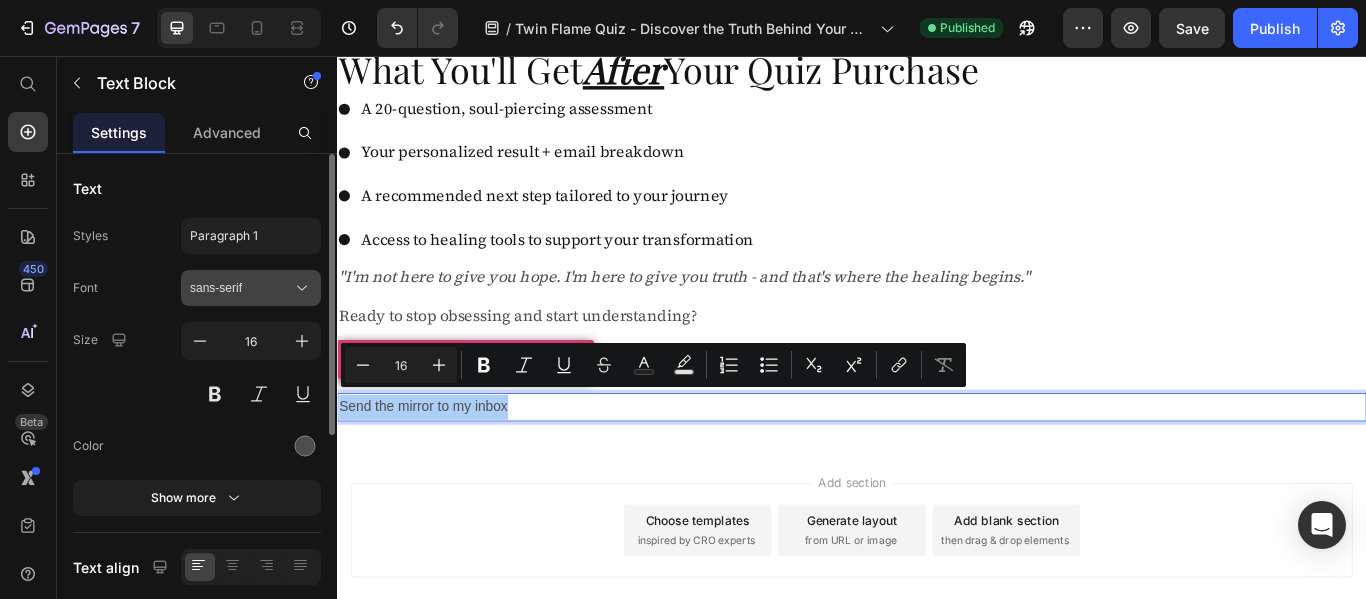 click on "sans-serif" at bounding box center [241, 288] 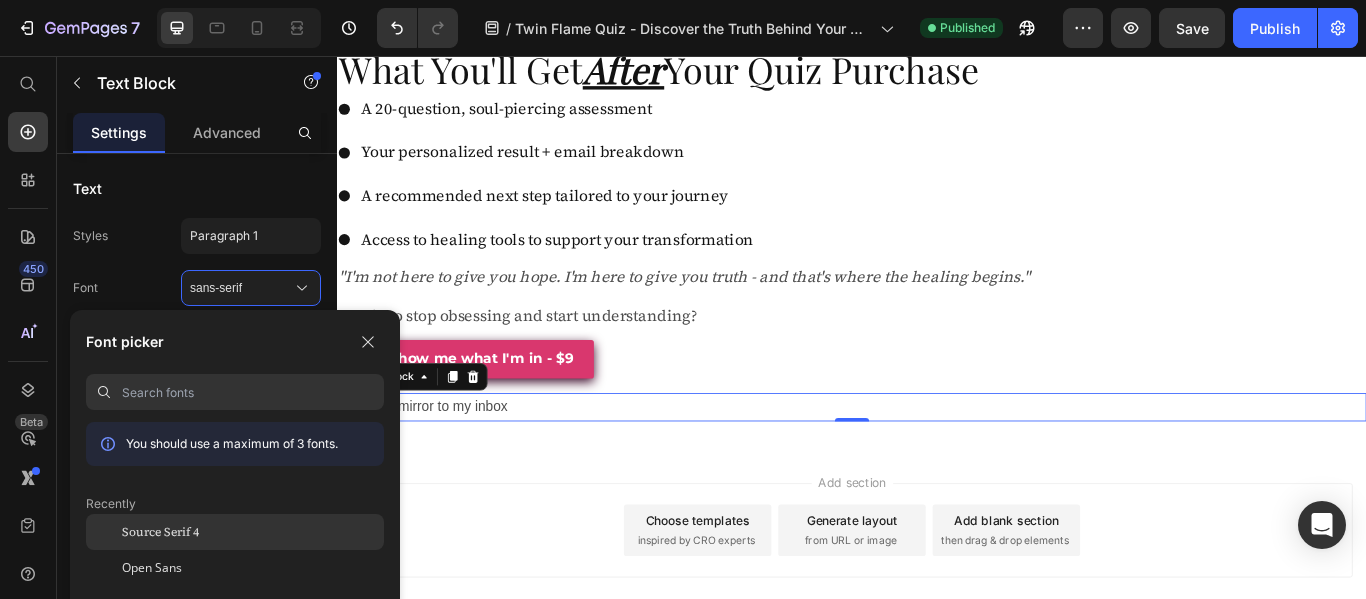 click on "Source Serif 4" 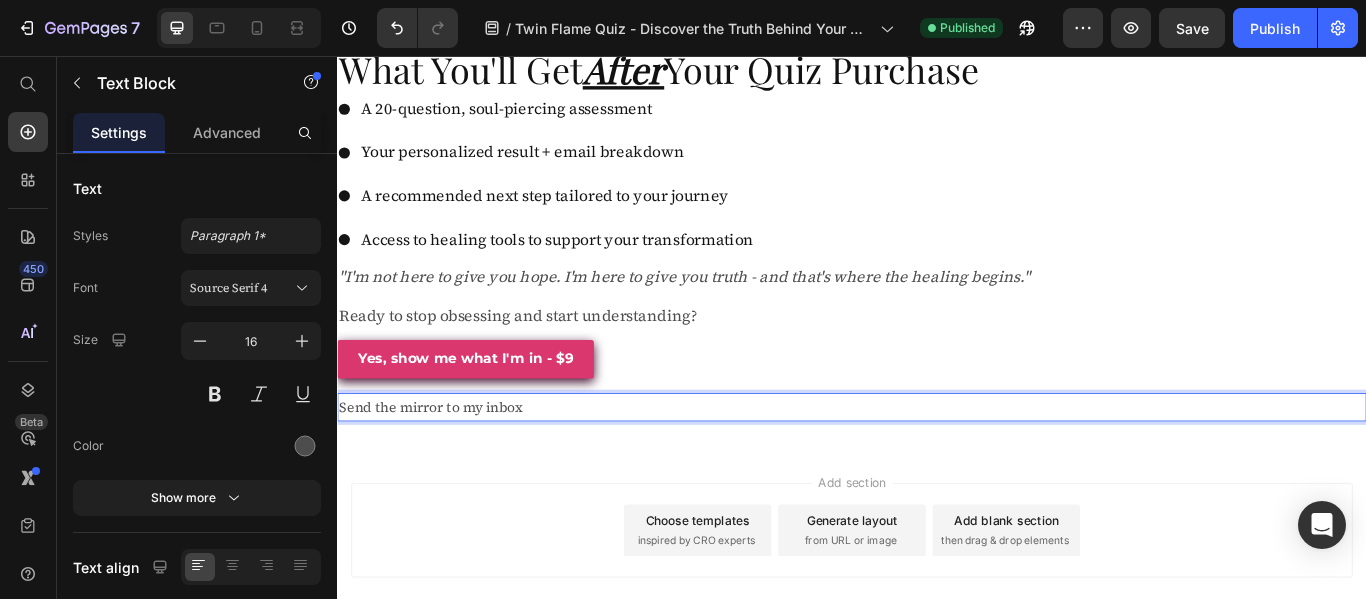 click on "Send the mirror to my inbox" at bounding box center (937, 465) 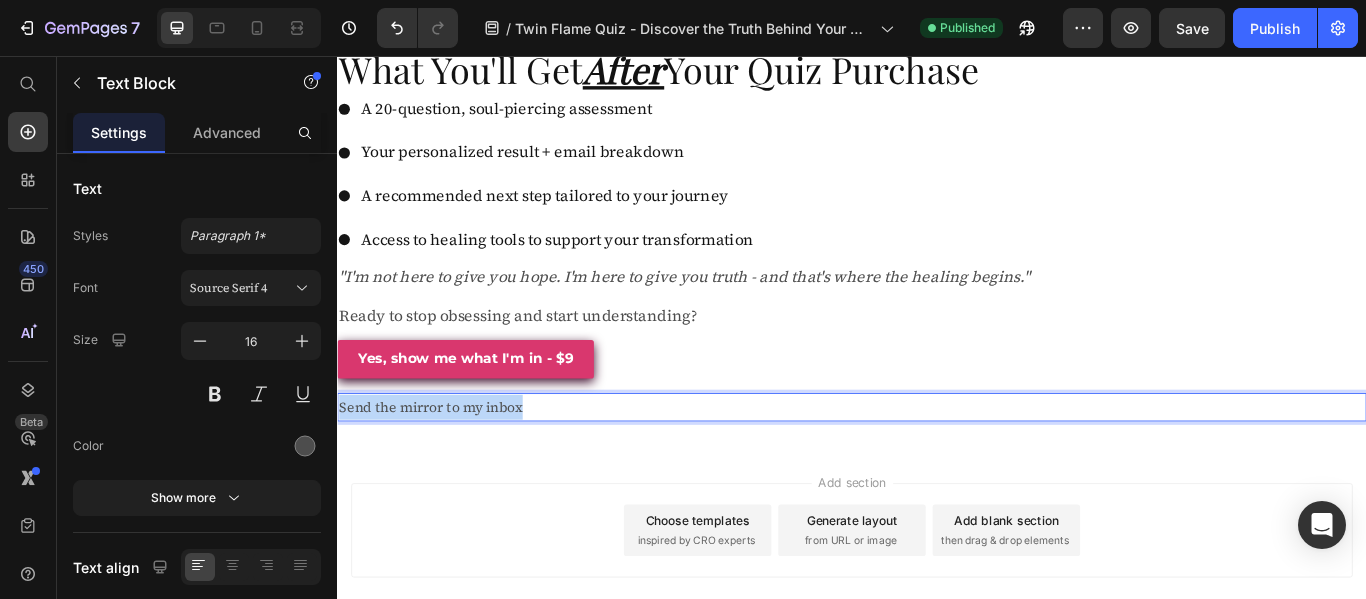 click on "Send the mirror to my inbox" at bounding box center (937, 465) 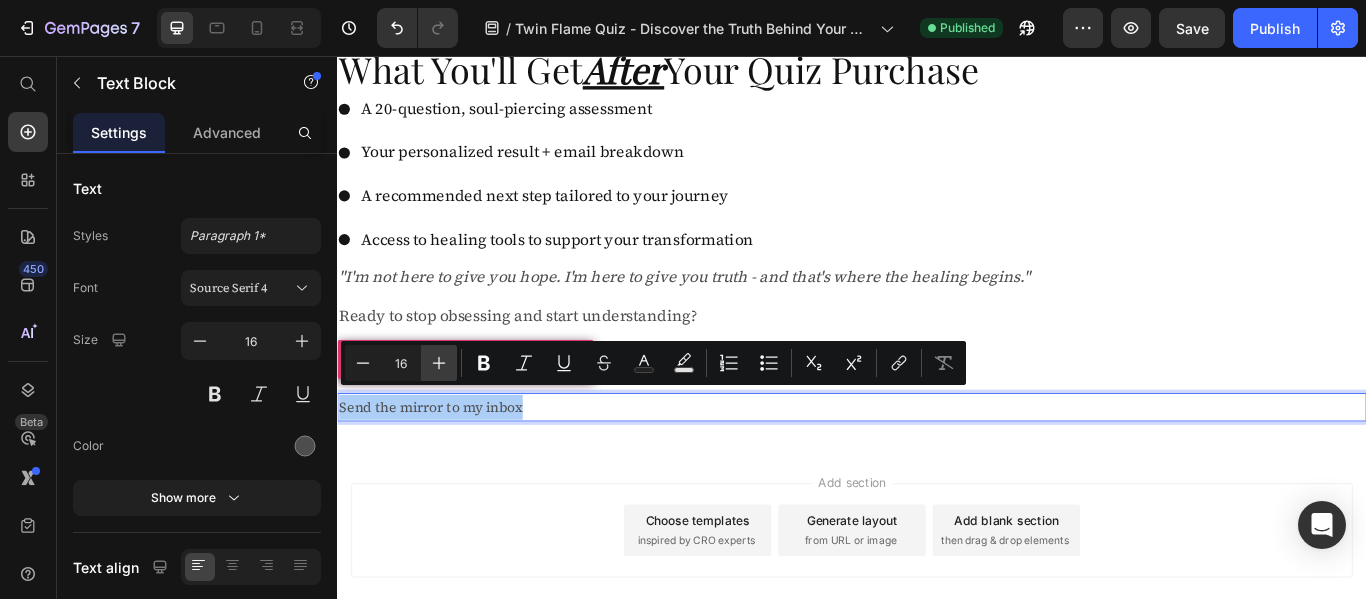 click on "Plus" at bounding box center (439, 363) 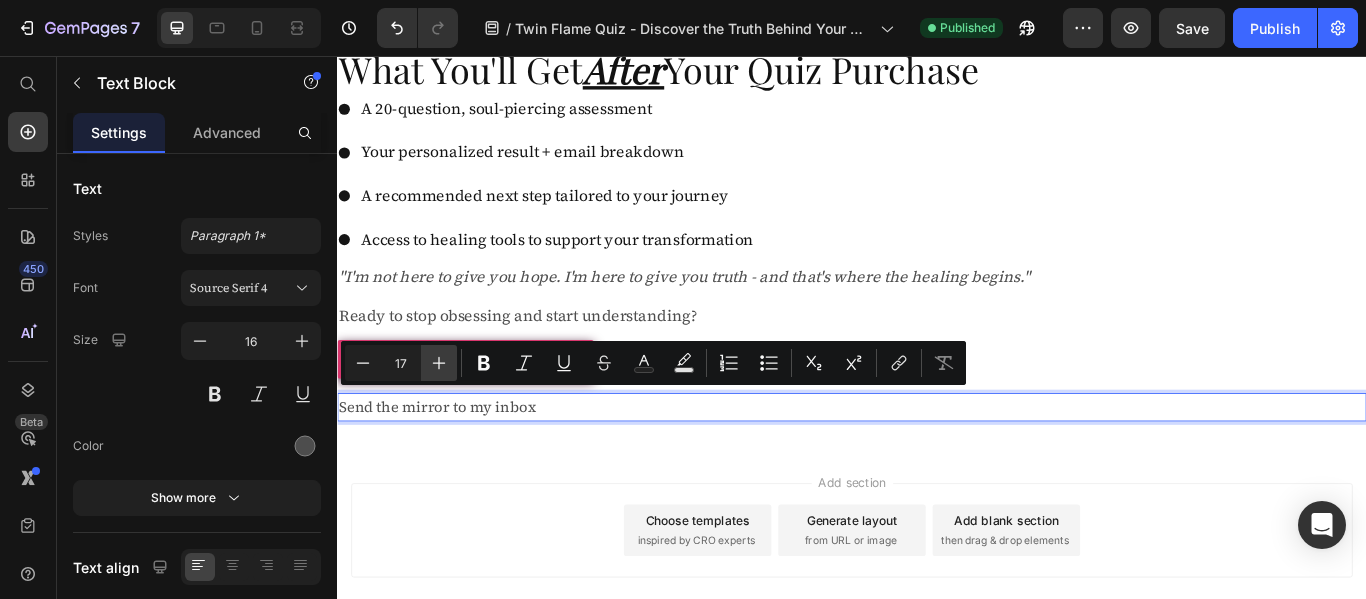 click on "Plus" at bounding box center (439, 363) 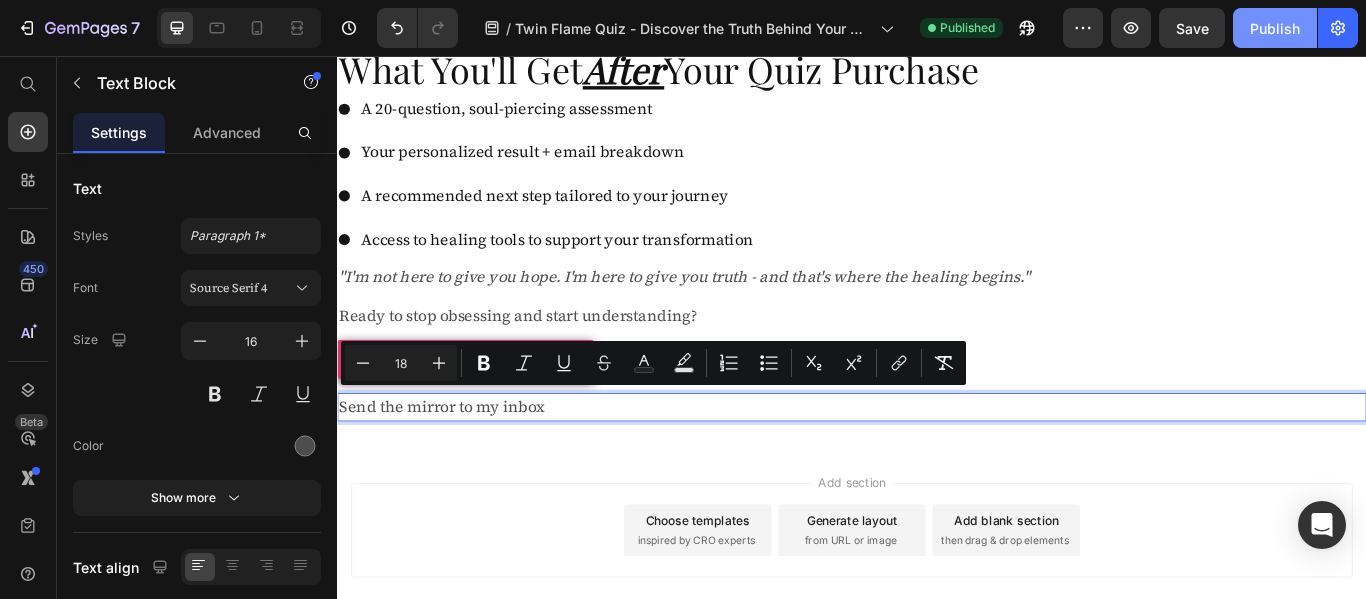 click on "Publish" at bounding box center [1275, 28] 